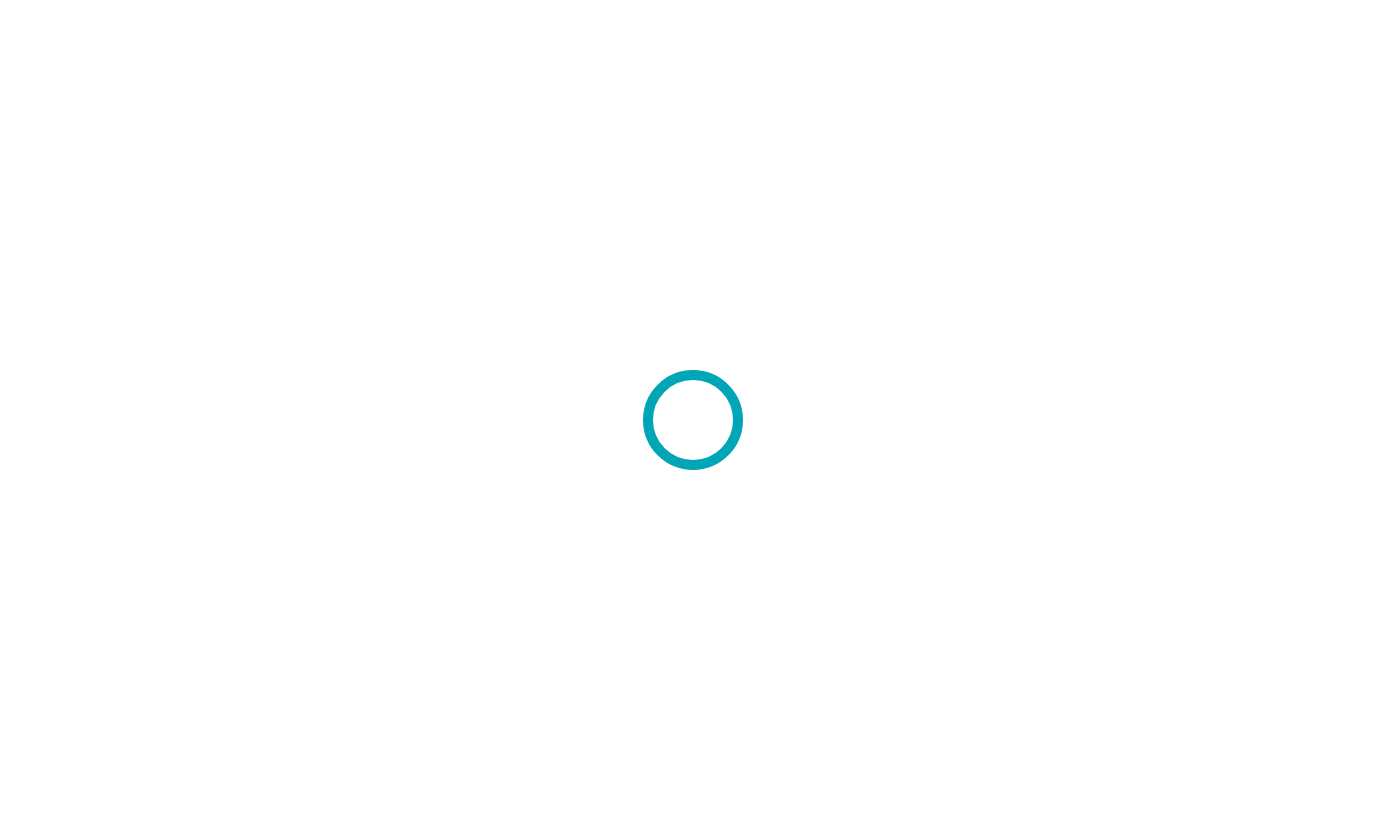 scroll, scrollTop: 0, scrollLeft: 0, axis: both 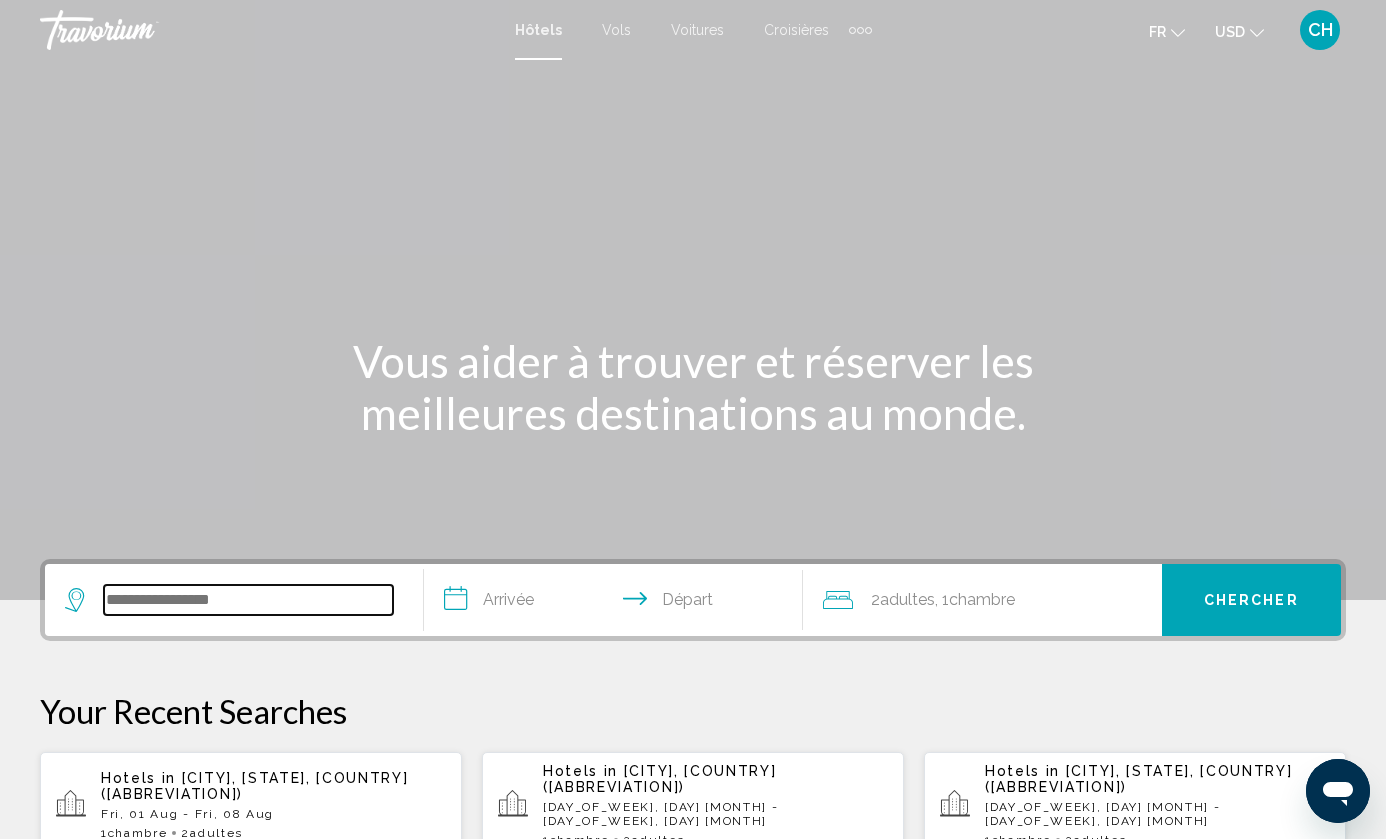 click at bounding box center [248, 600] 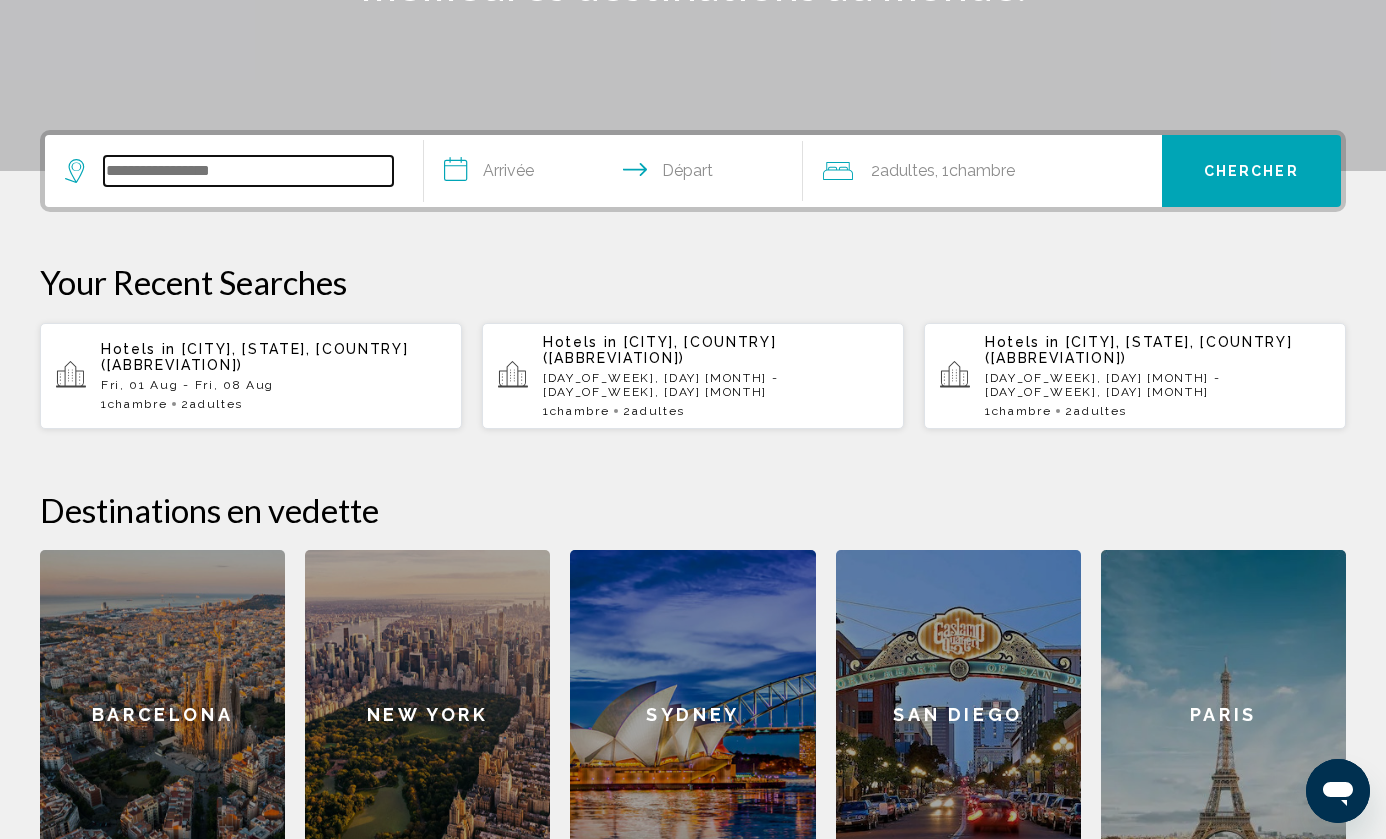 scroll, scrollTop: 494, scrollLeft: 0, axis: vertical 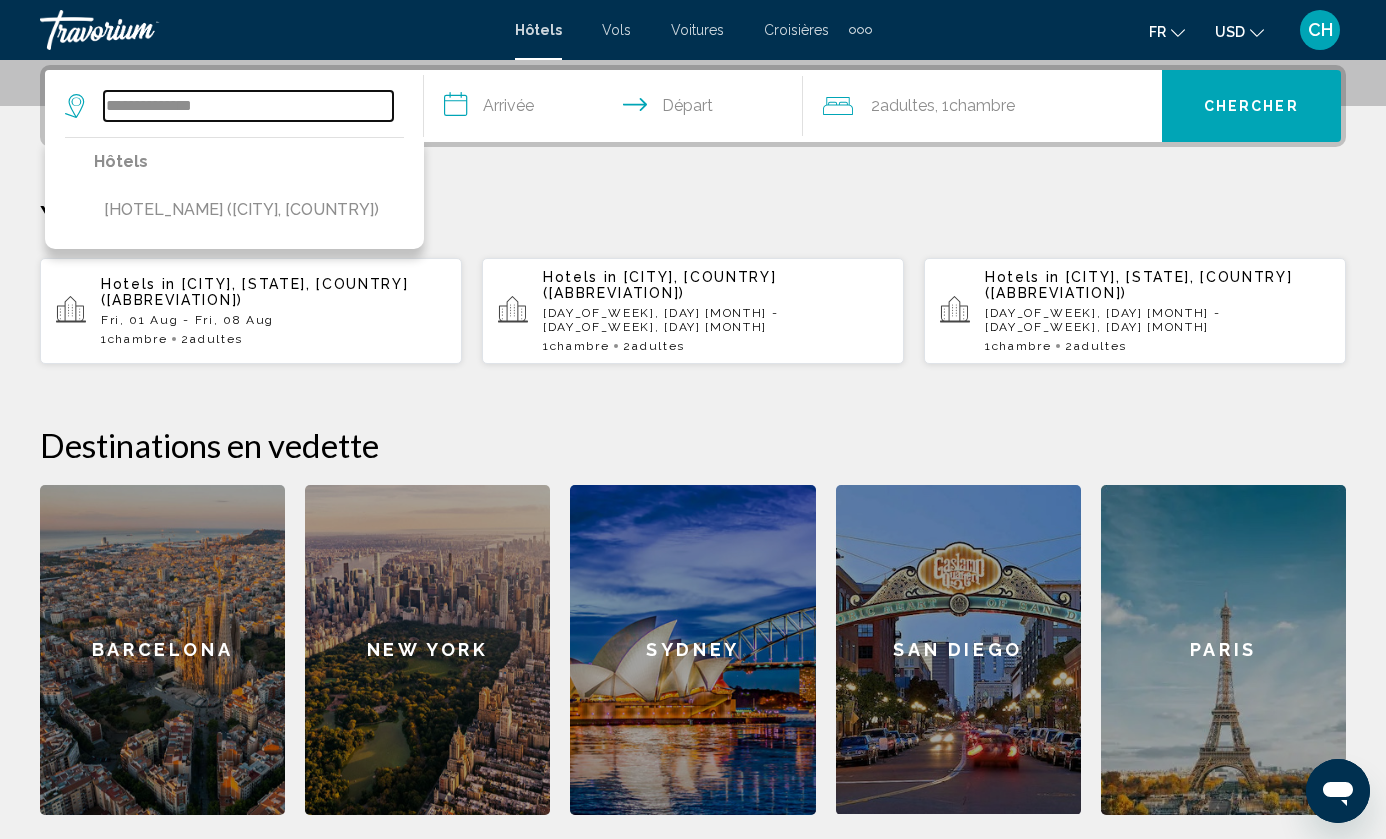 type on "**********" 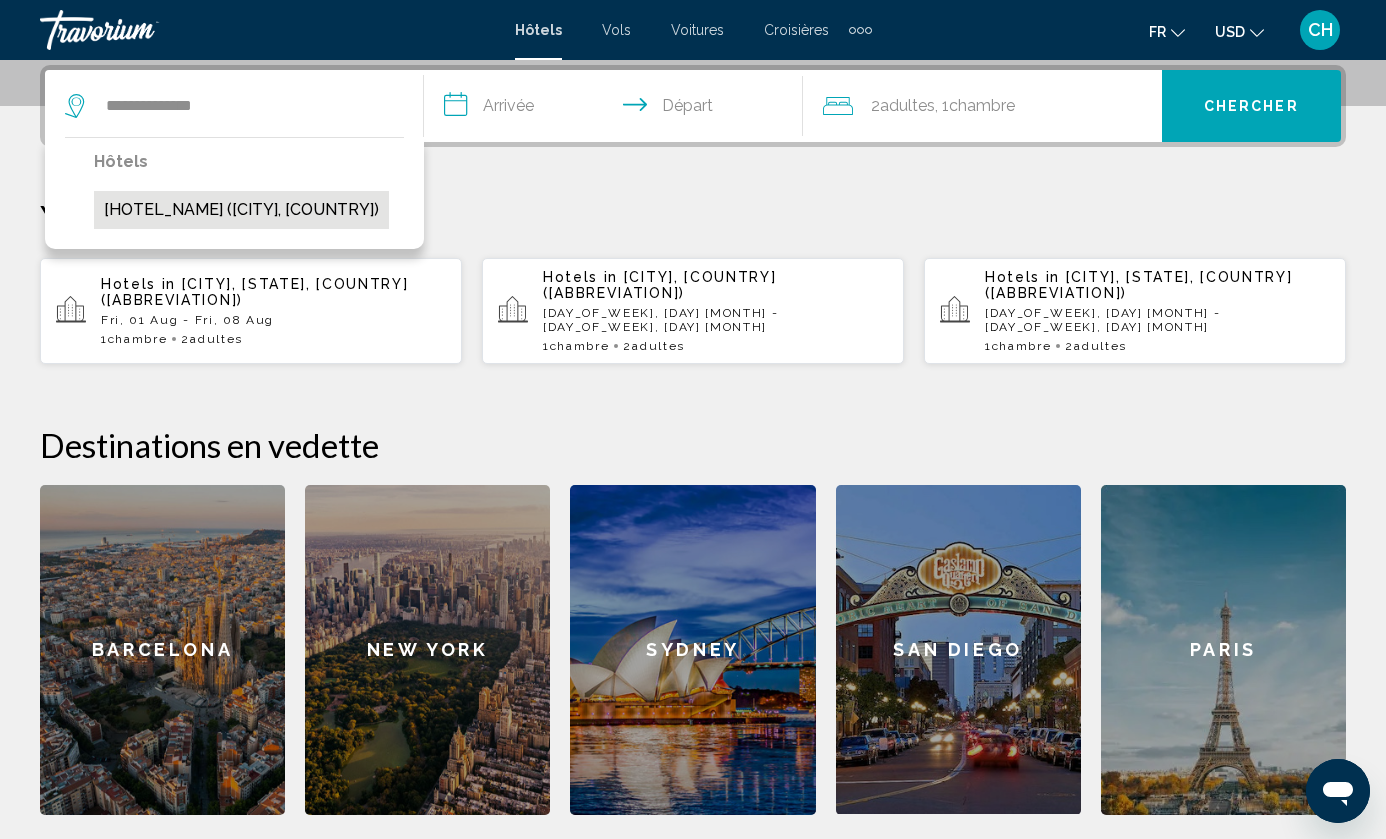 drag, startPoint x: 266, startPoint y: 594, endPoint x: 288, endPoint y: 226, distance: 368.657 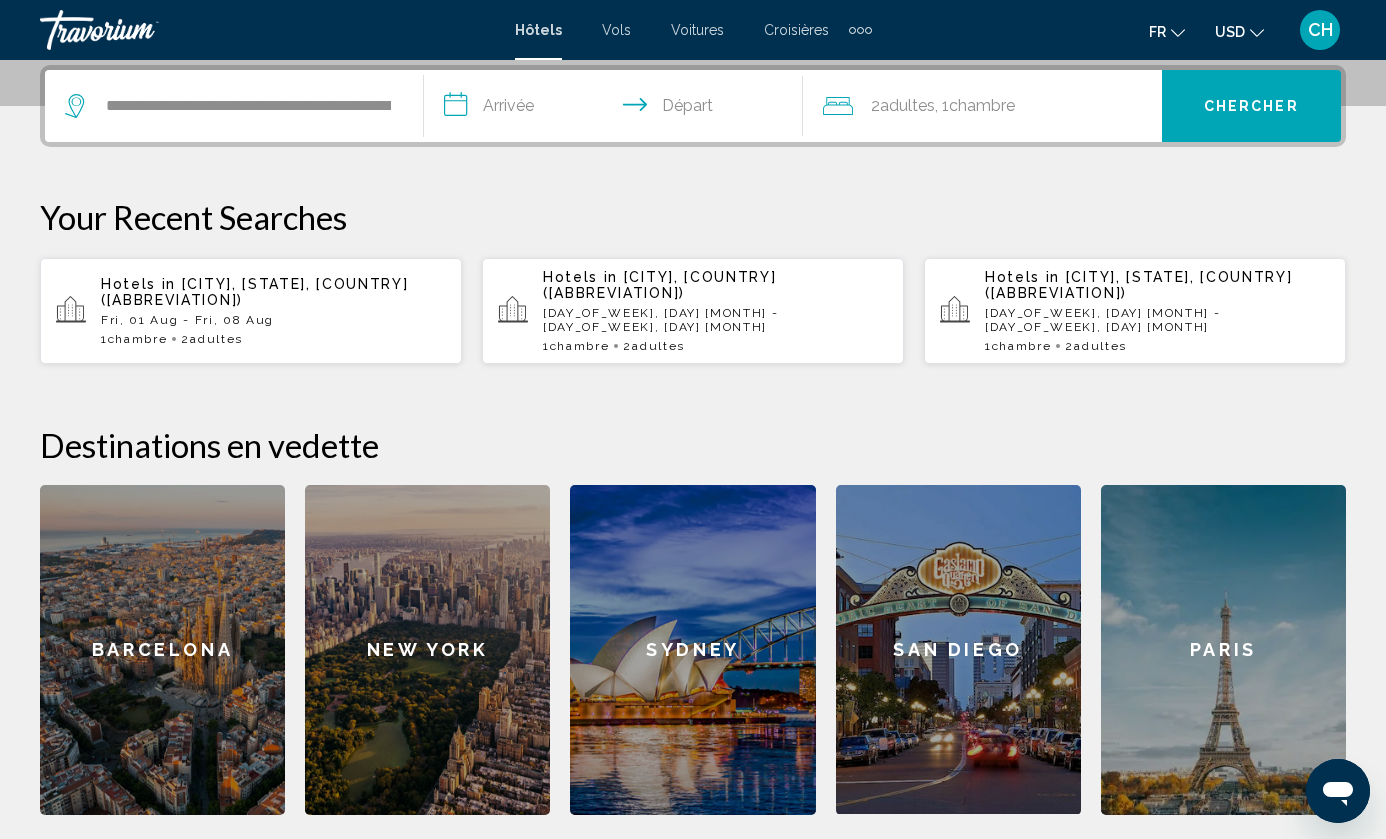 click on "**********" at bounding box center [617, 109] 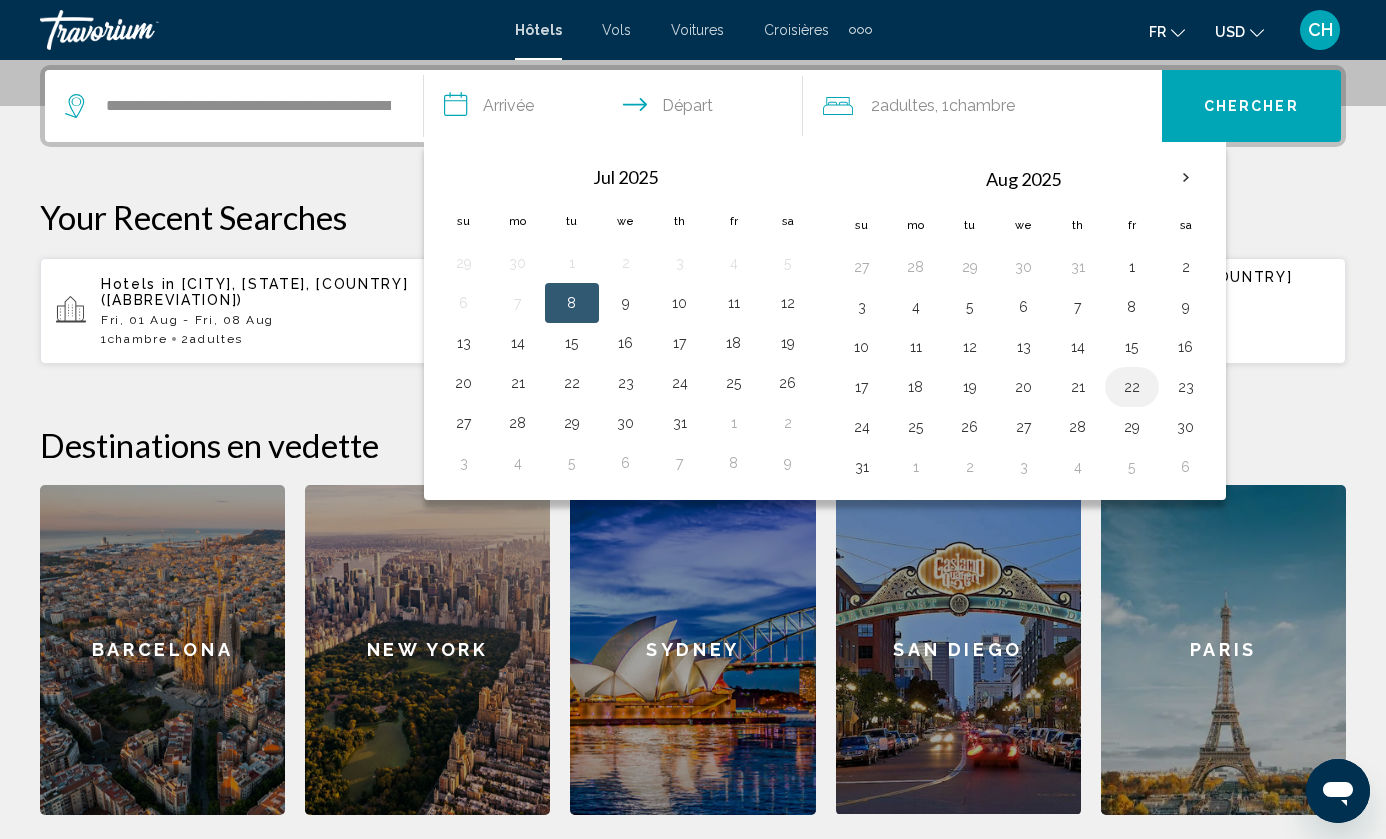 click on "22" at bounding box center [1132, 387] 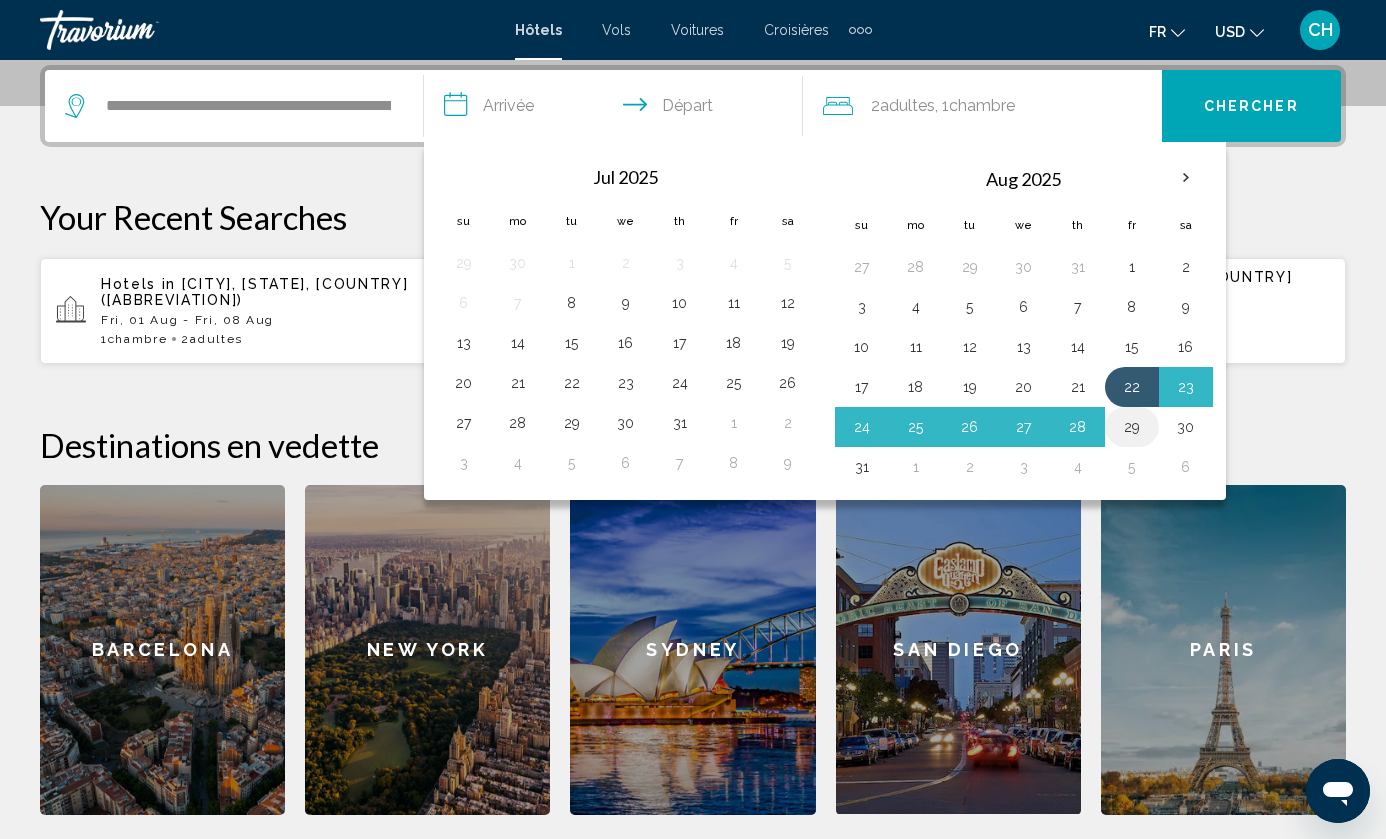 click on "29" at bounding box center [970, 267] 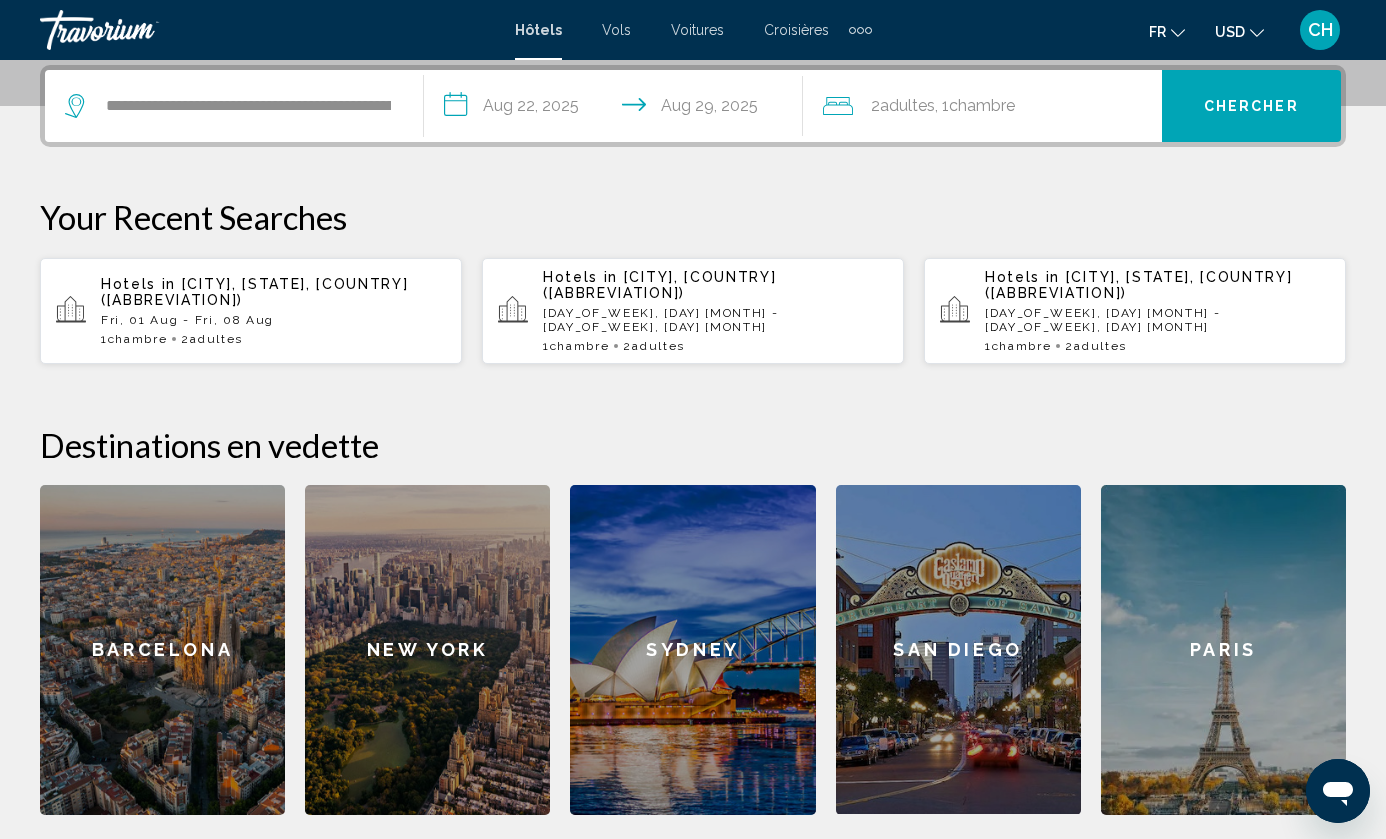 click on "Chercher" at bounding box center (1251, 106) 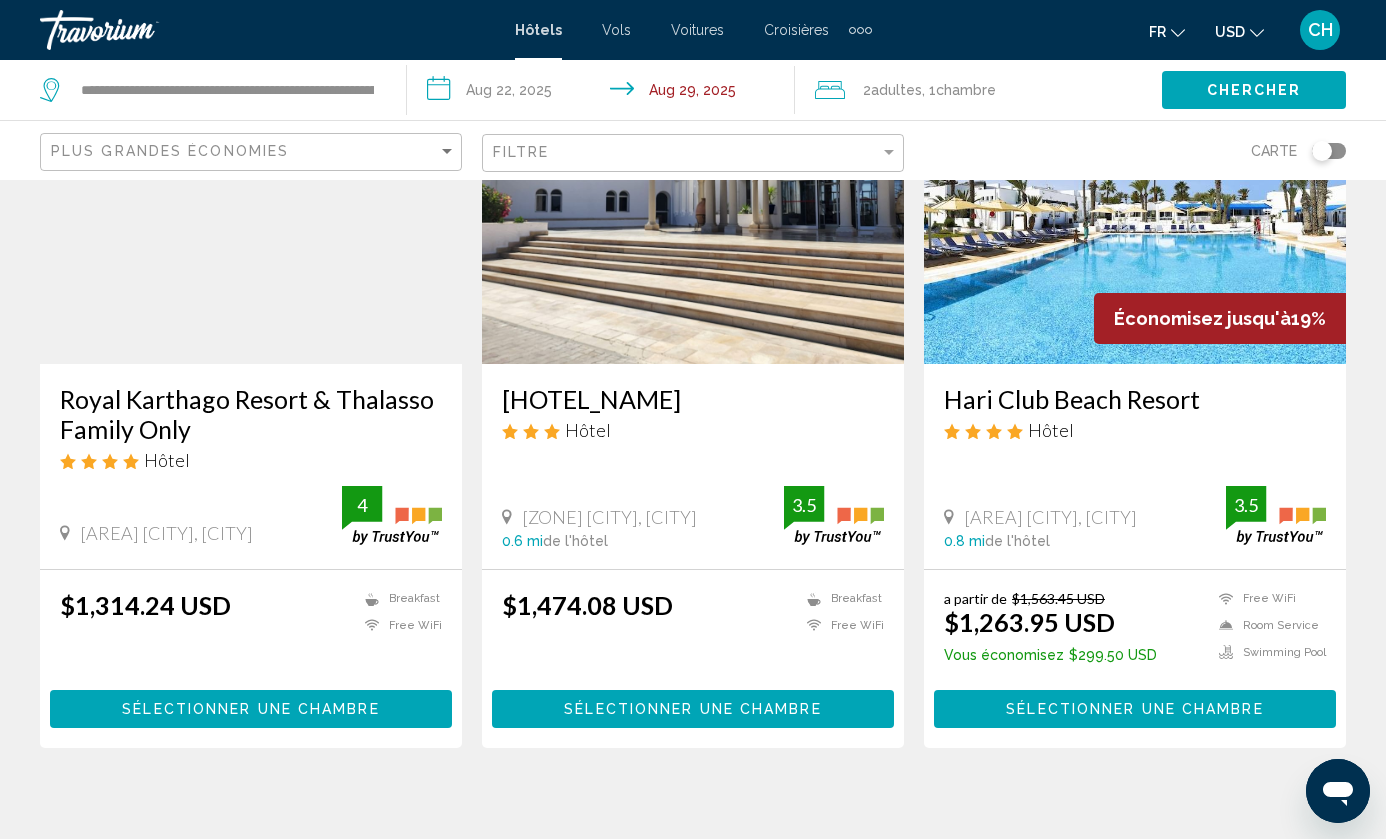 scroll, scrollTop: 187, scrollLeft: 0, axis: vertical 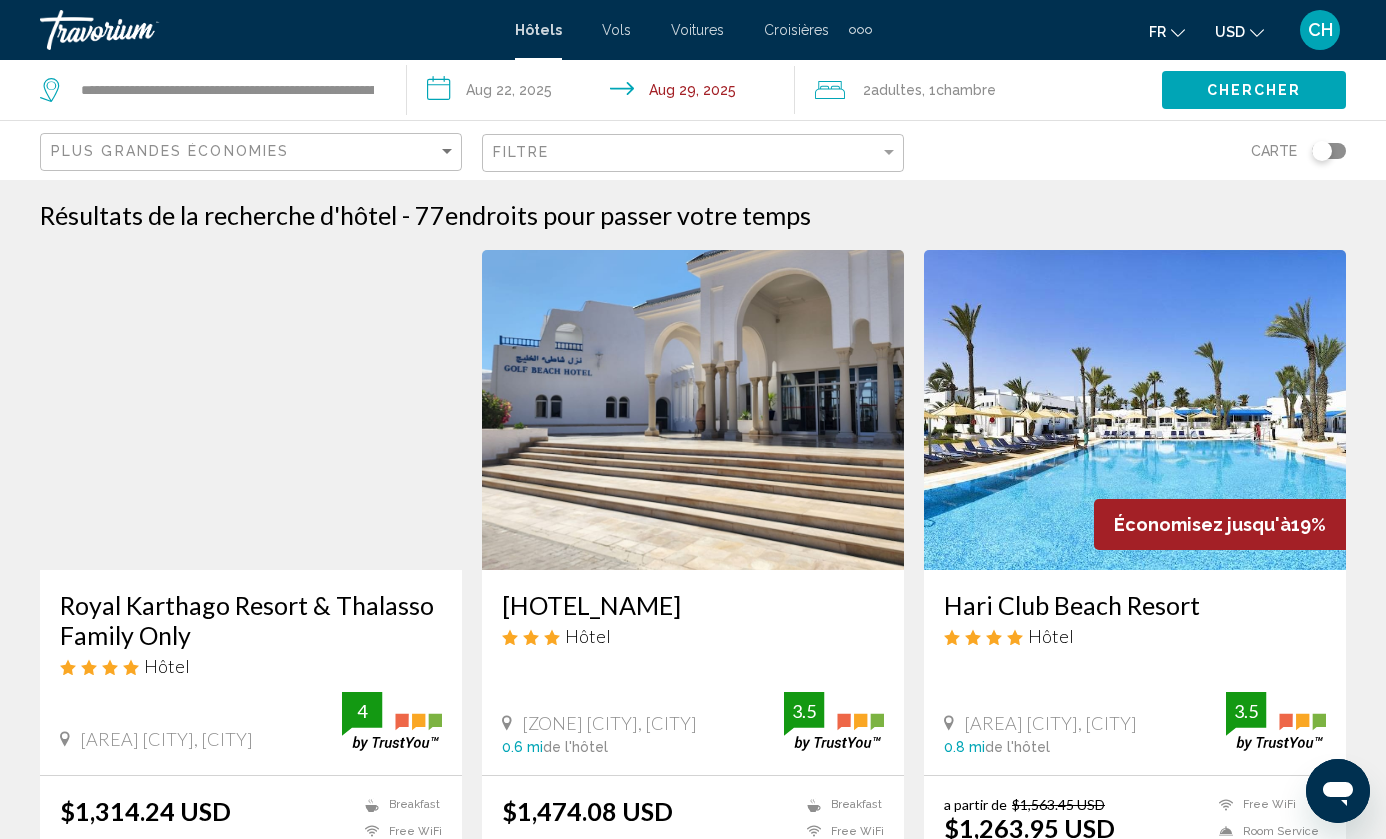 click on "**********" at bounding box center [604, 93] 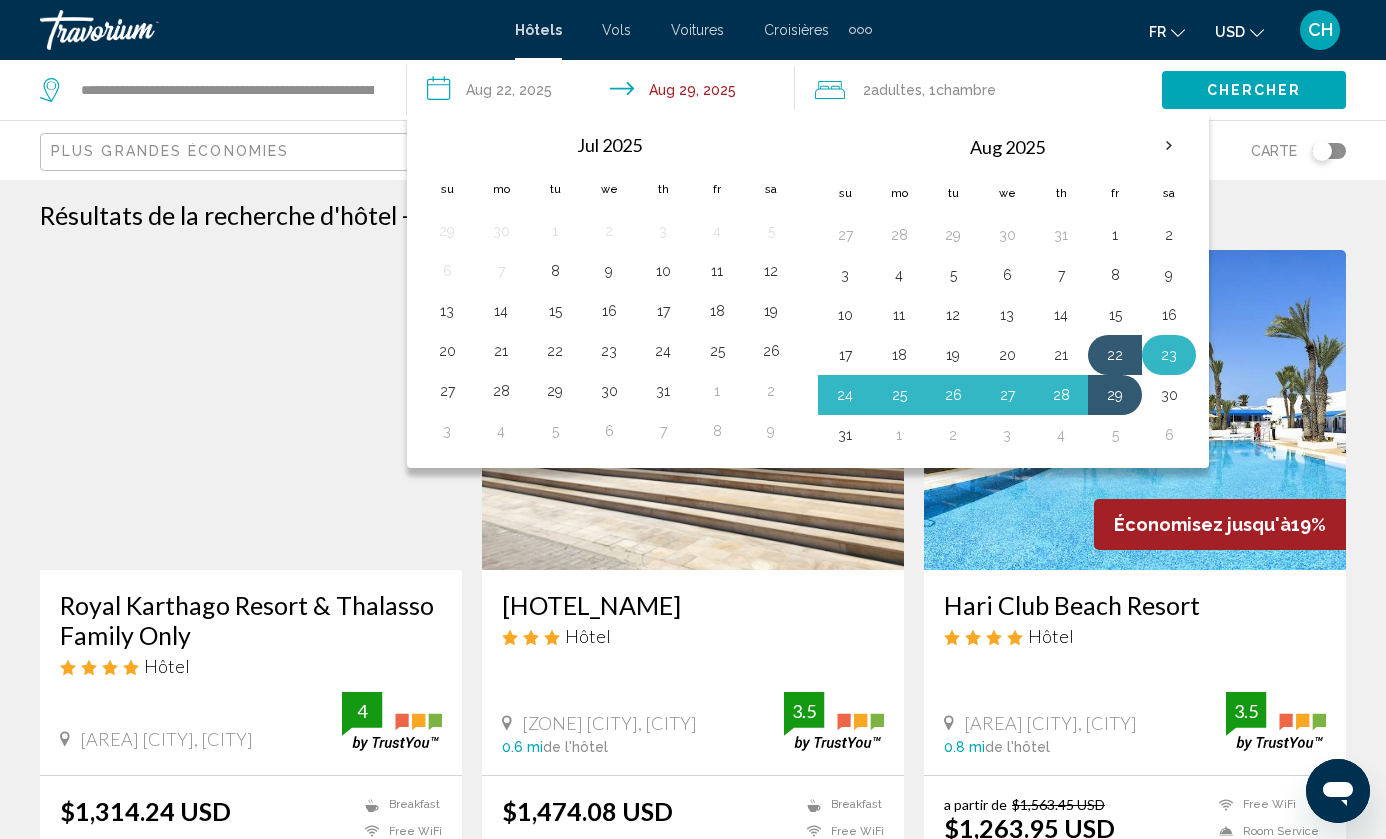 click on "23" at bounding box center (1169, 355) 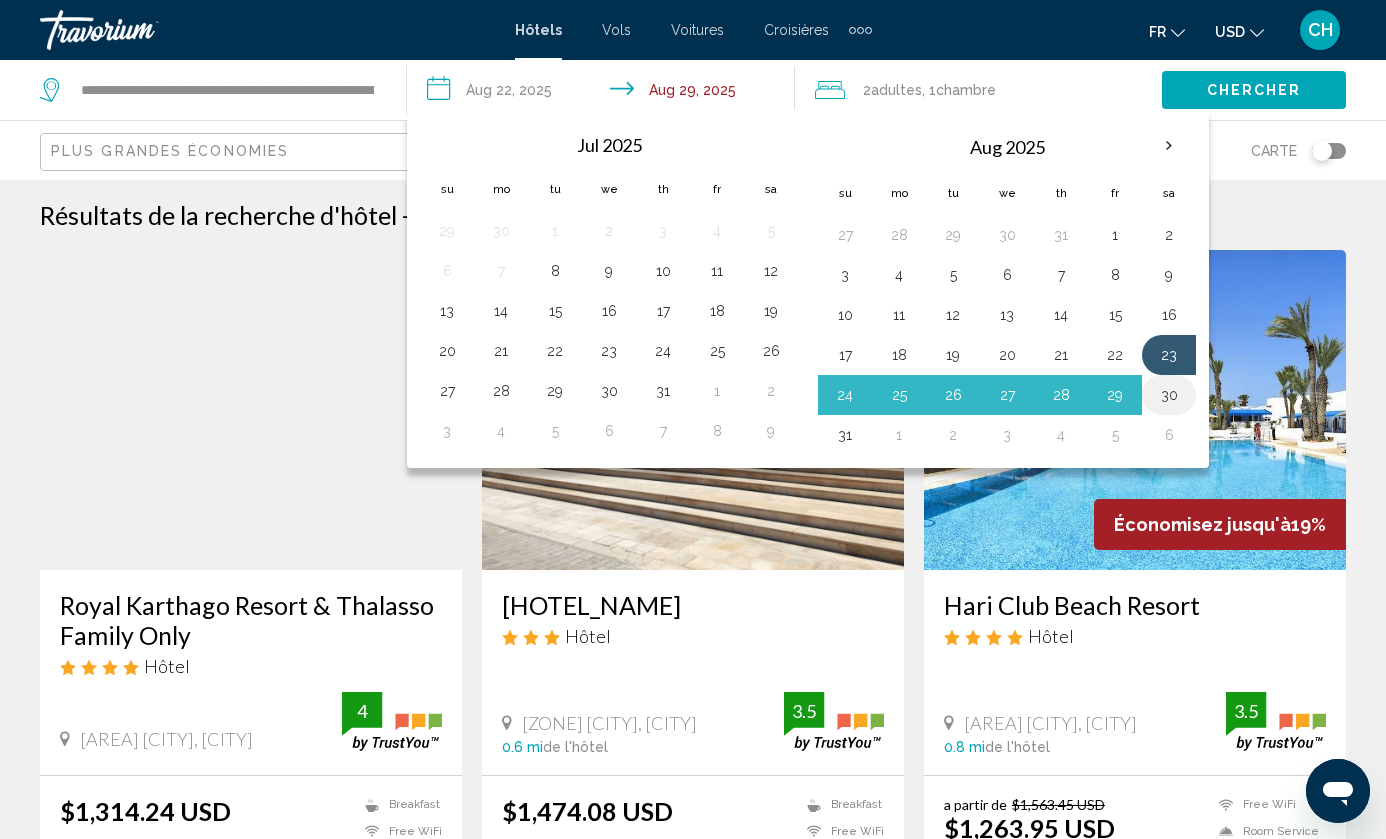 click on "30" at bounding box center [1169, 395] 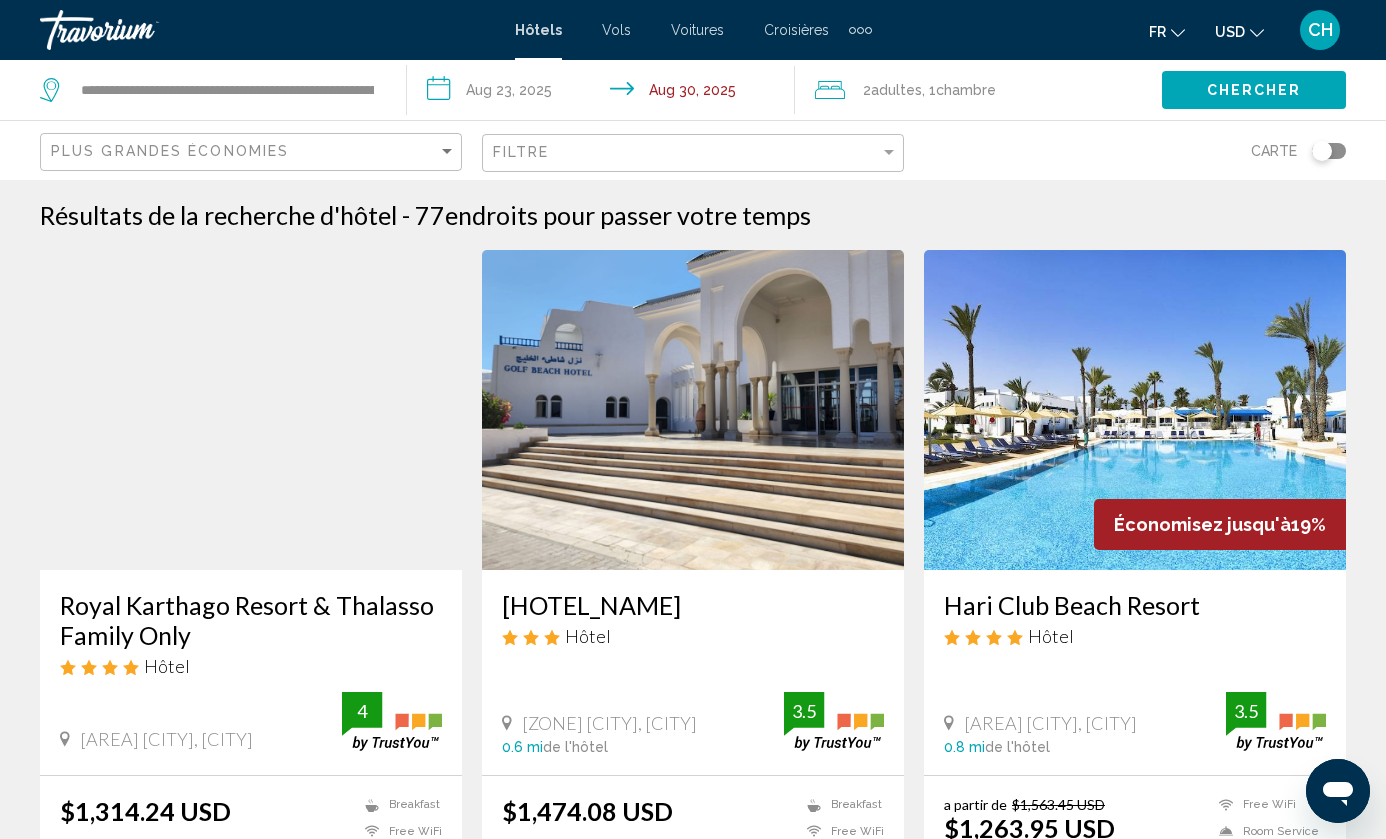 click on "Chercher" at bounding box center [1254, 91] 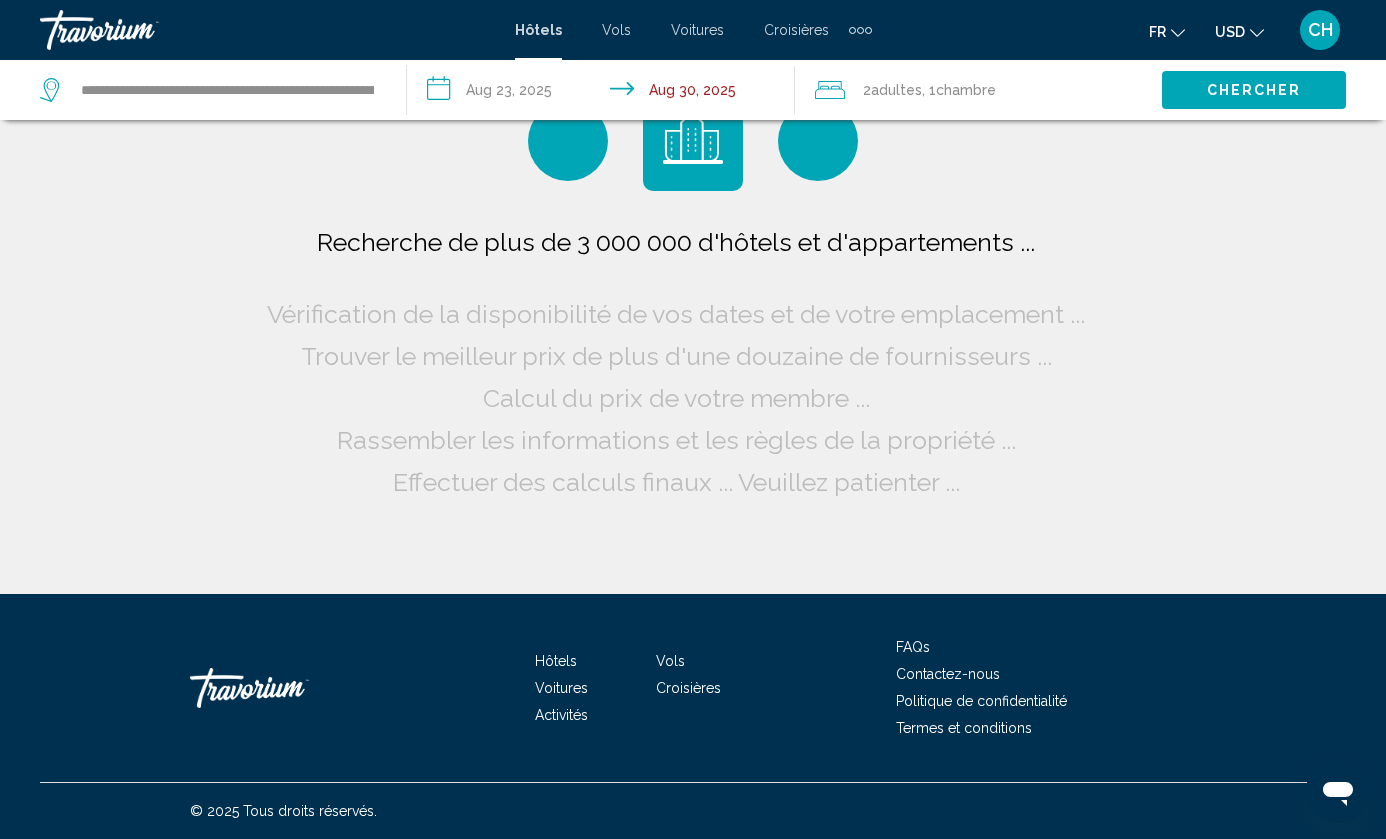click at bounding box center (1257, 33) 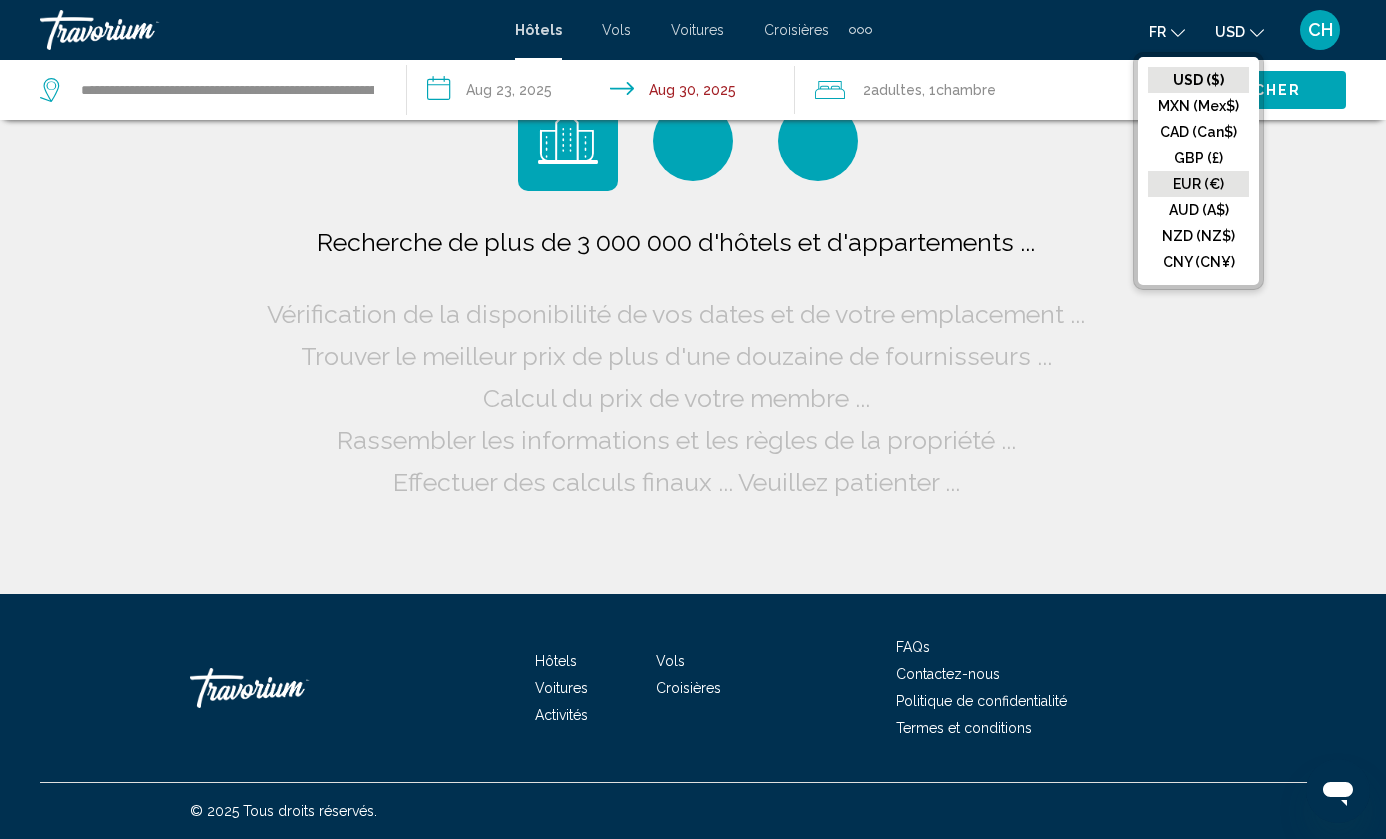 click on "EUR (€)" at bounding box center [1198, 80] 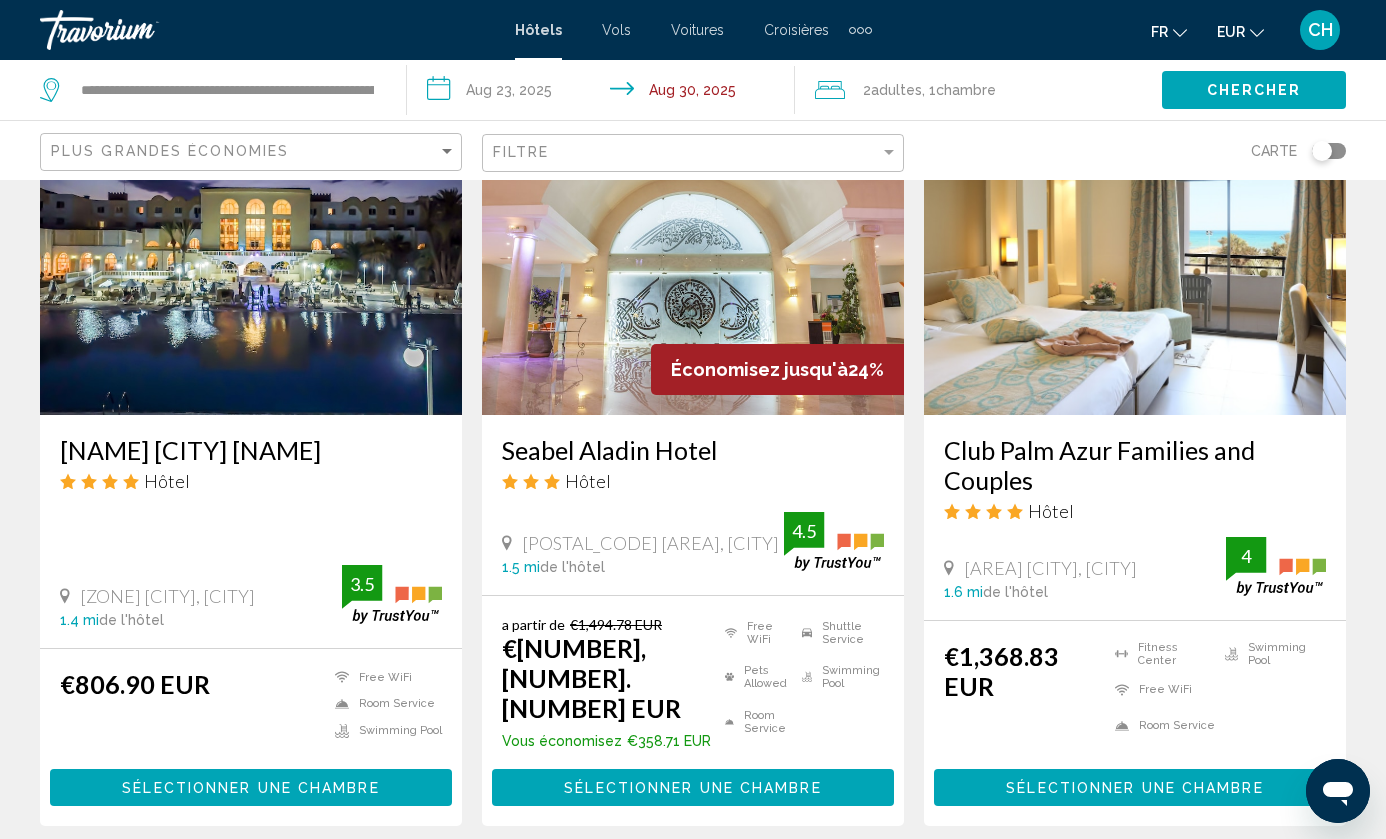 scroll, scrollTop: 1652, scrollLeft: 0, axis: vertical 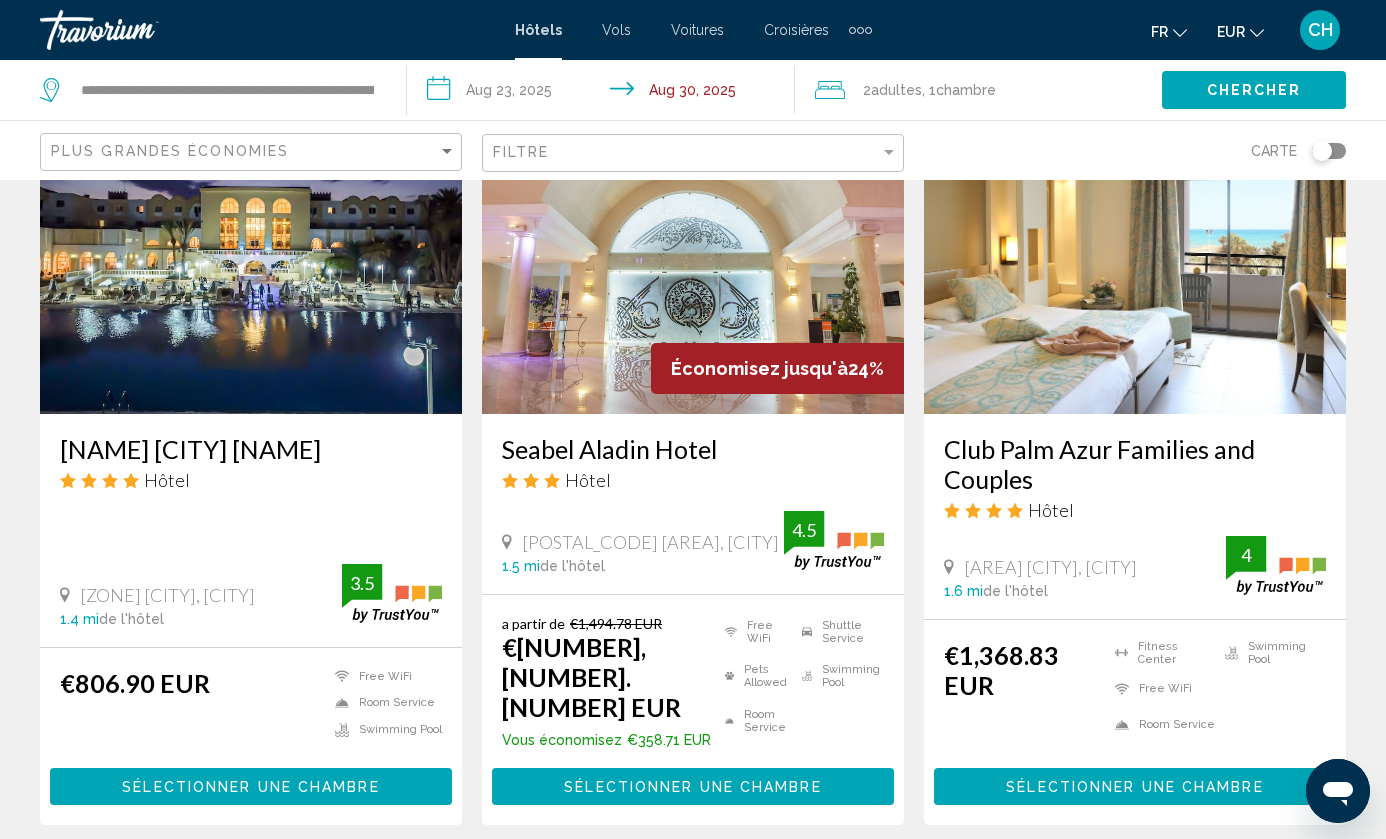 click on "**********" at bounding box center (604, 93) 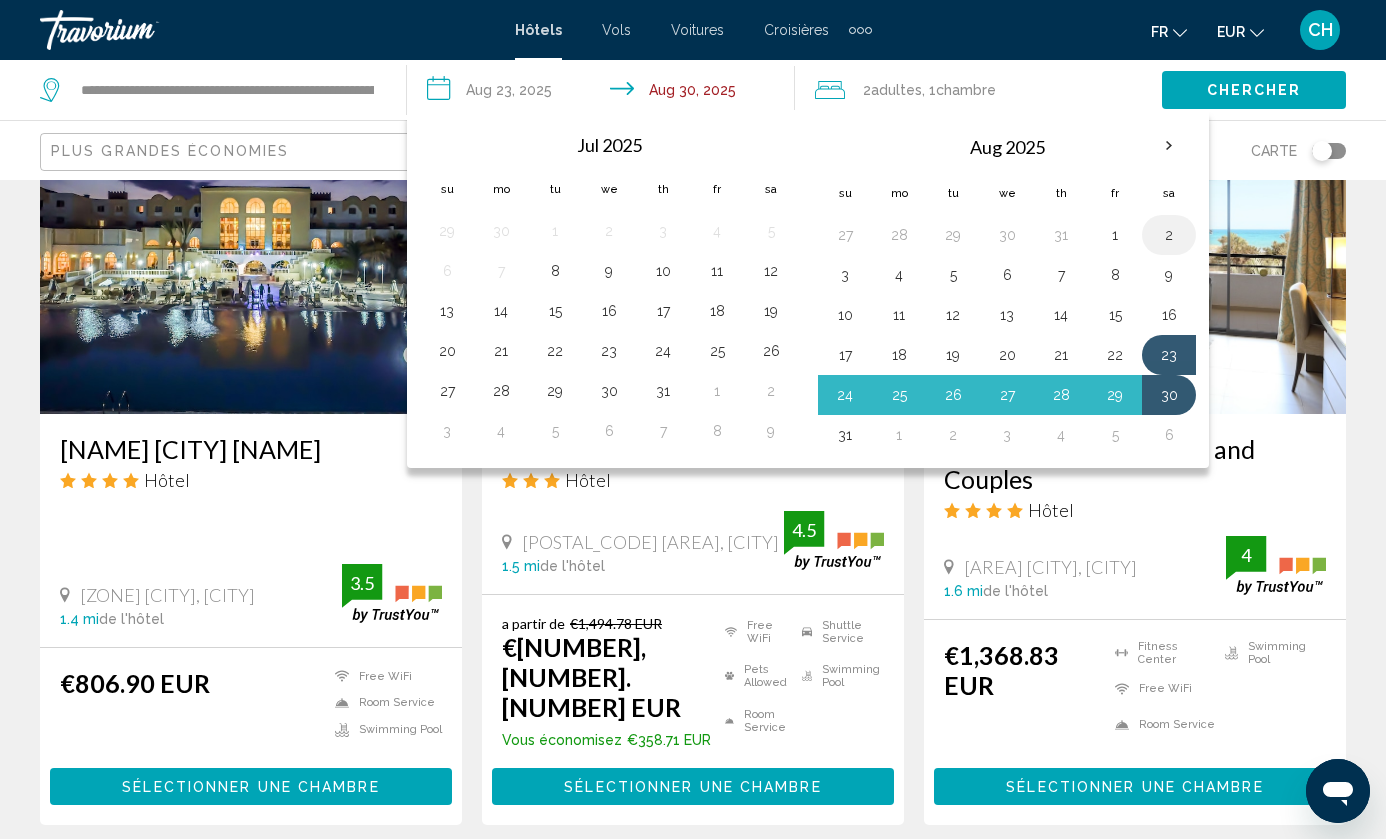 click on "2" at bounding box center [1169, 235] 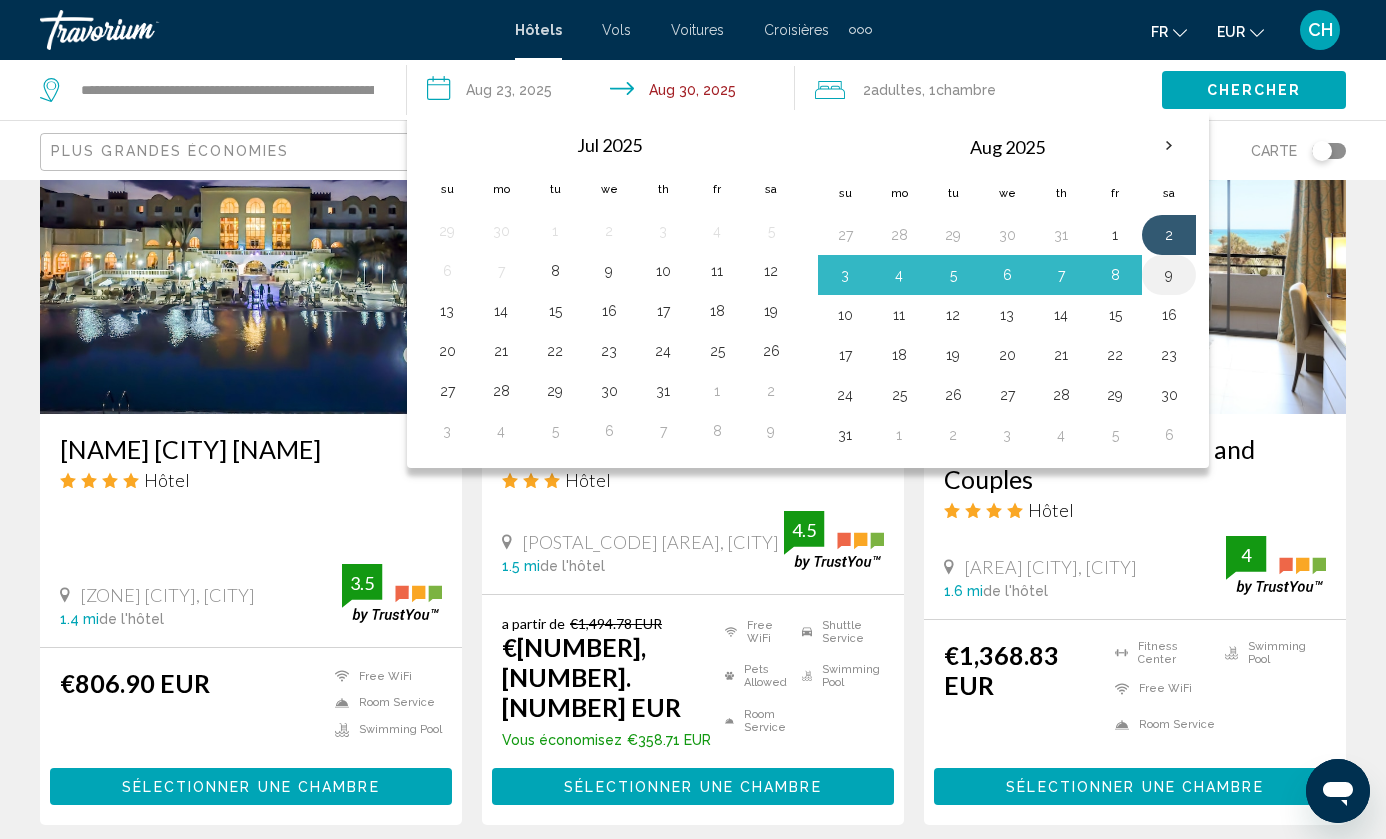 click on "9" at bounding box center [1169, 275] 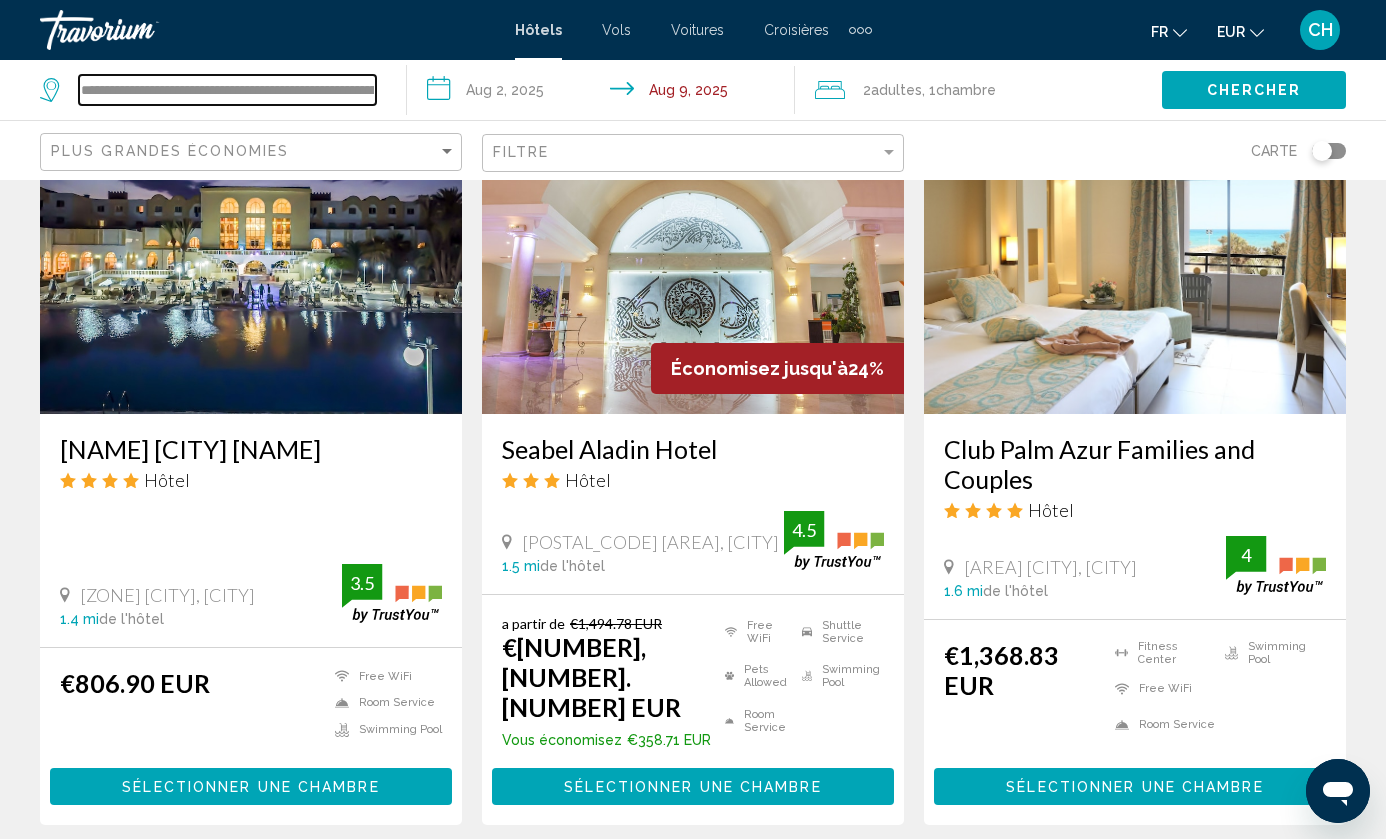 click on "**********" at bounding box center (227, 90) 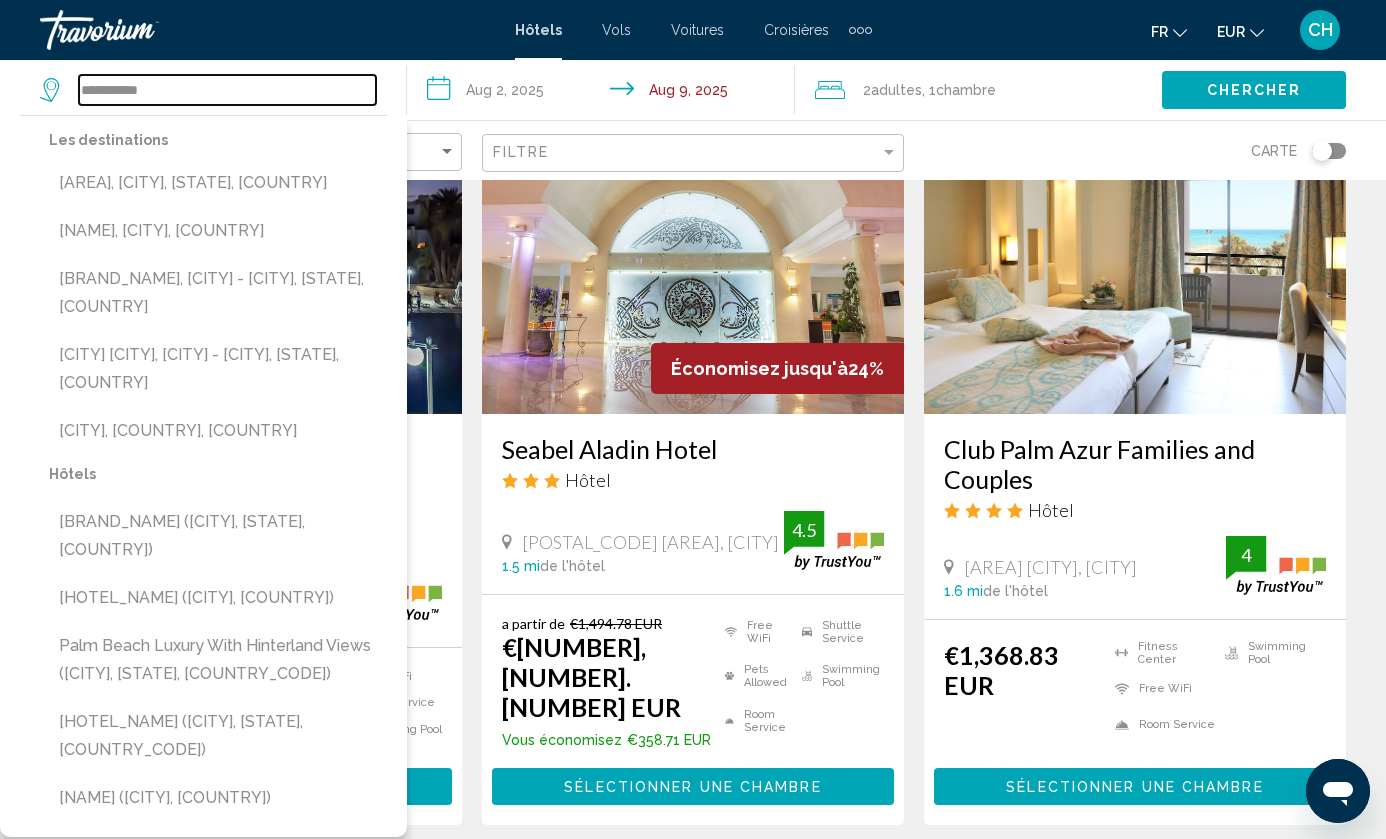 click on "**********" at bounding box center (227, 90) 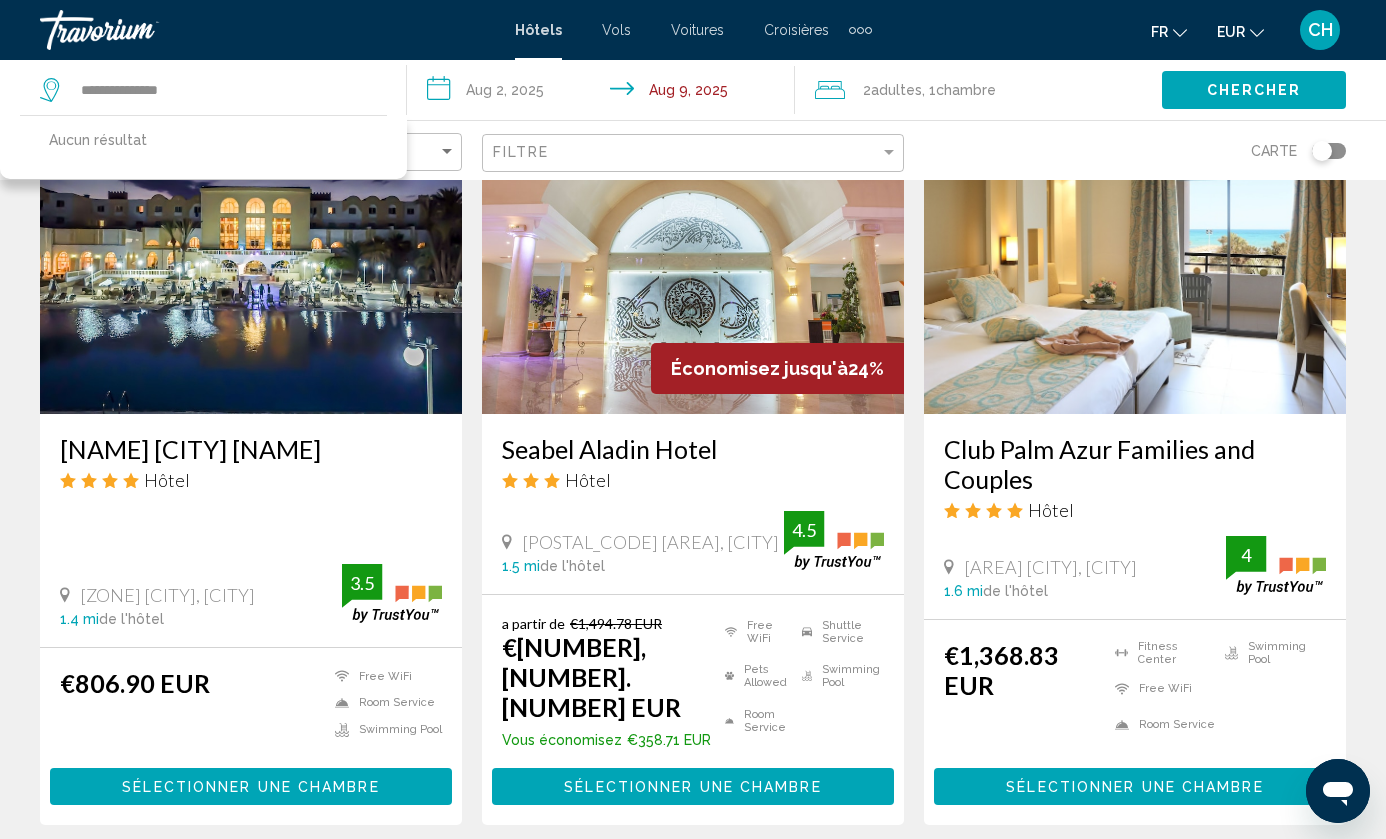 click on "Chercher" at bounding box center (1254, 89) 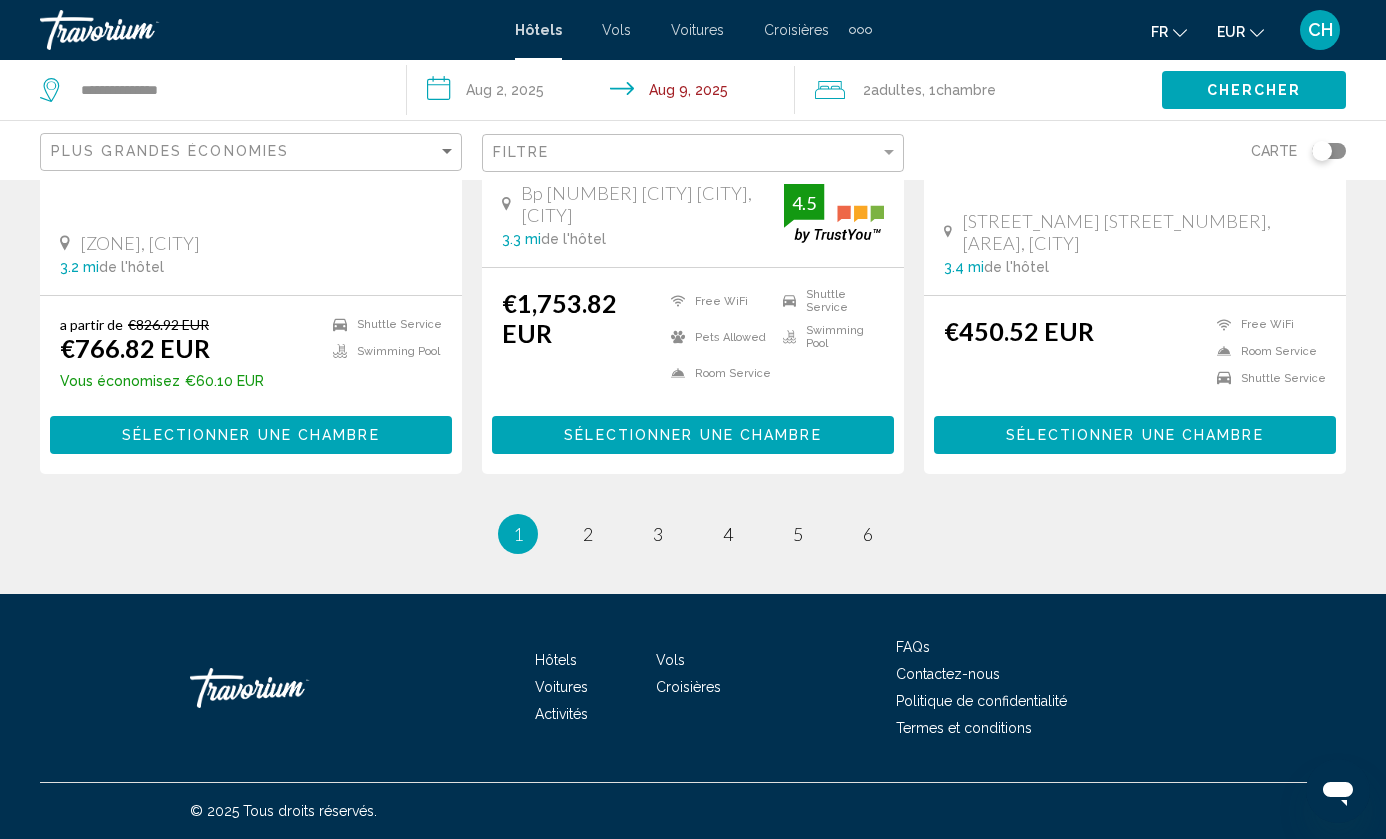 scroll, scrollTop: 2712, scrollLeft: 0, axis: vertical 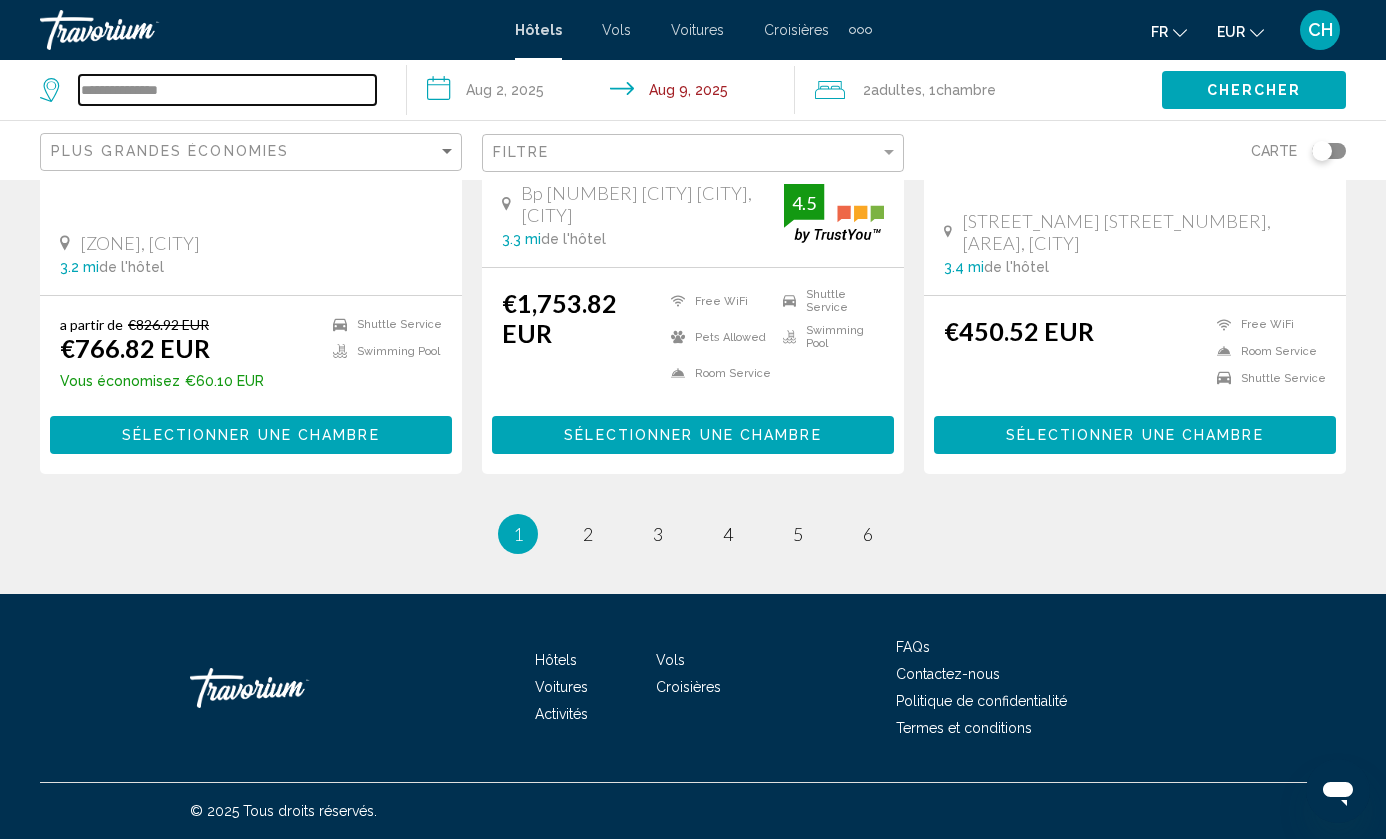 click on "**********" at bounding box center [227, 90] 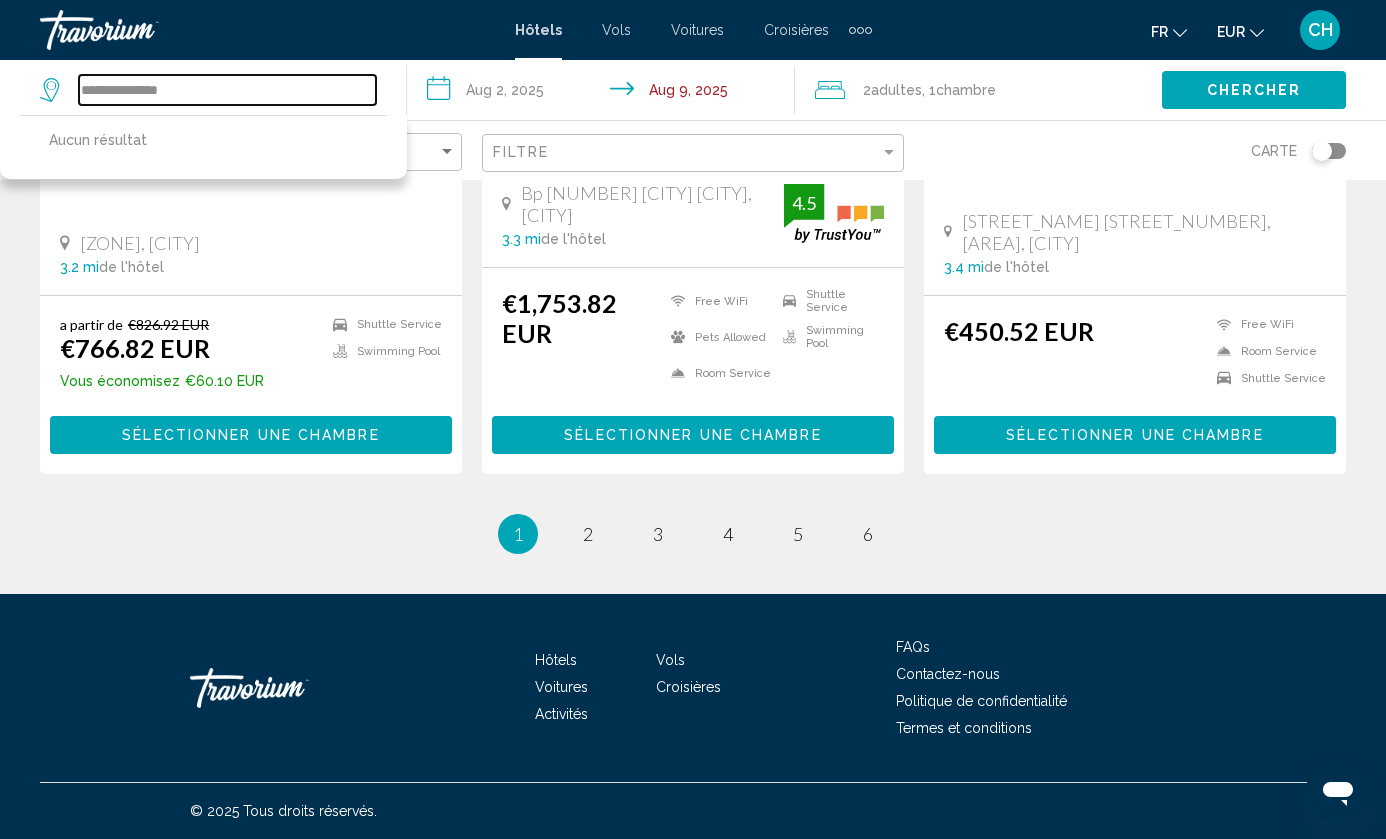 click on "**********" at bounding box center [227, 90] 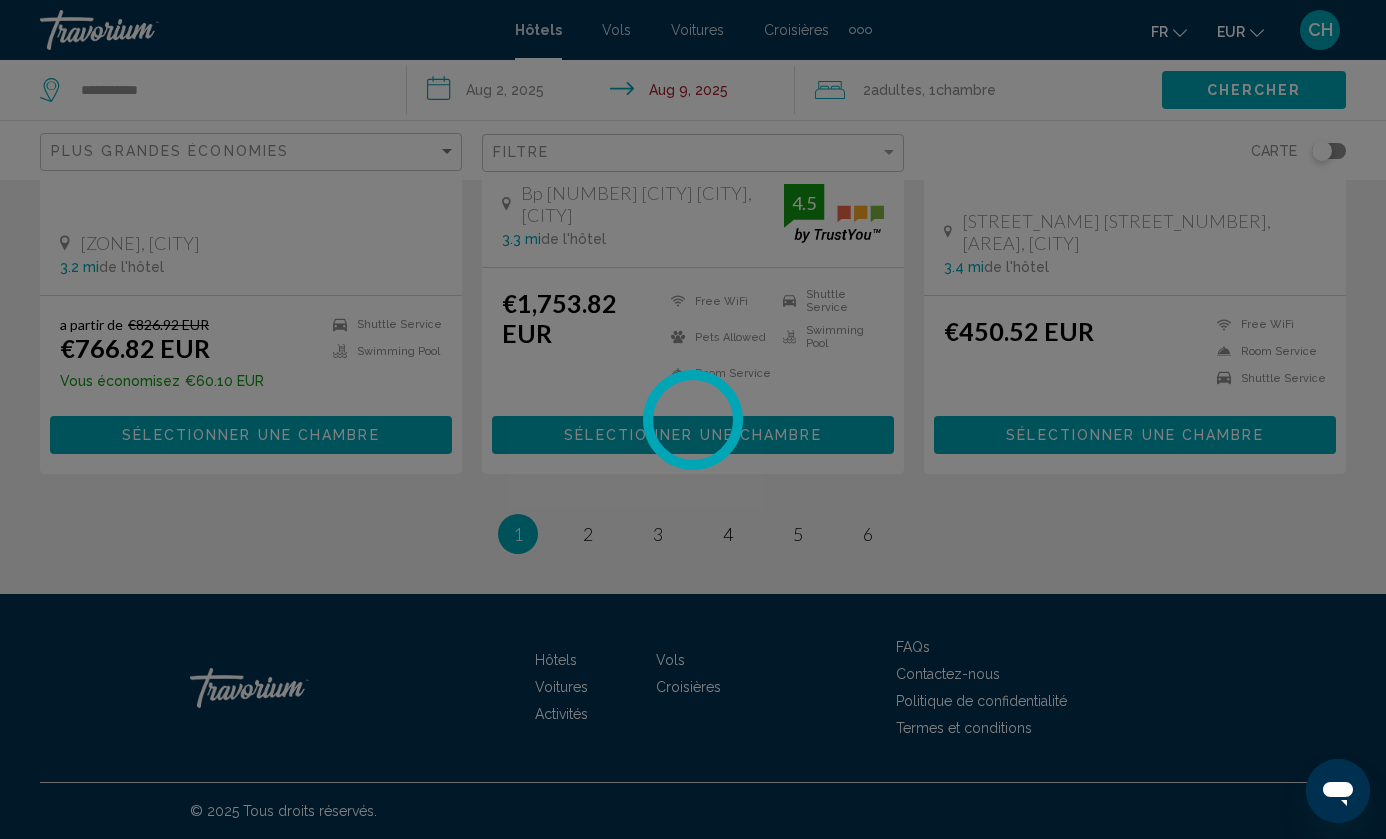 click at bounding box center [693, 419] 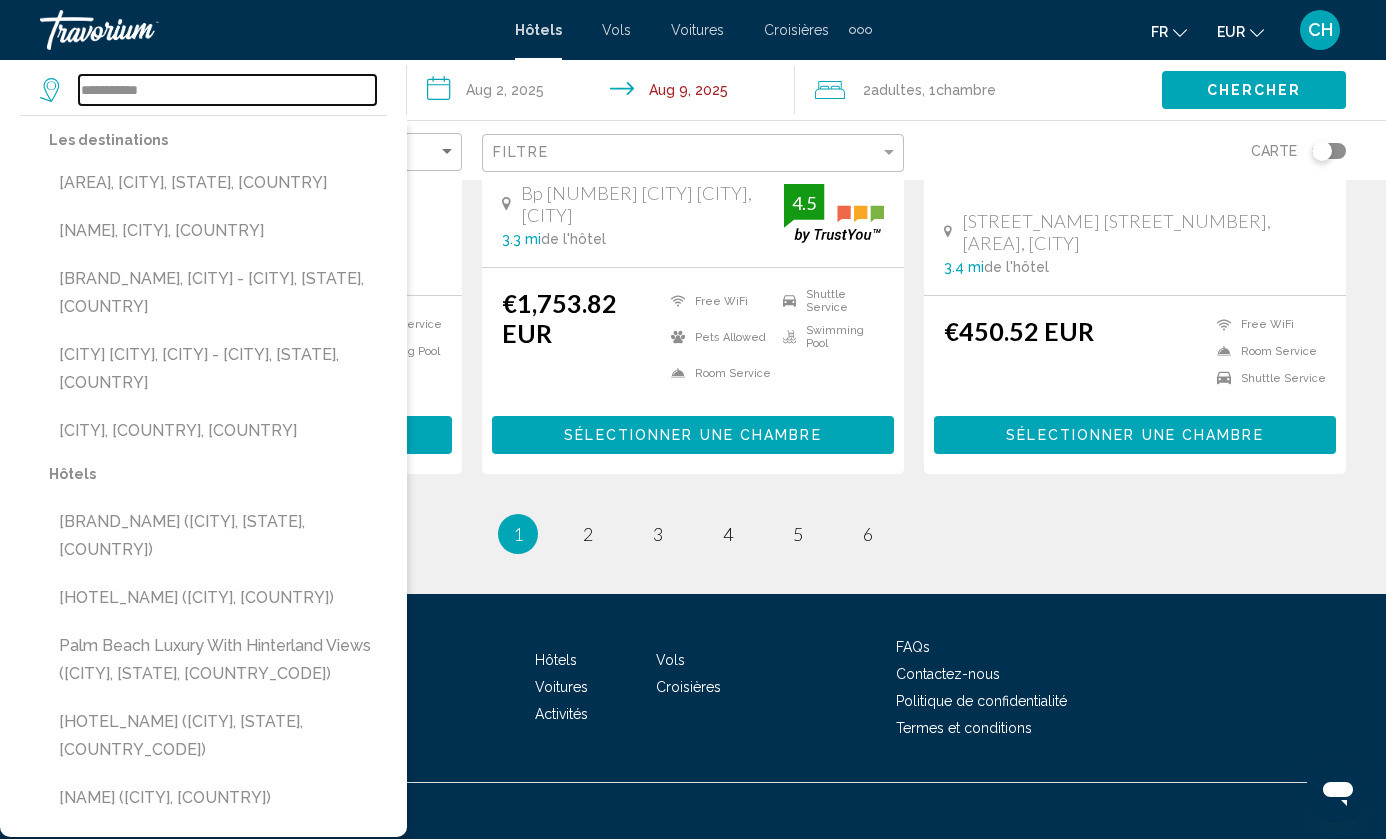 click on "**********" at bounding box center (227, 90) 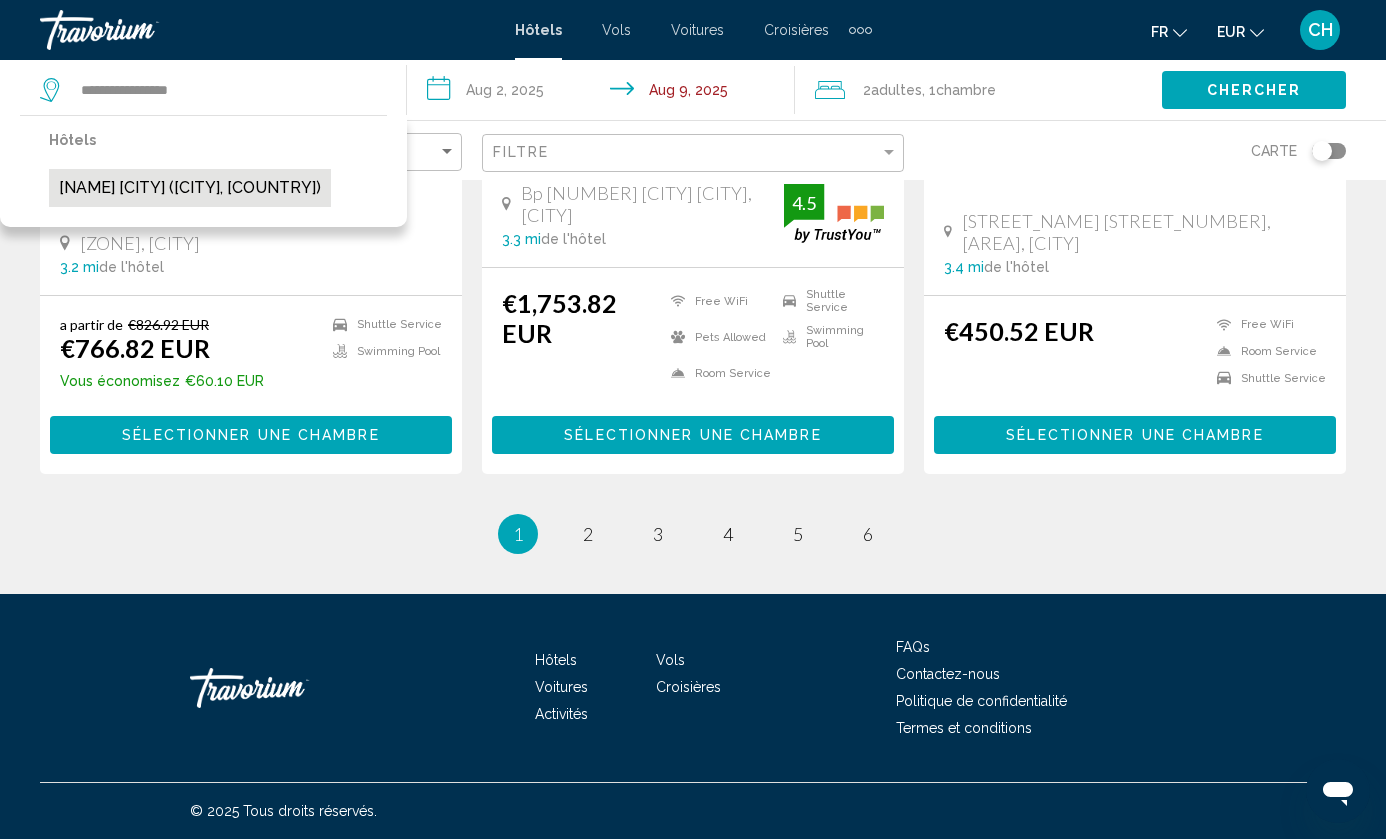 click on "[NAME] [CITY] ([CITY], [COUNTRY])" at bounding box center [190, 188] 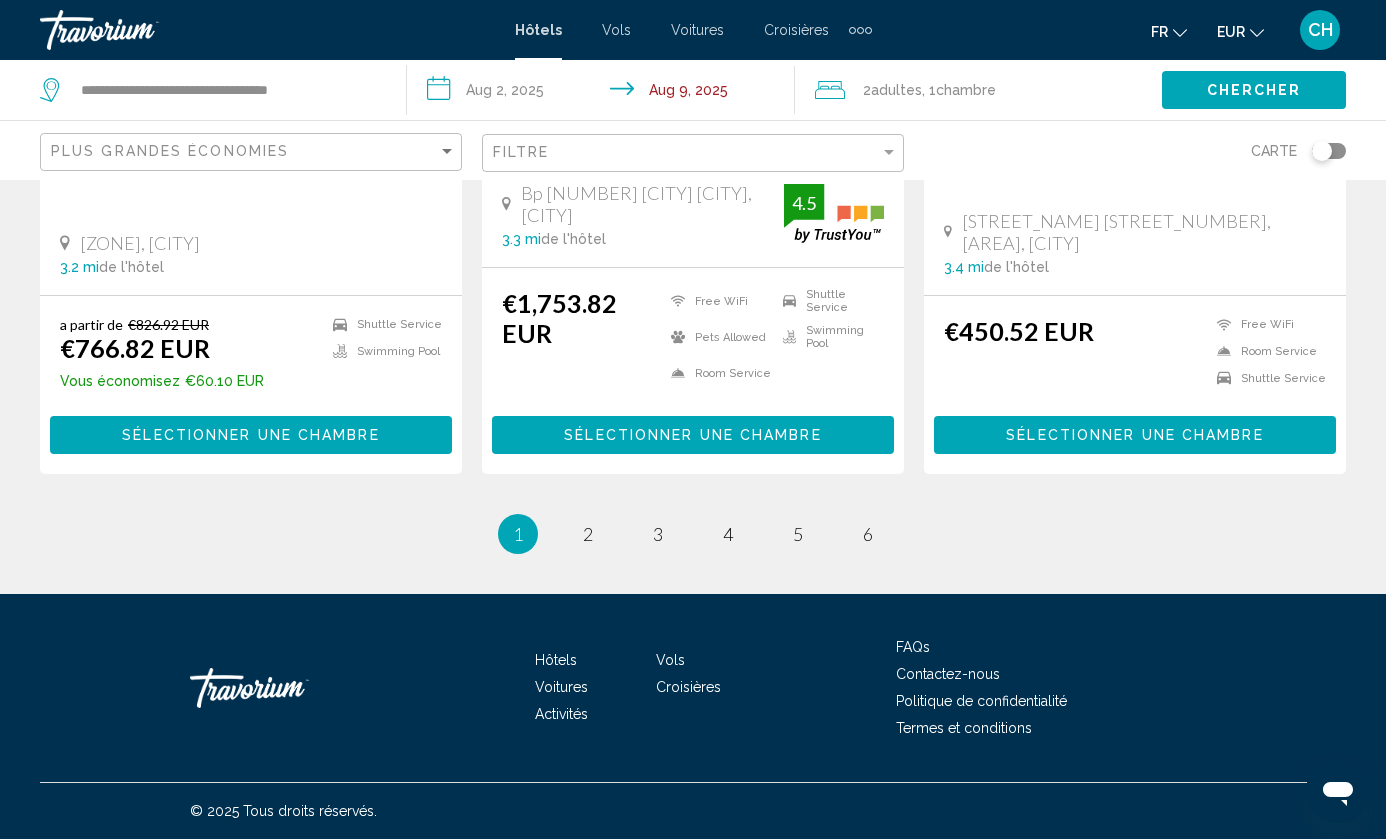 click on "Chercher" at bounding box center [1254, 91] 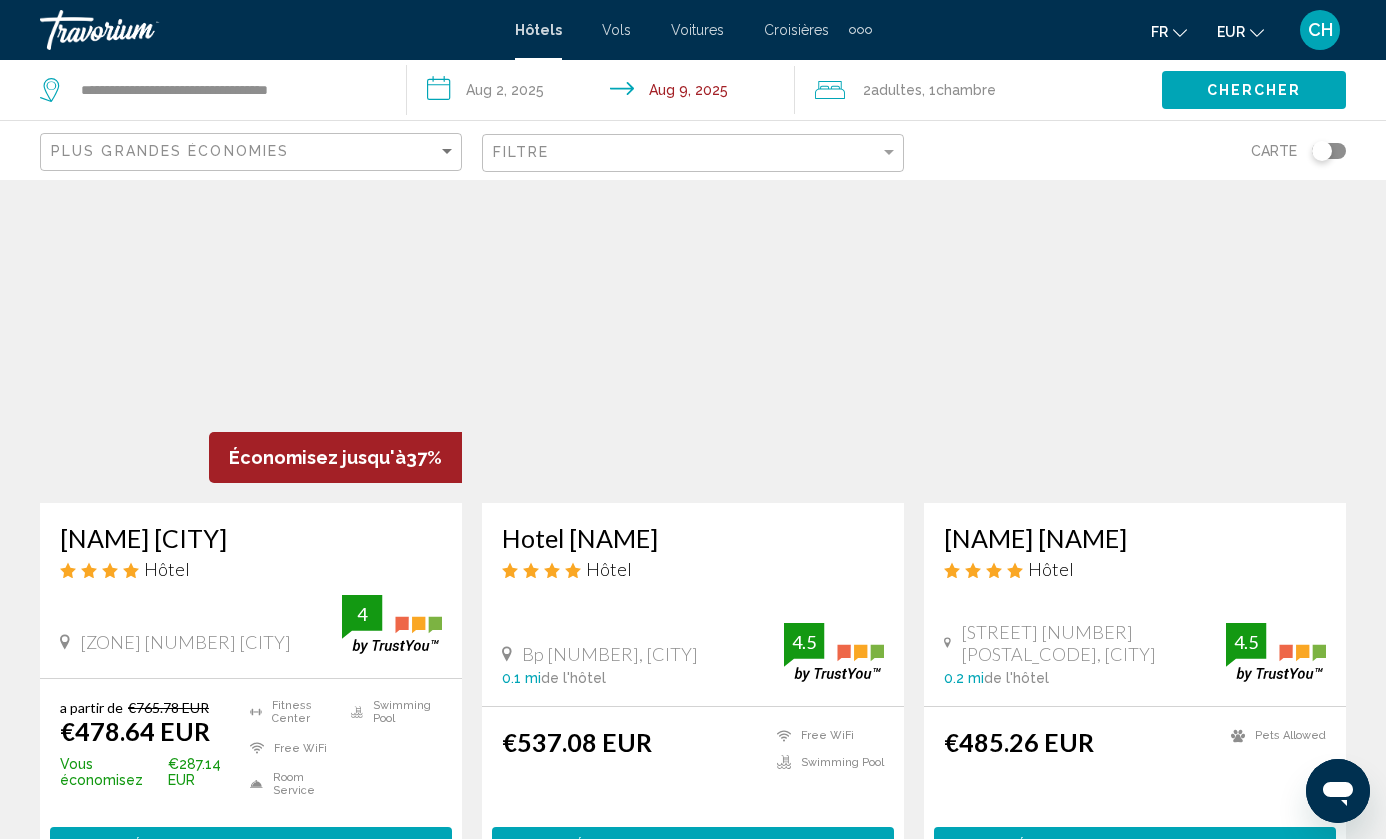 scroll, scrollTop: 96, scrollLeft: 0, axis: vertical 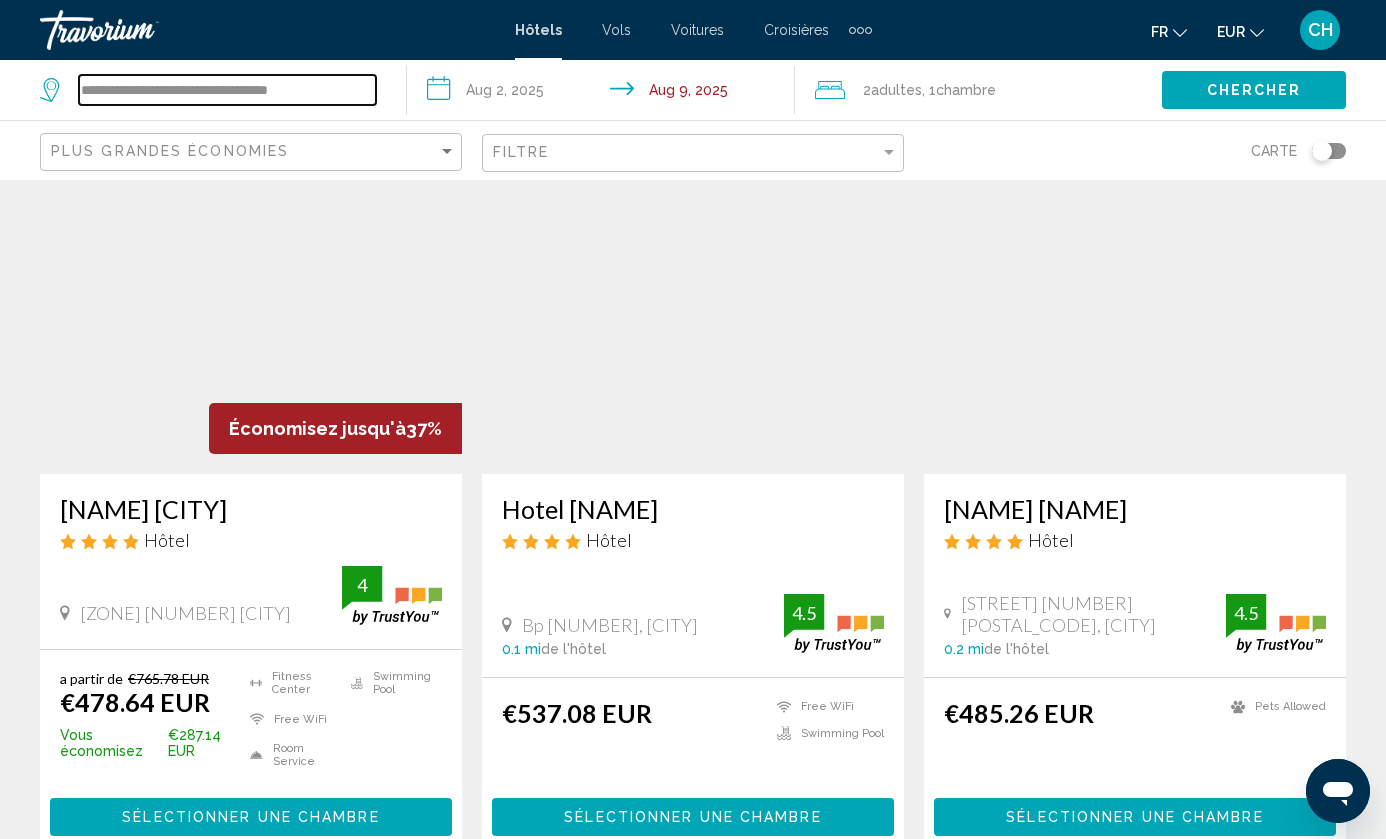 click on "**********" at bounding box center [227, 90] 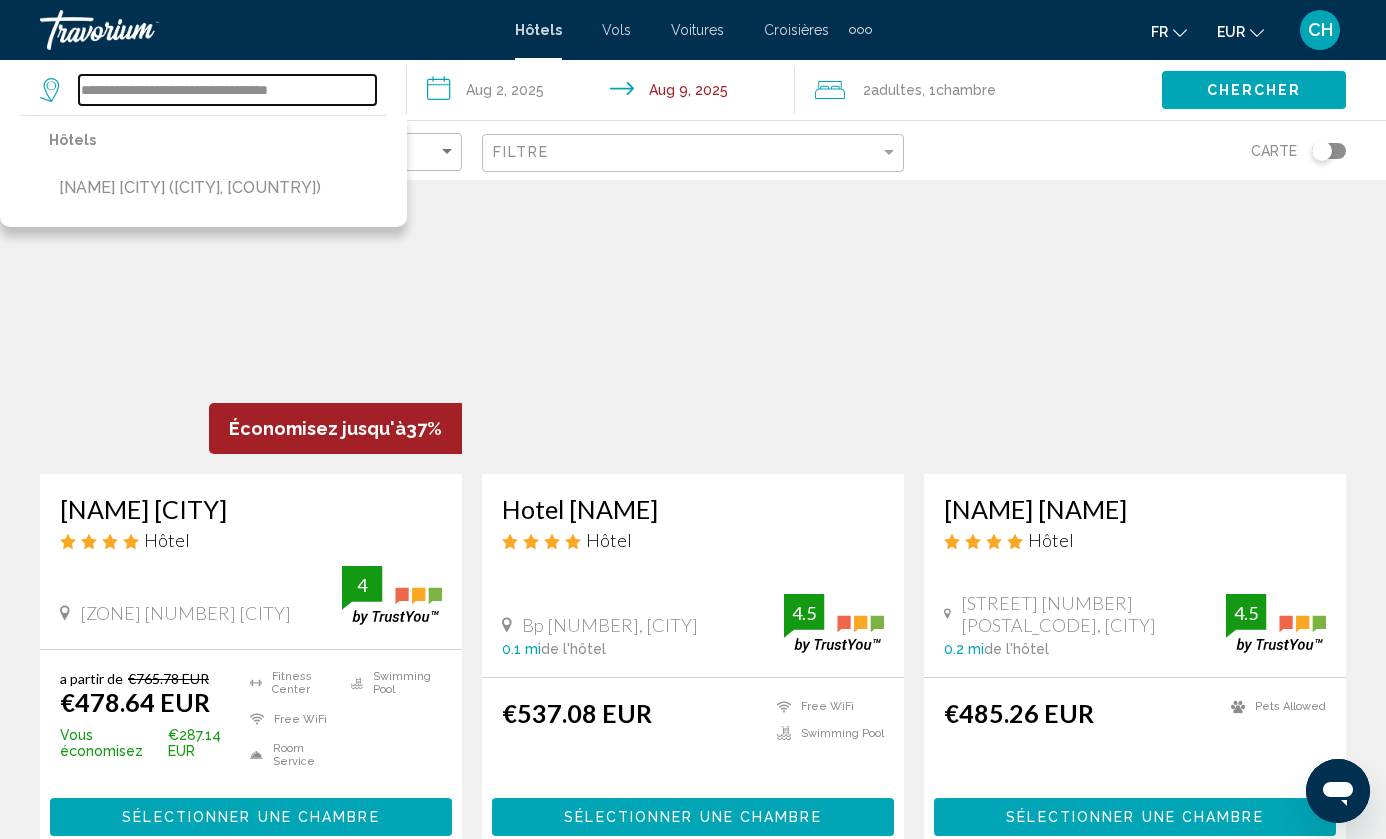 click on "**********" at bounding box center [227, 90] 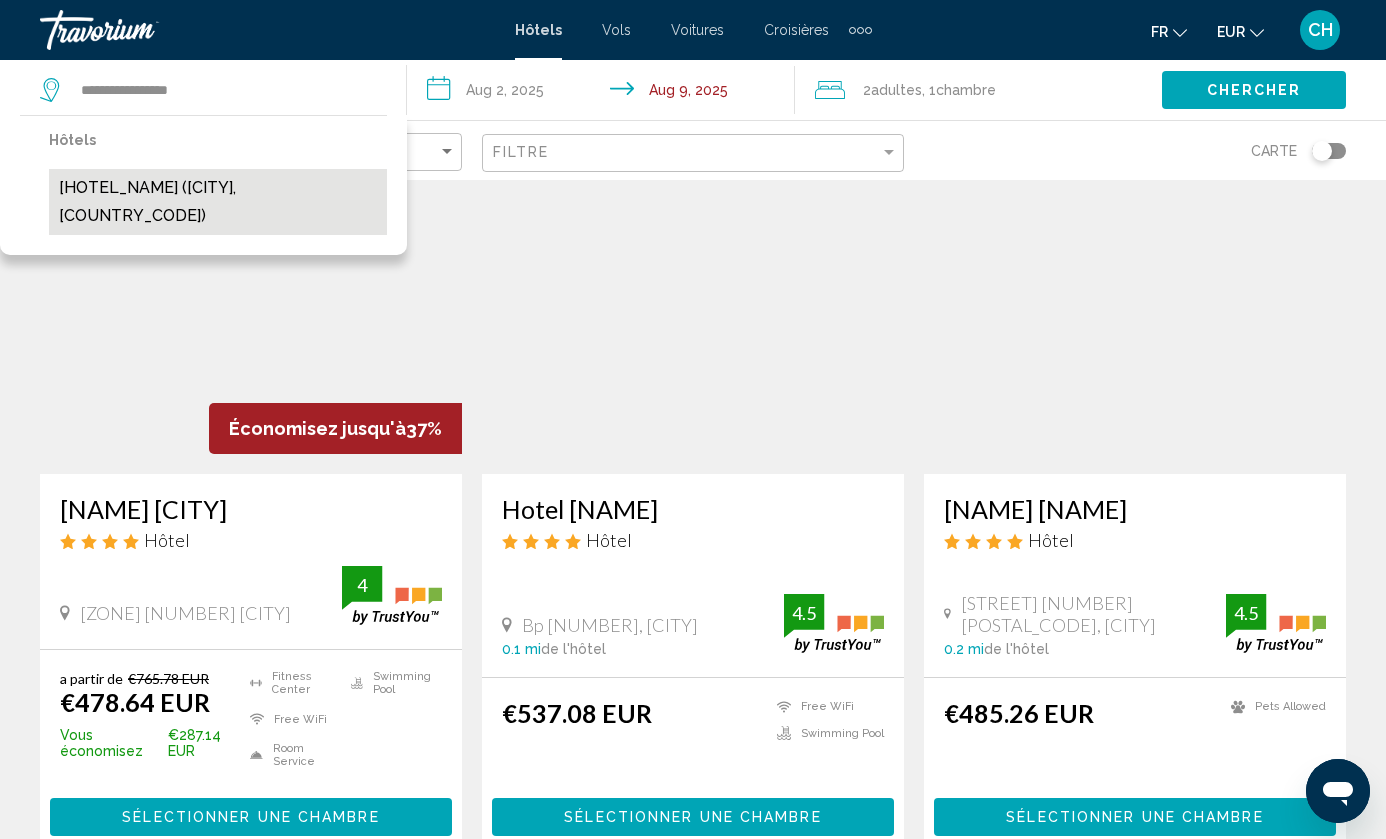 click on "[HOTEL_NAME] ([CITY], [COUNTRY_CODE])" at bounding box center [218, 202] 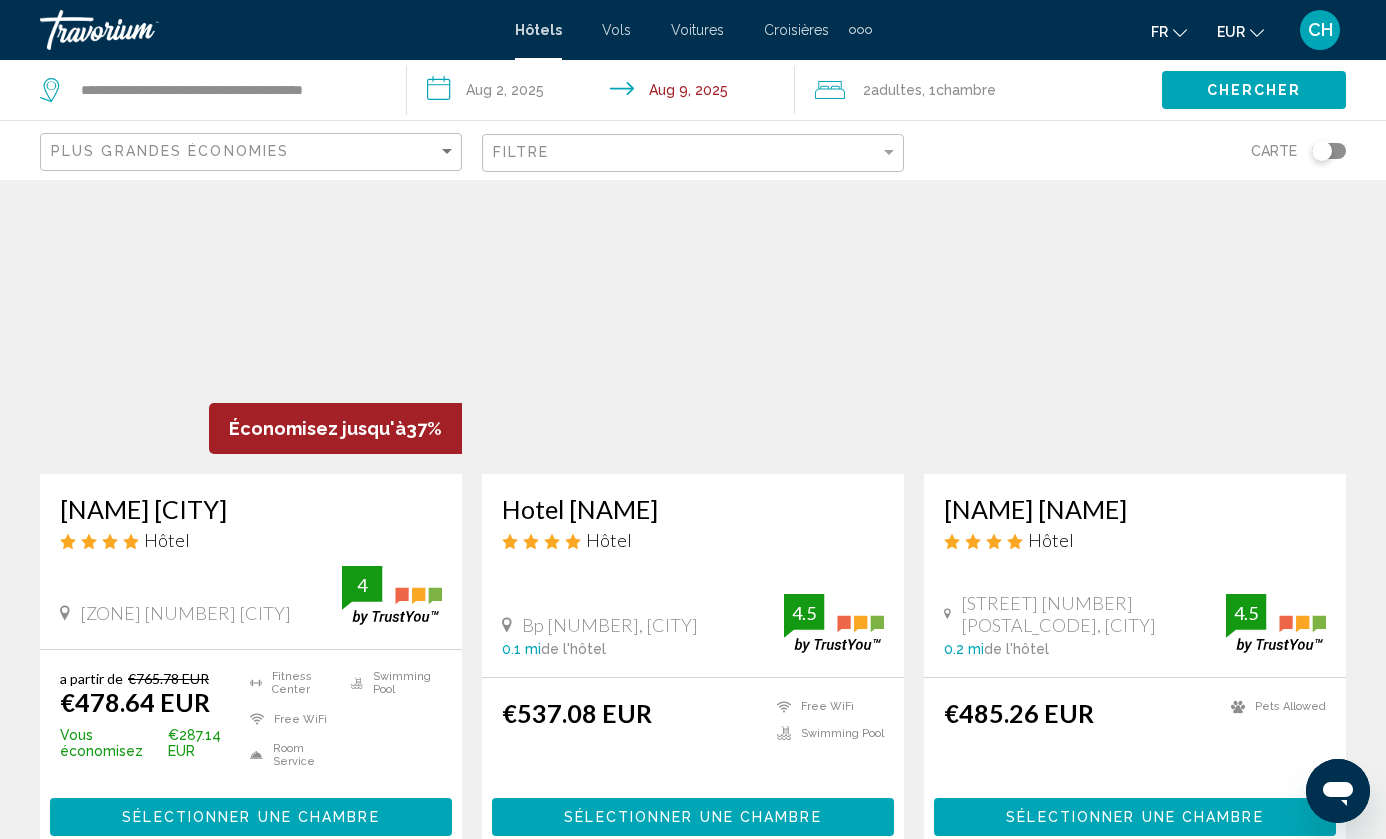 click on "Chercher" at bounding box center [1254, 91] 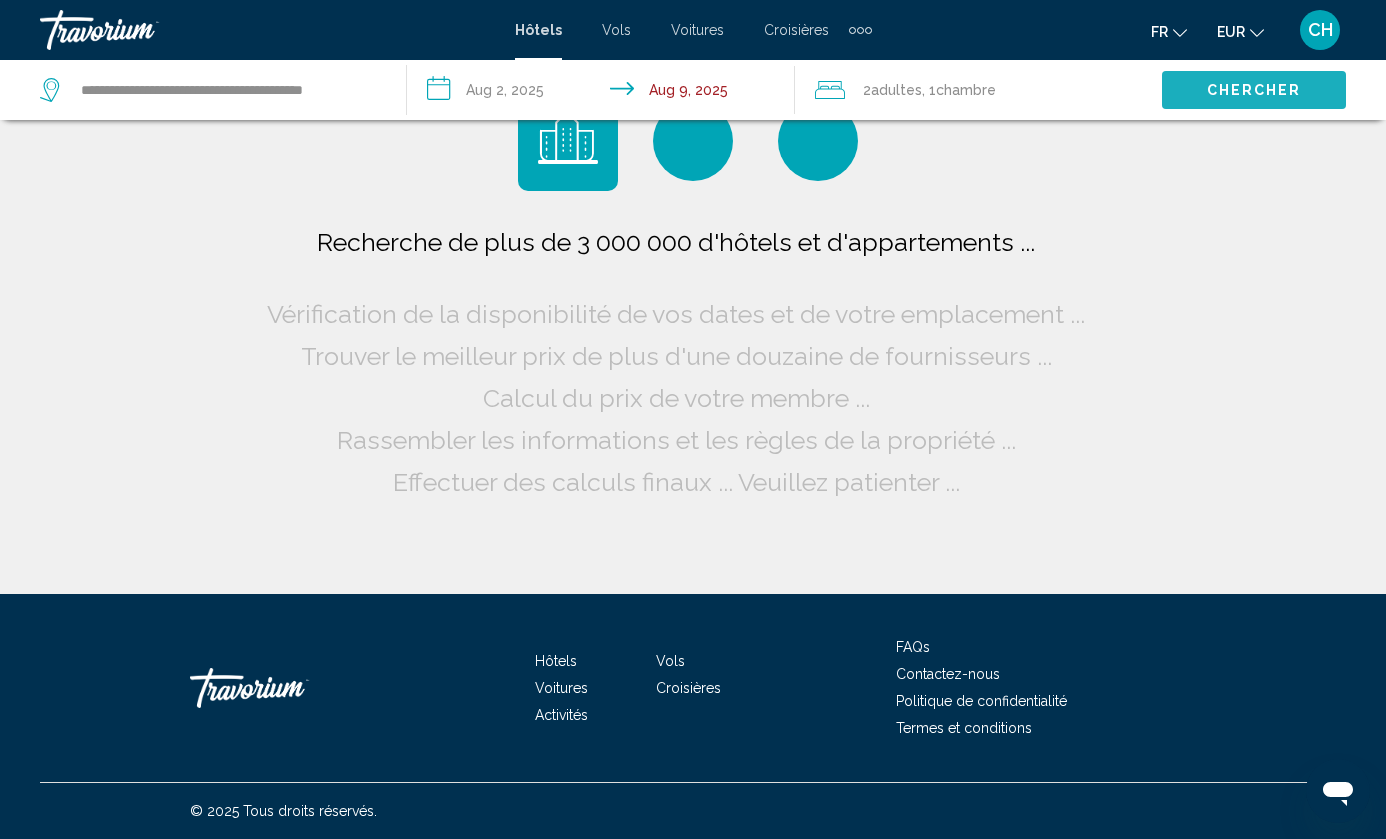 scroll, scrollTop: 0, scrollLeft: 0, axis: both 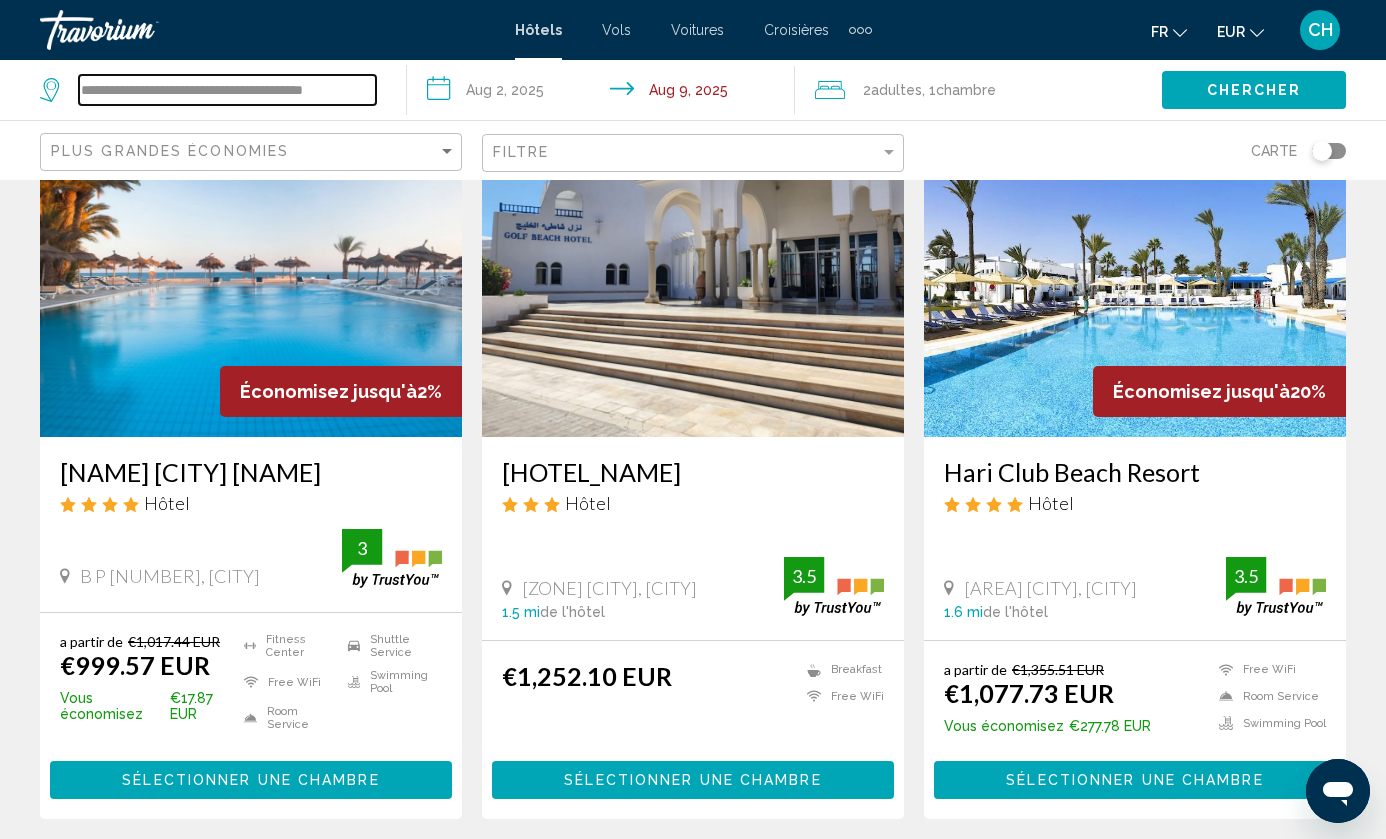 click on "**********" at bounding box center [227, 90] 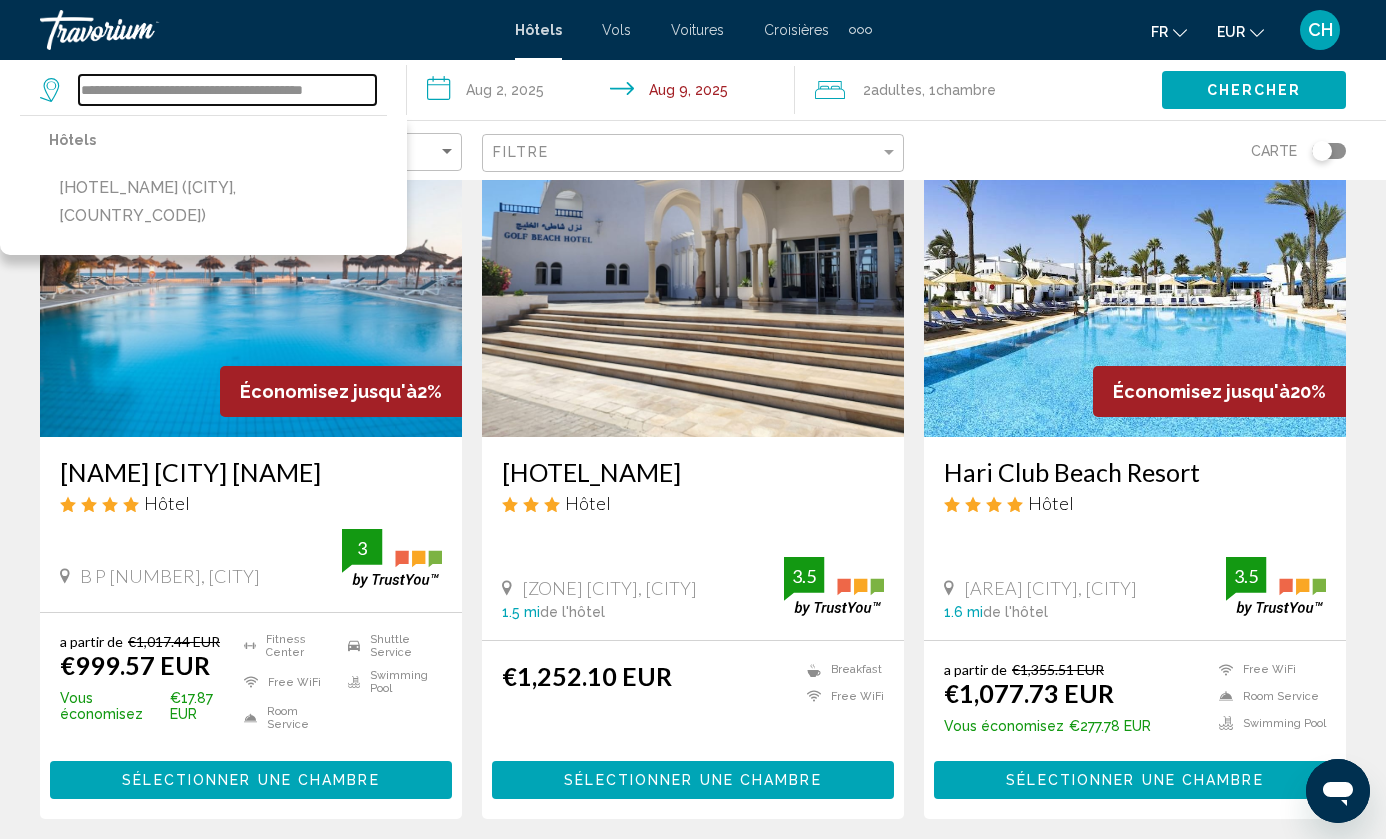 click on "**********" at bounding box center [227, 90] 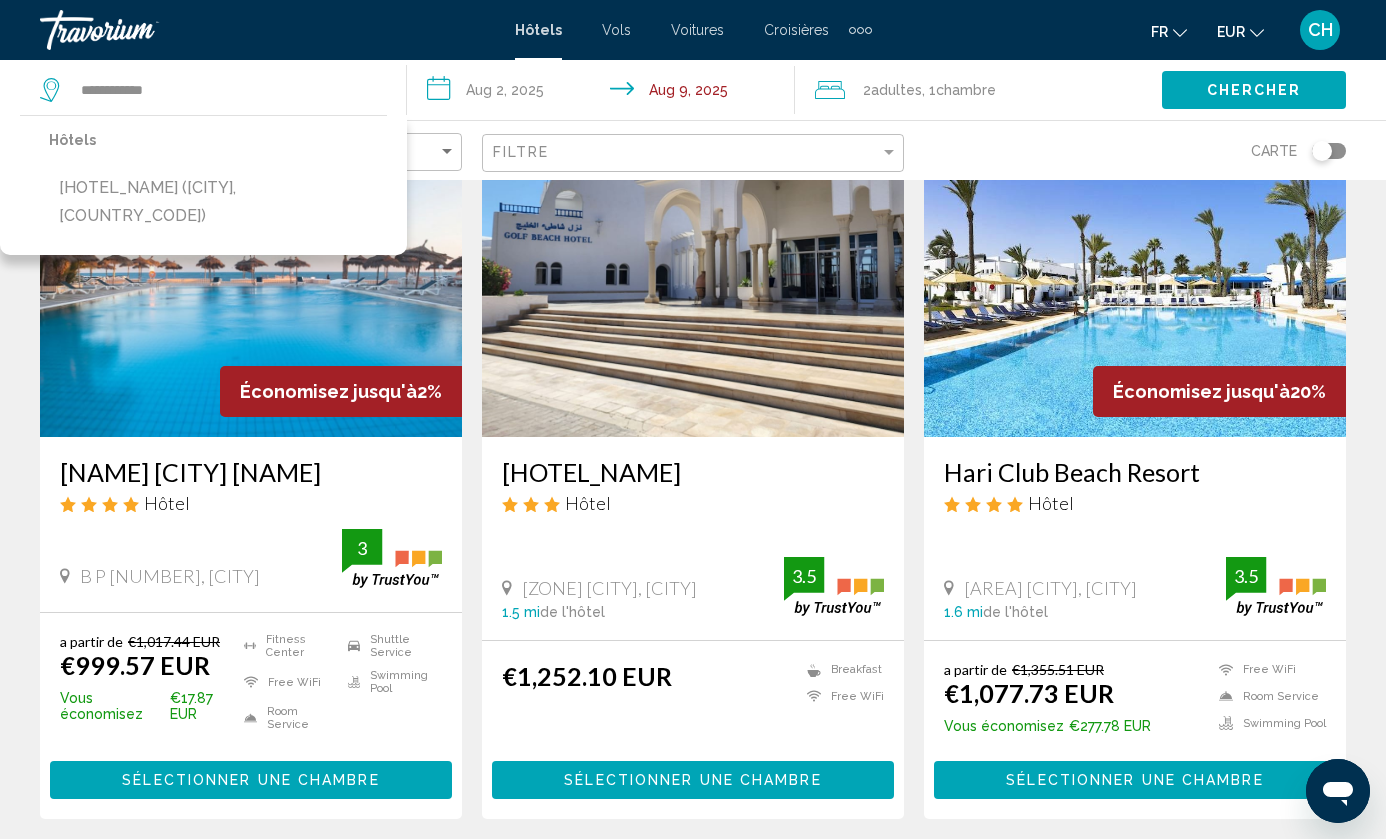 click on "Hôtels Vols Voitures Croisières Activités Hôtels Vols Voitures Croisières Activités fr
English Español Français Italiano Português русский EUR
USD ($) MXN (Mex$) CAD (Can$) GBP (£) EUR (€) AUD (A$) NZD (NZ$) CNY (CN¥) CH Se connecter" at bounding box center (693, 30) 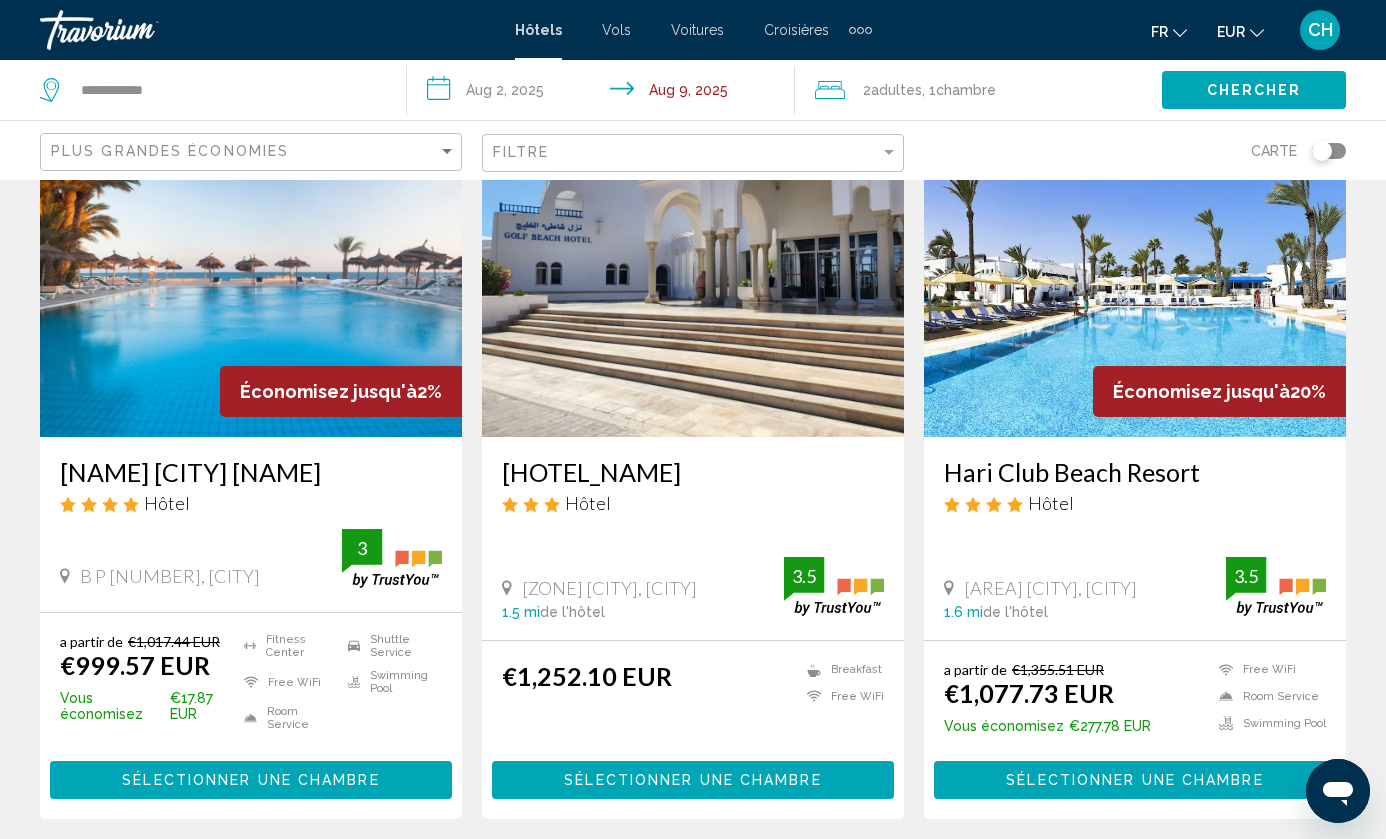 click on "**********" at bounding box center (213, 90) 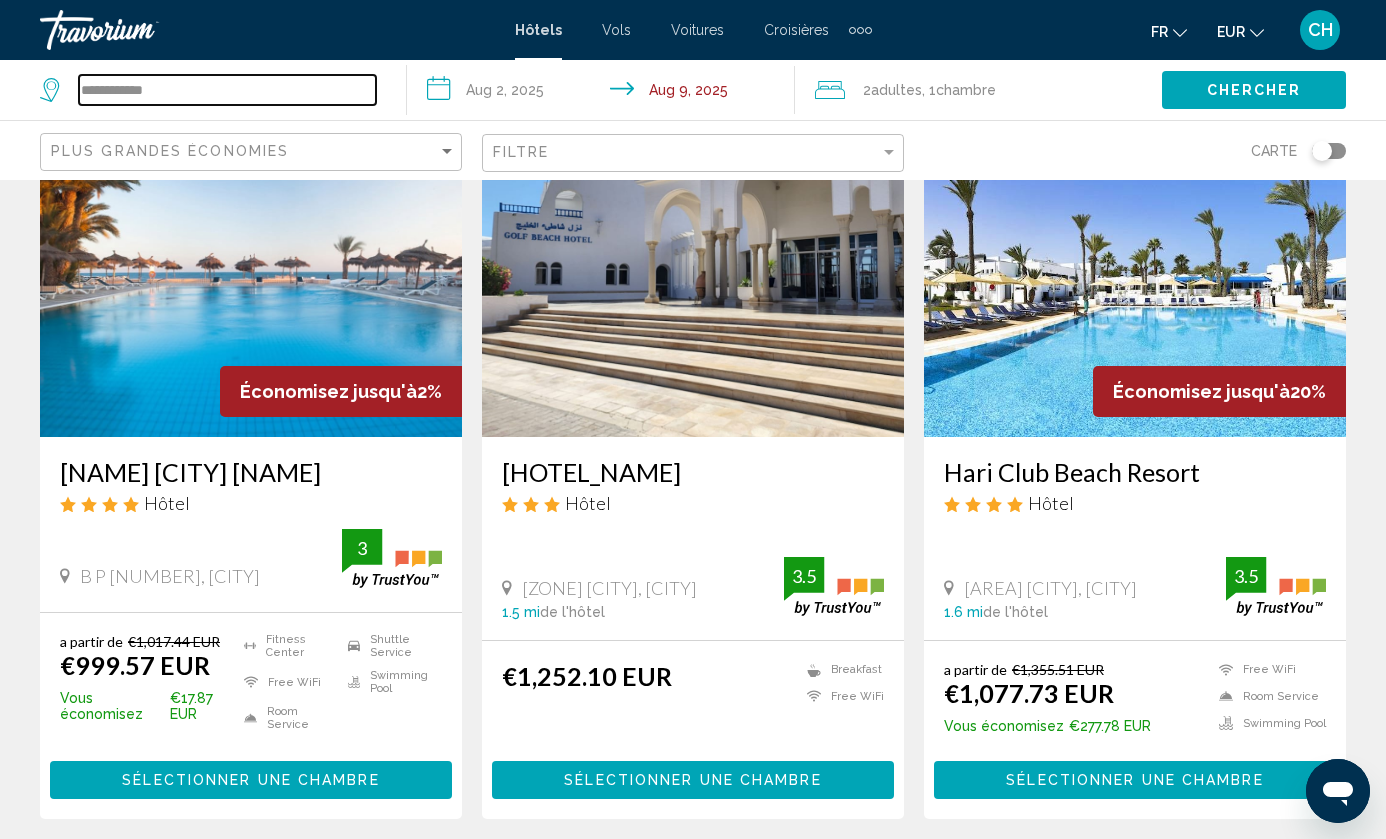 click on "**********" at bounding box center (227, 90) 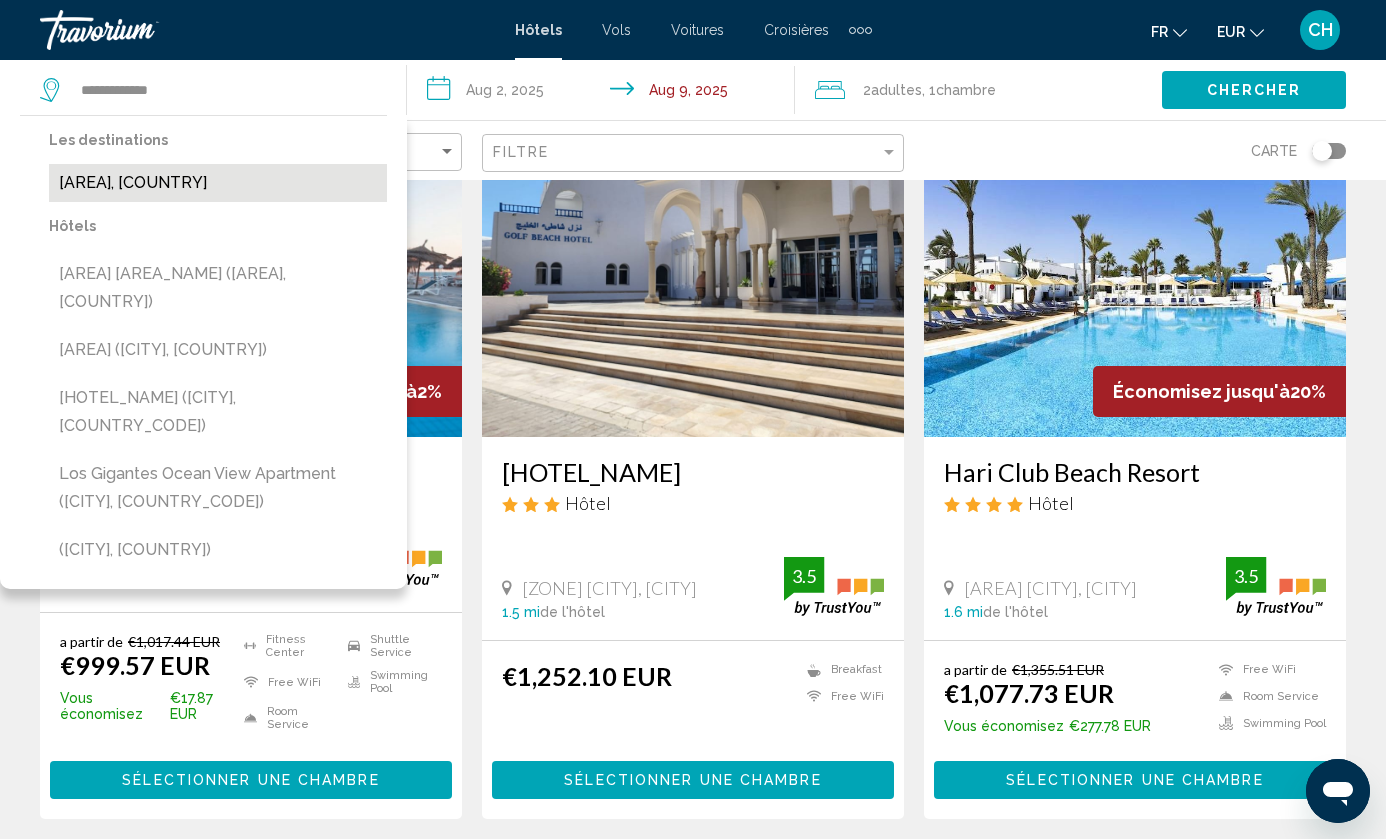 click on "[AREA], [COUNTRY]" at bounding box center (218, 183) 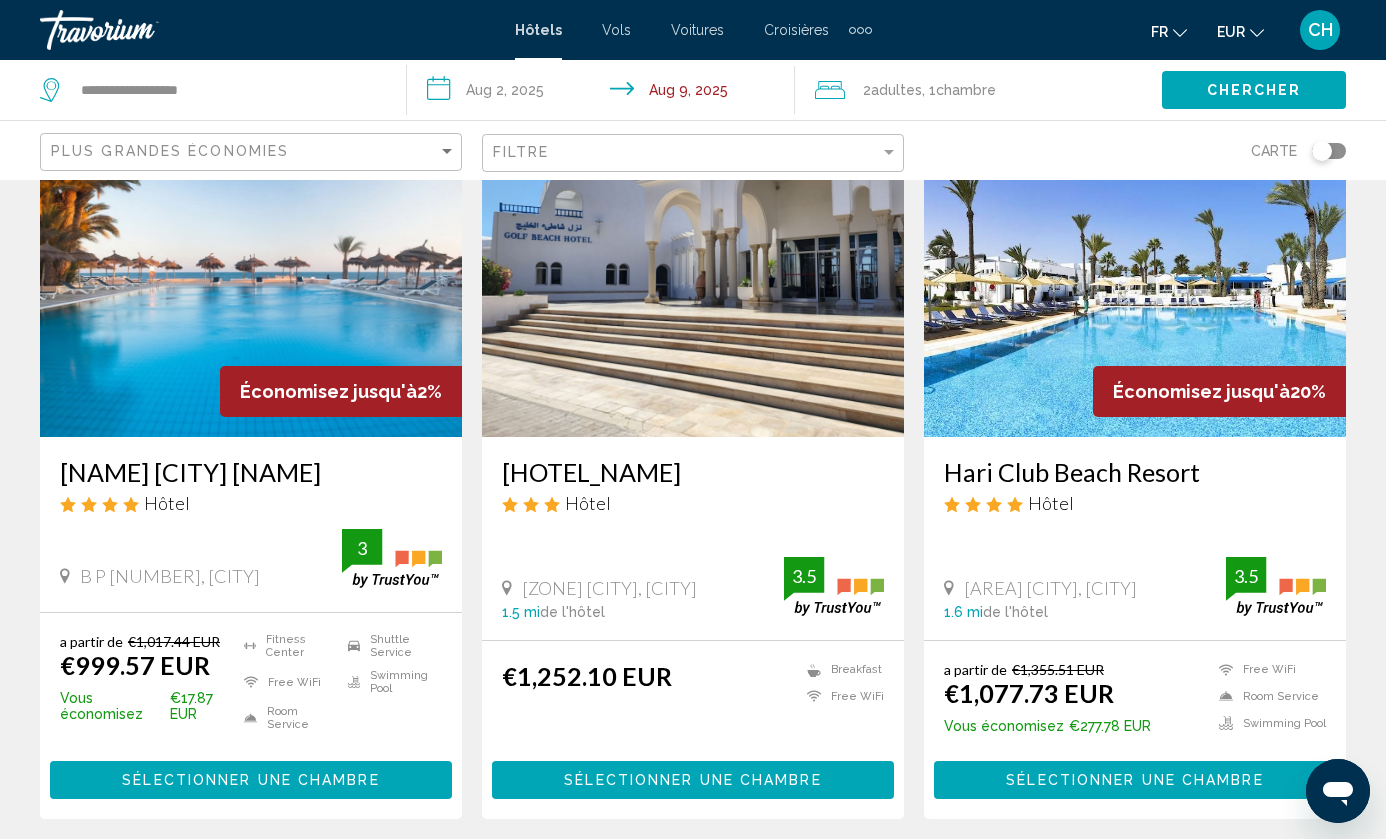 click on "**********" at bounding box center (604, 93) 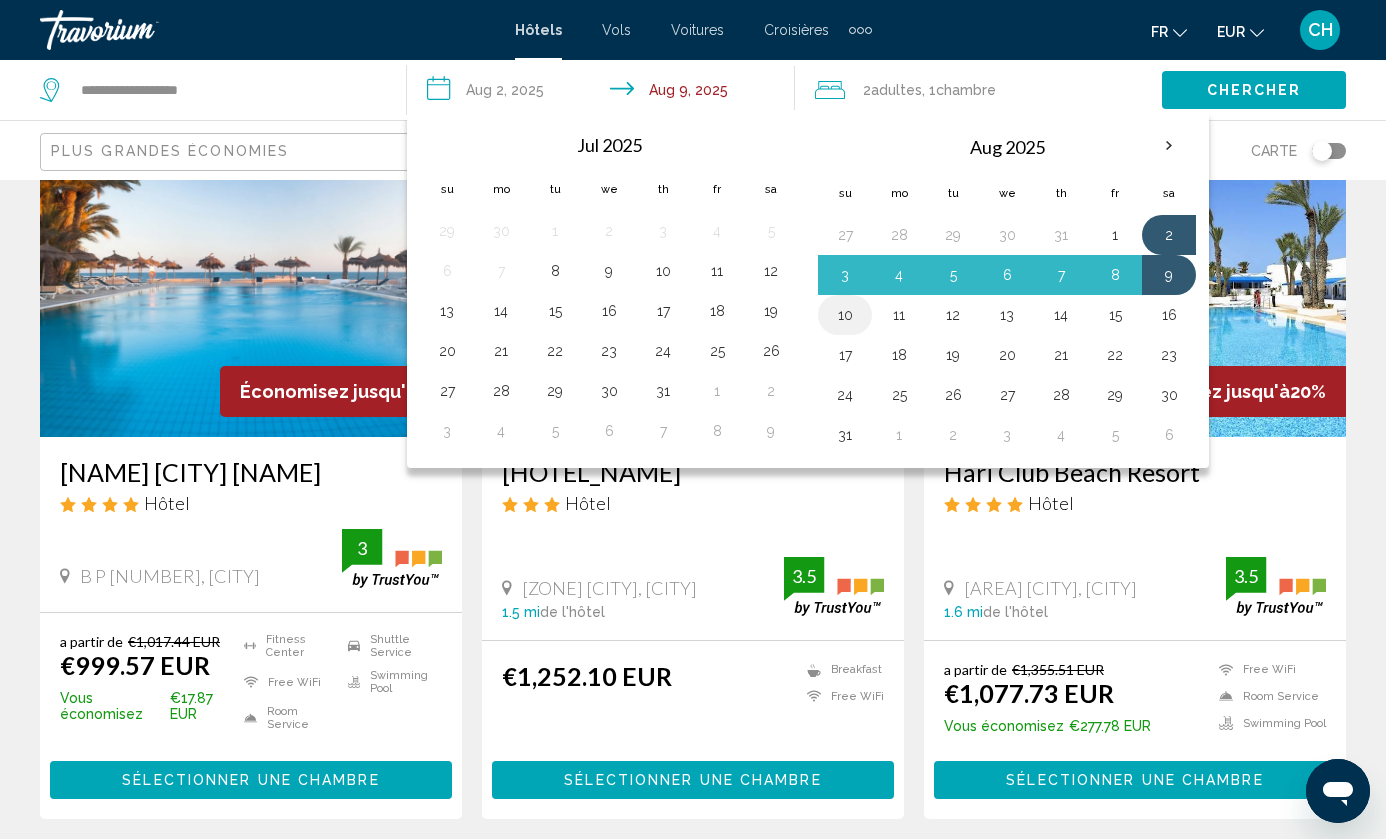 click on "10" at bounding box center (845, 315) 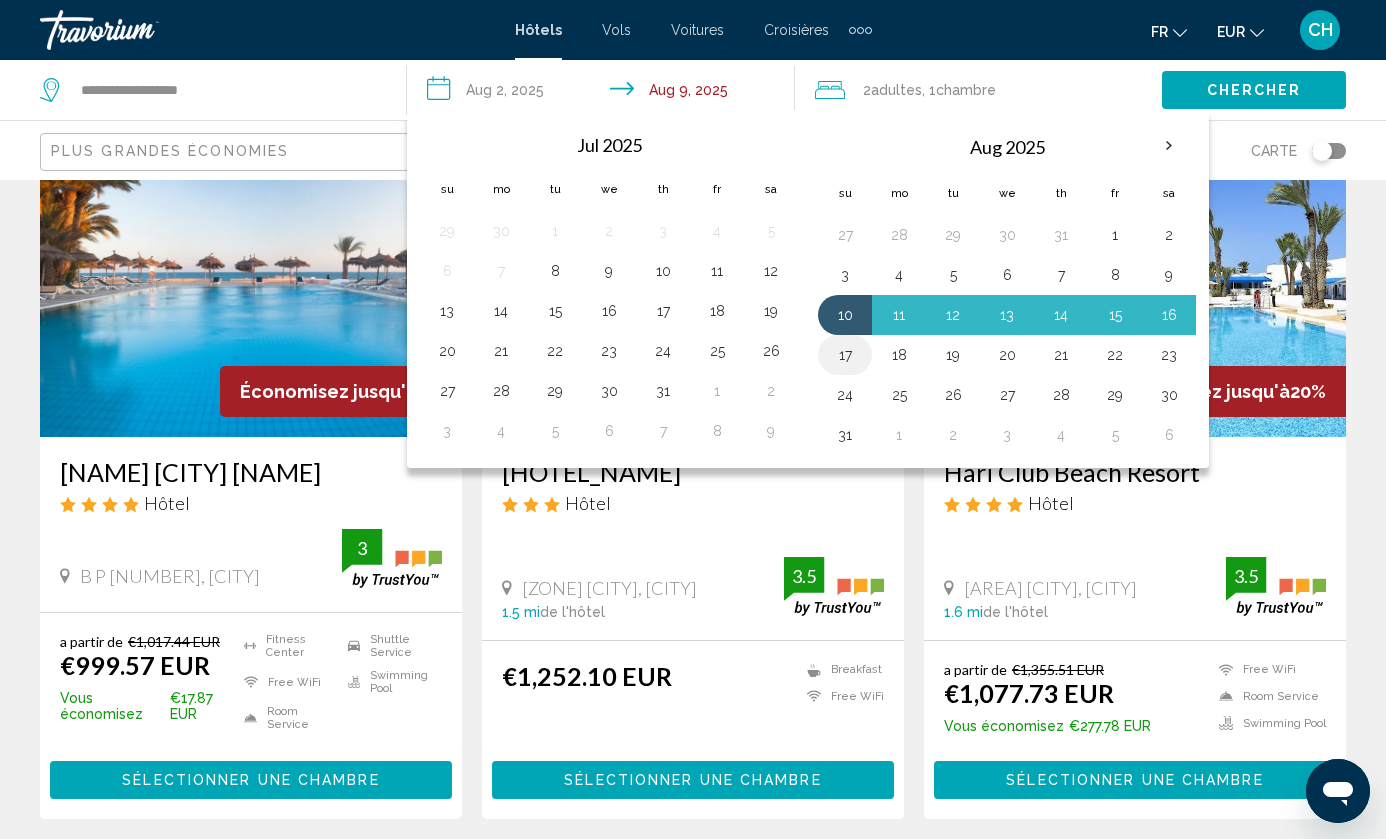click on "17" at bounding box center (845, 355) 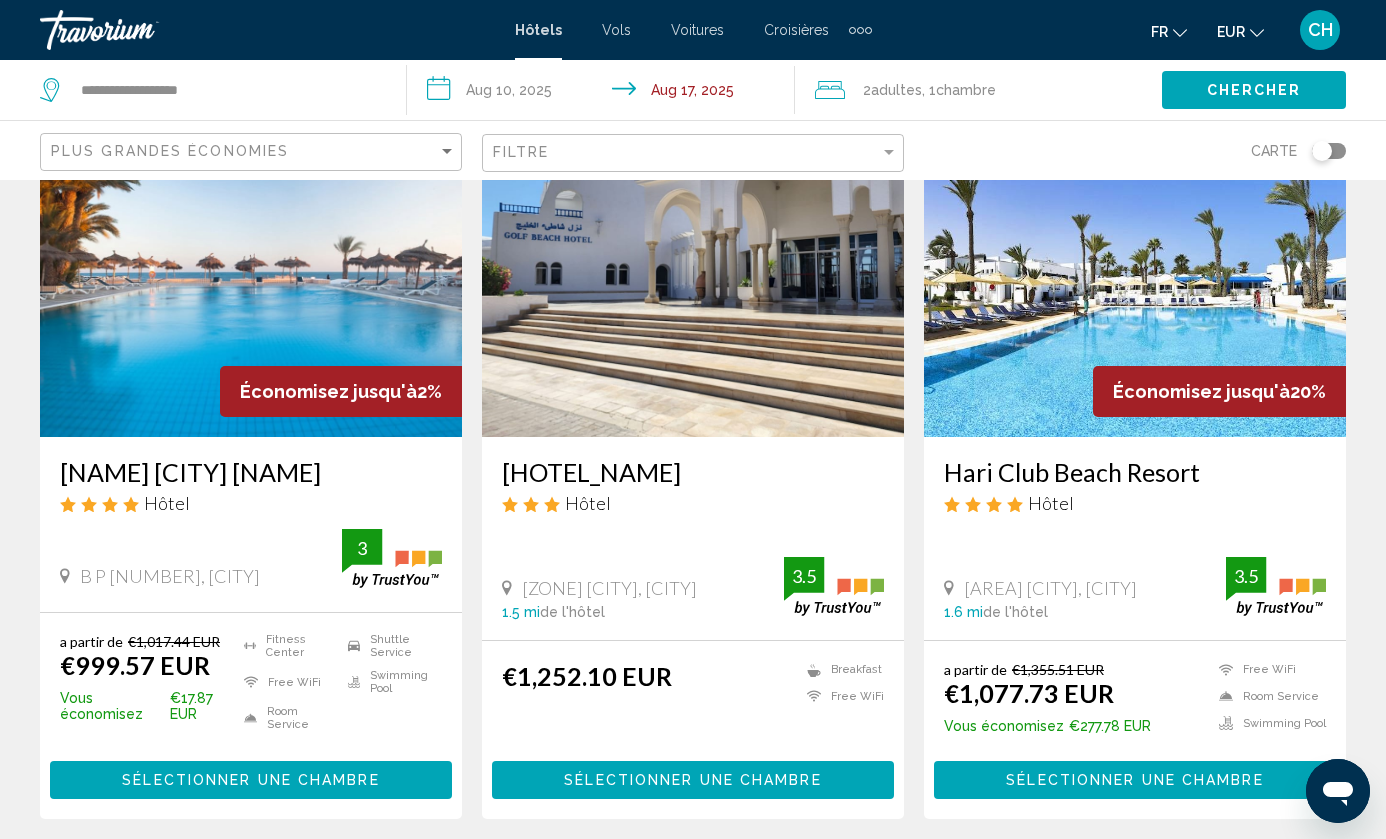 click on "Chercher" at bounding box center [1254, 91] 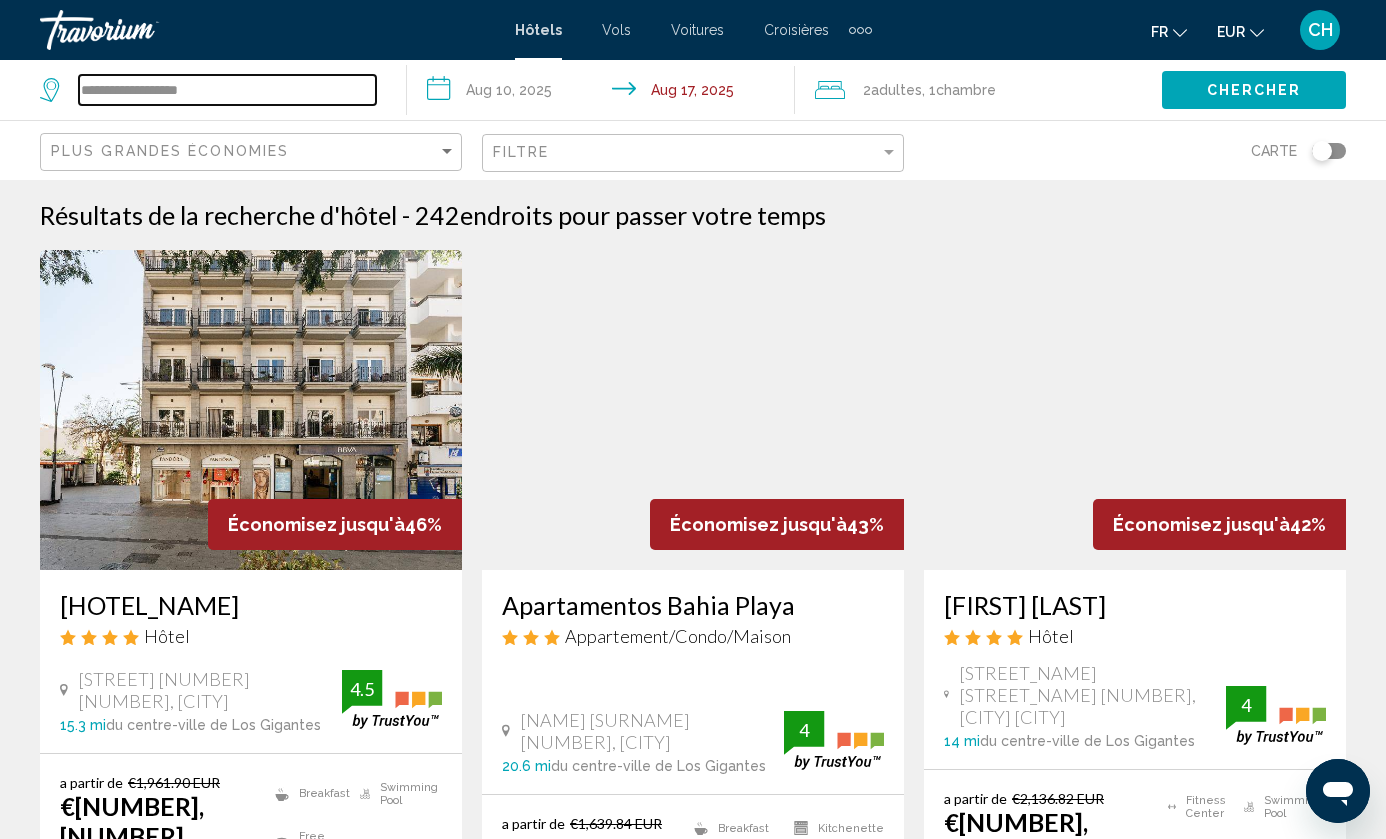 click on "**********" at bounding box center [227, 90] 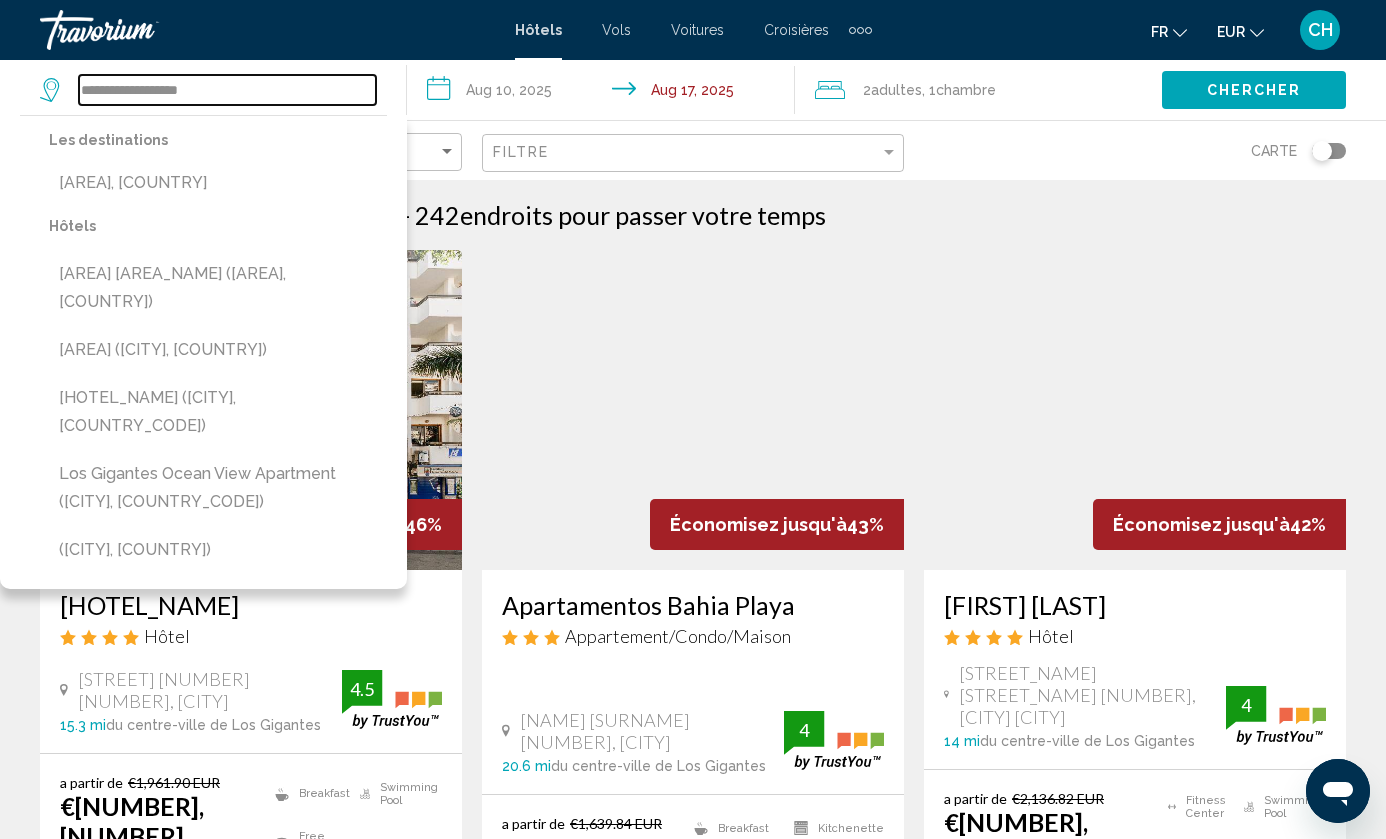 click on "**********" at bounding box center [227, 90] 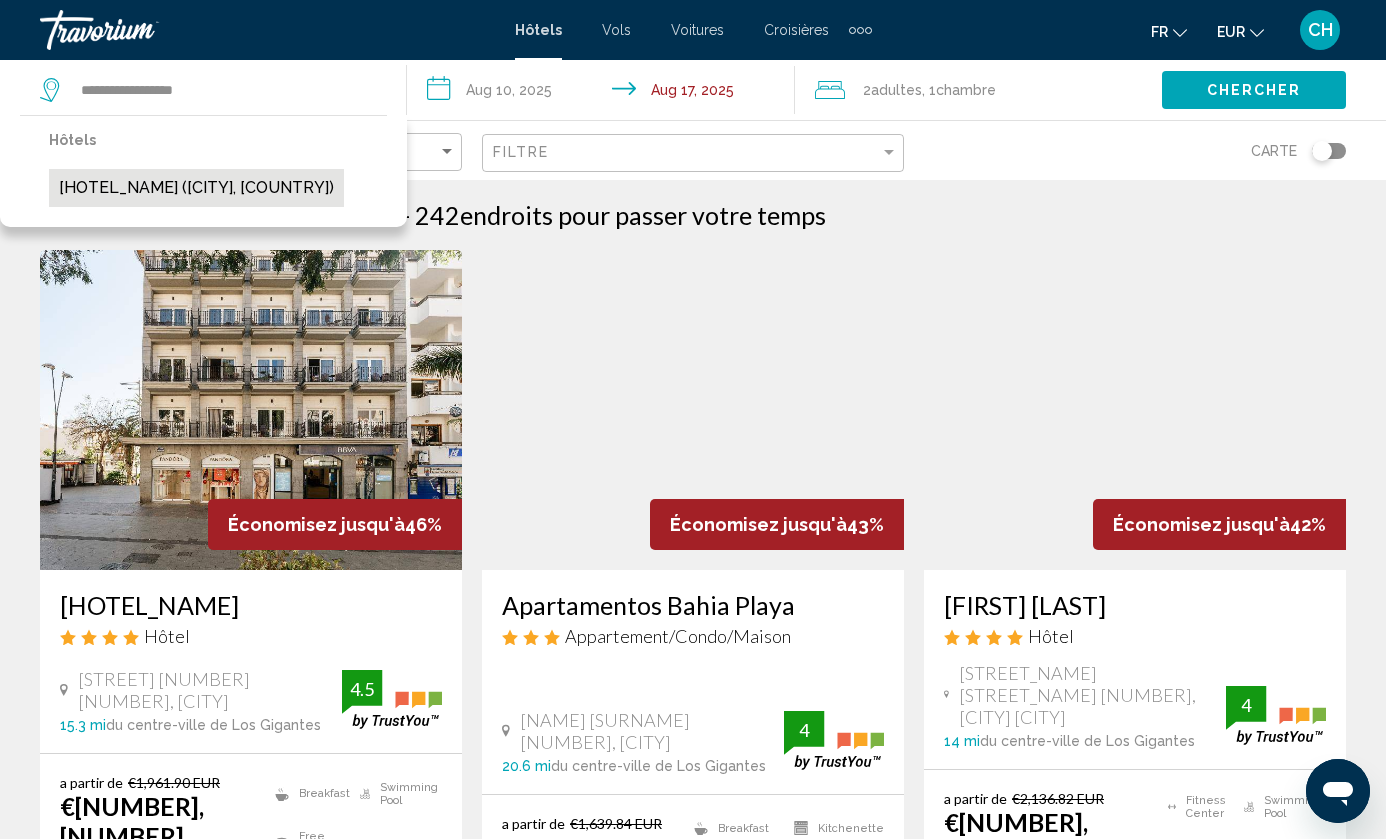 click on "[HOTEL_NAME] ([CITY], [COUNTRY])" at bounding box center [196, 188] 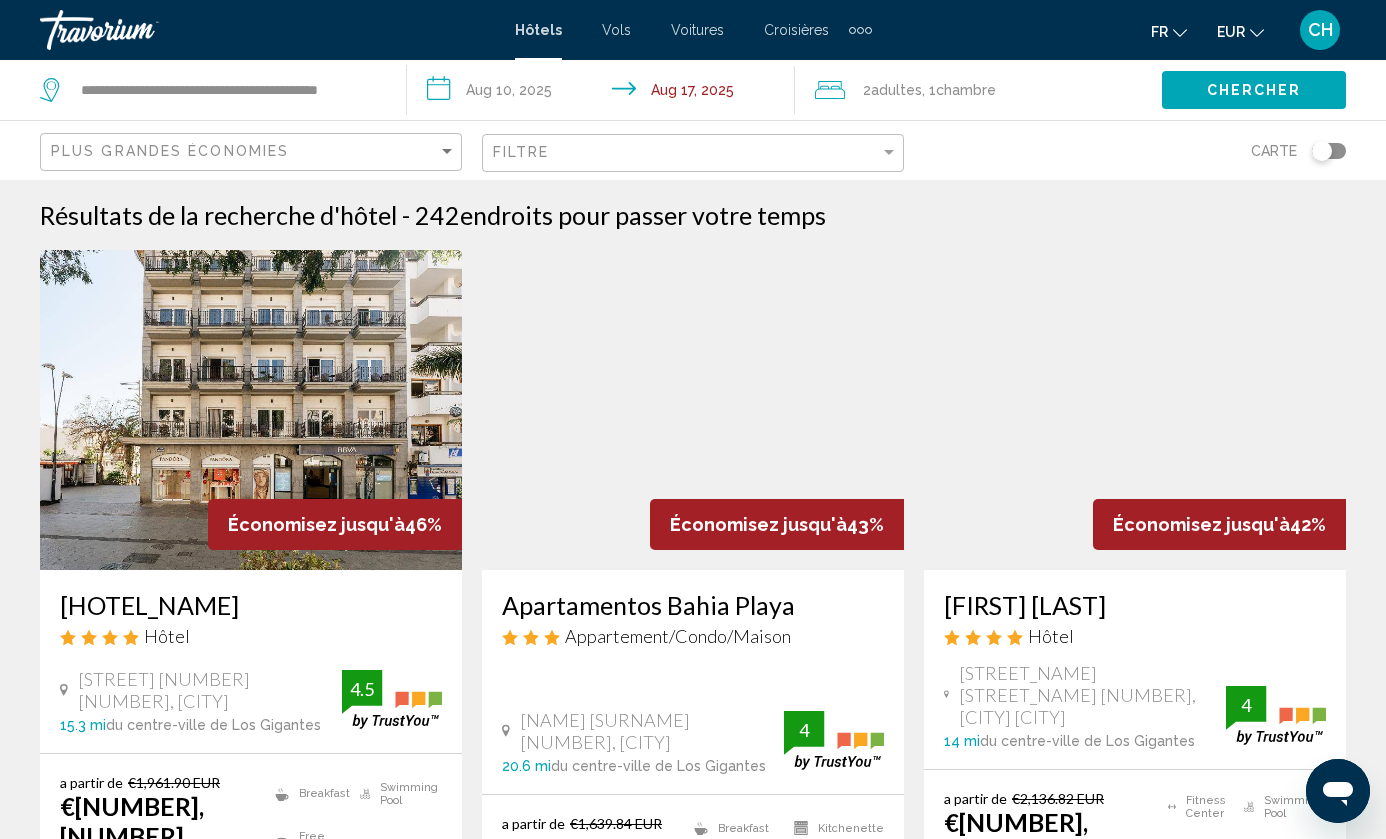 click on "Chercher" at bounding box center (1254, 91) 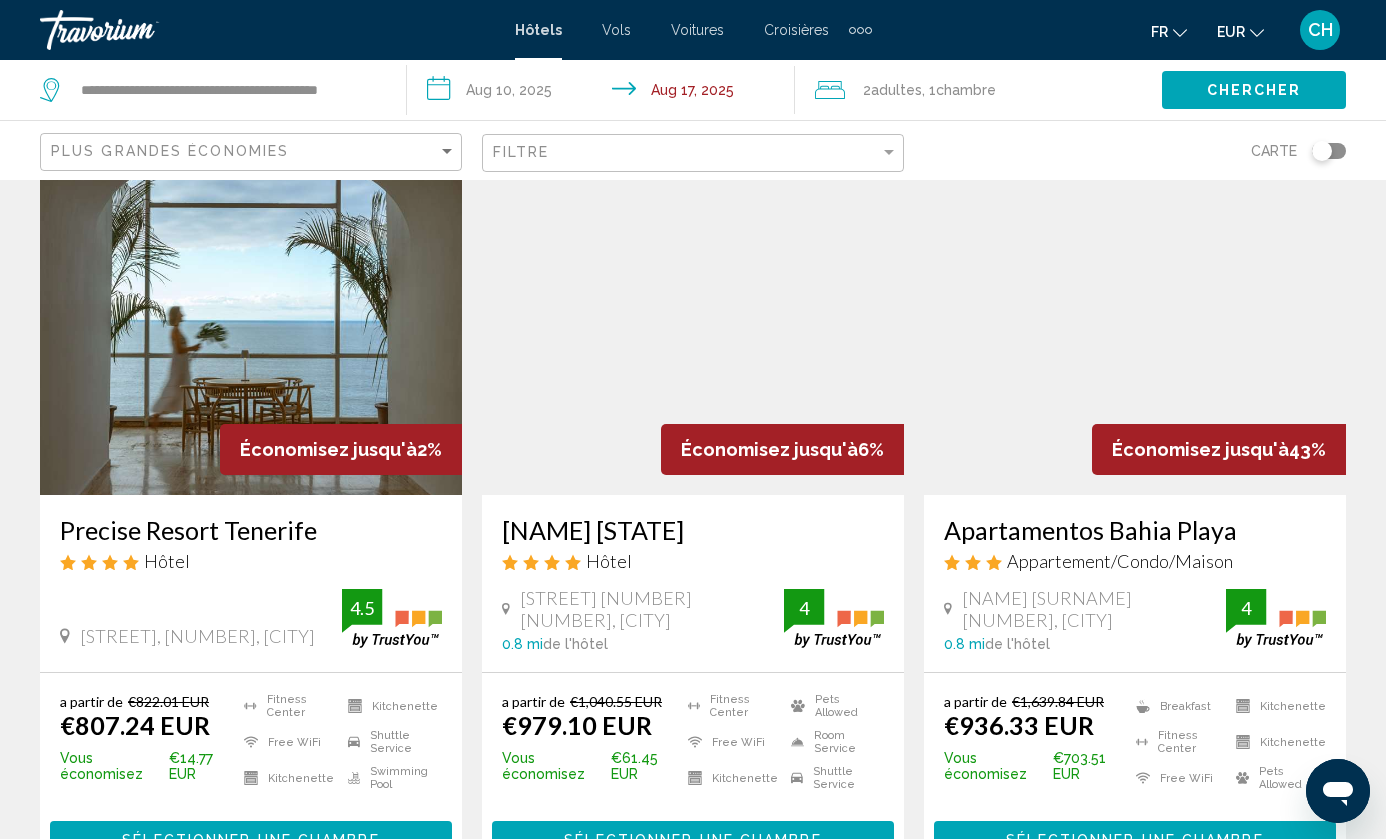 scroll, scrollTop: 159, scrollLeft: 0, axis: vertical 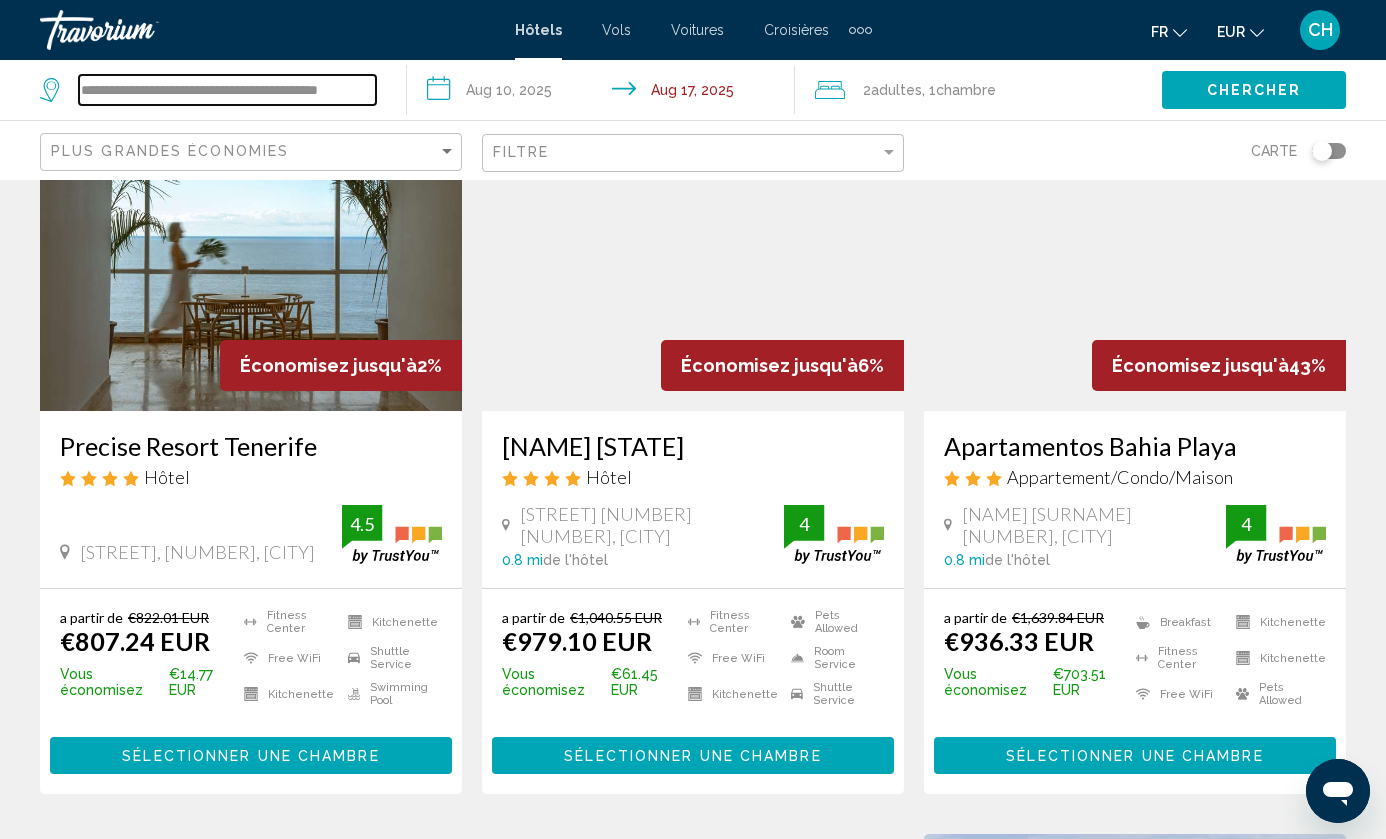 click on "**********" at bounding box center (227, 90) 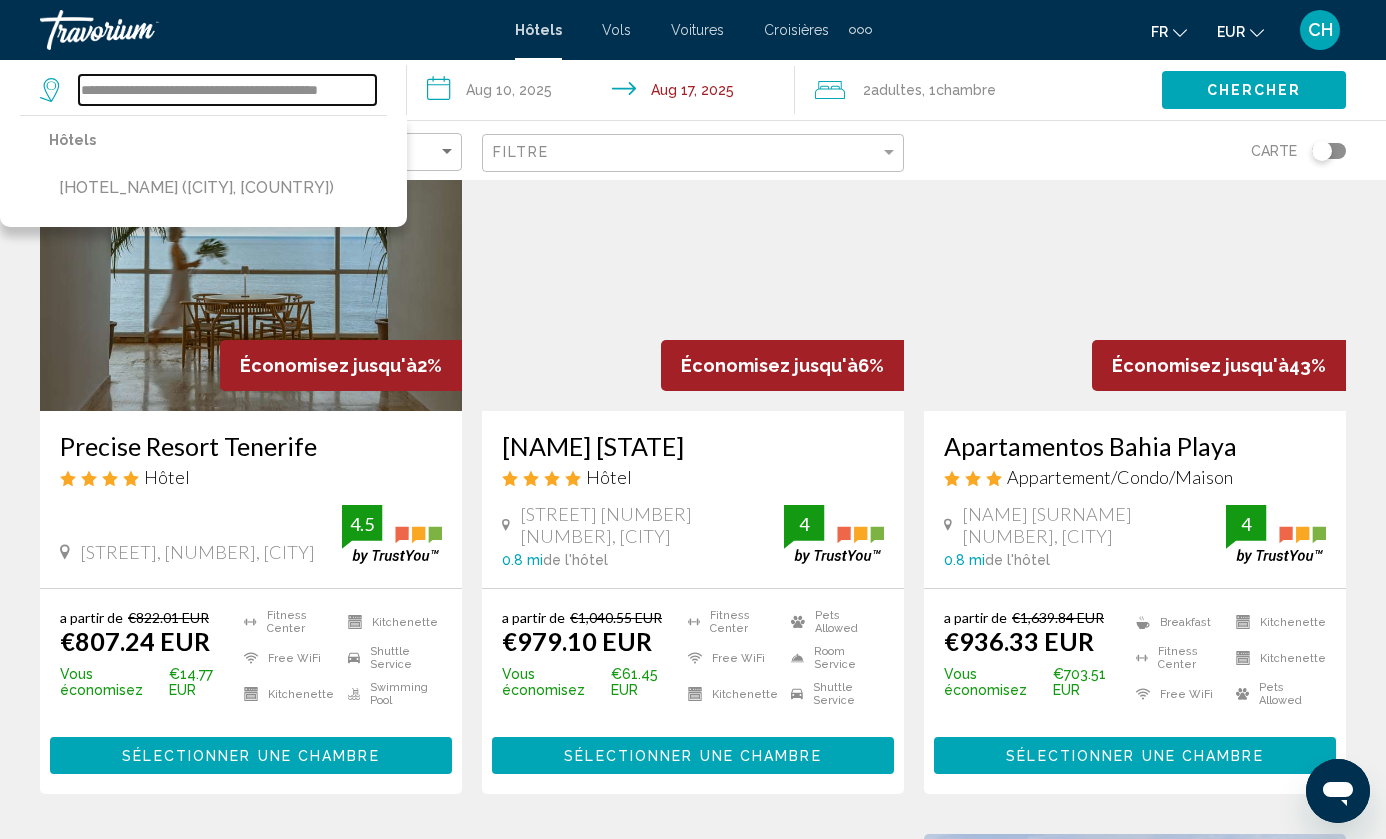 click on "**********" at bounding box center (227, 90) 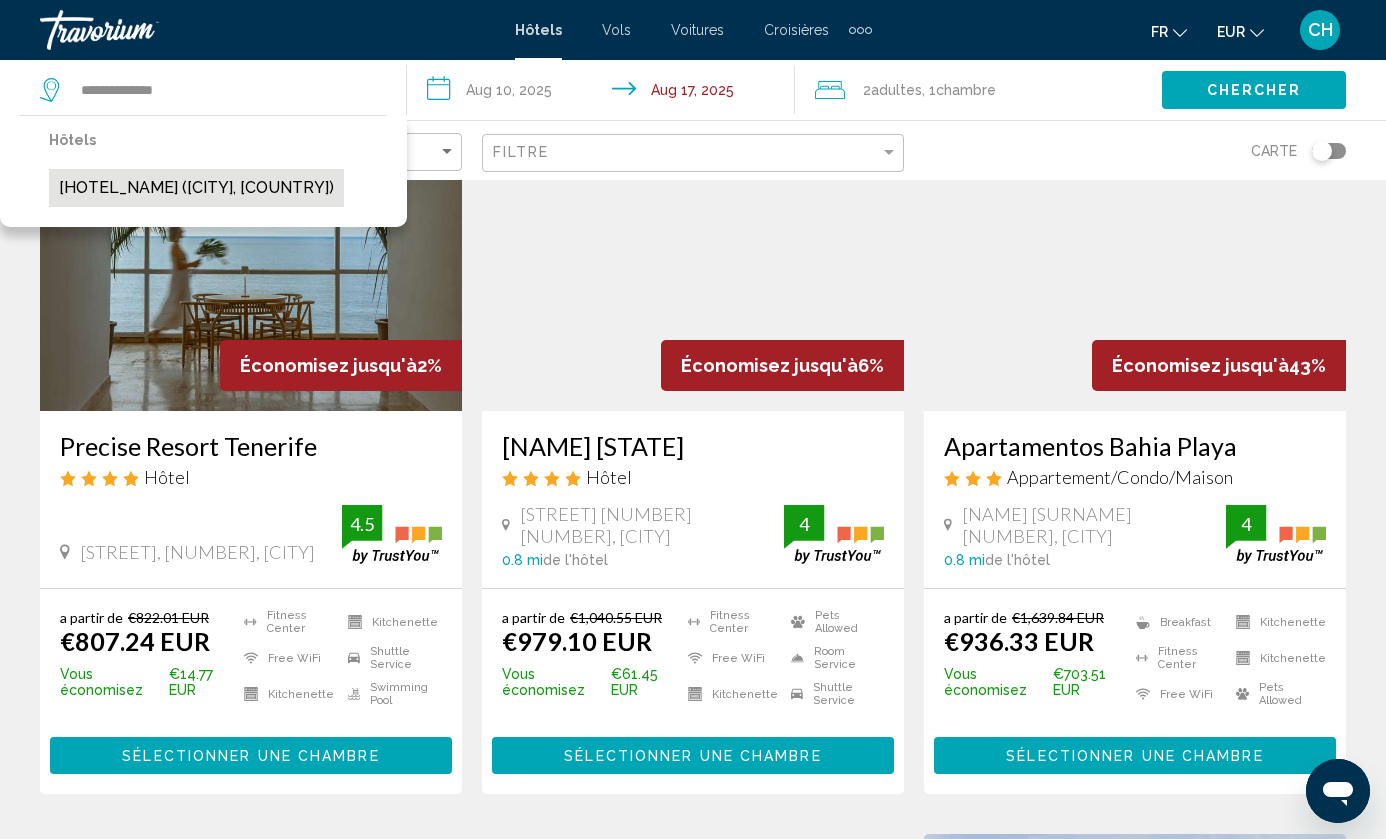 click on "[HOTEL_NAME] ([CITY], [COUNTRY])" at bounding box center (196, 188) 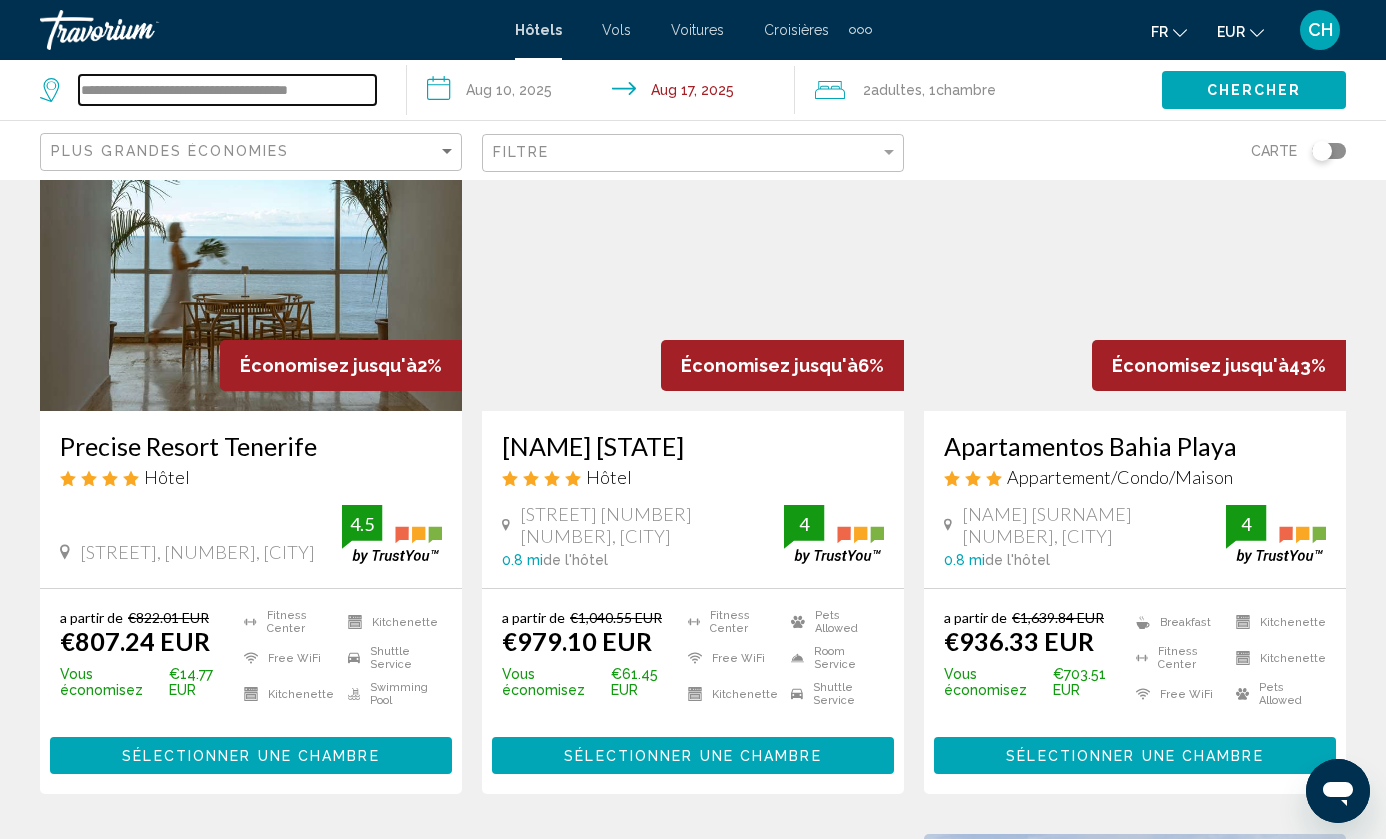 click on "**********" at bounding box center [227, 90] 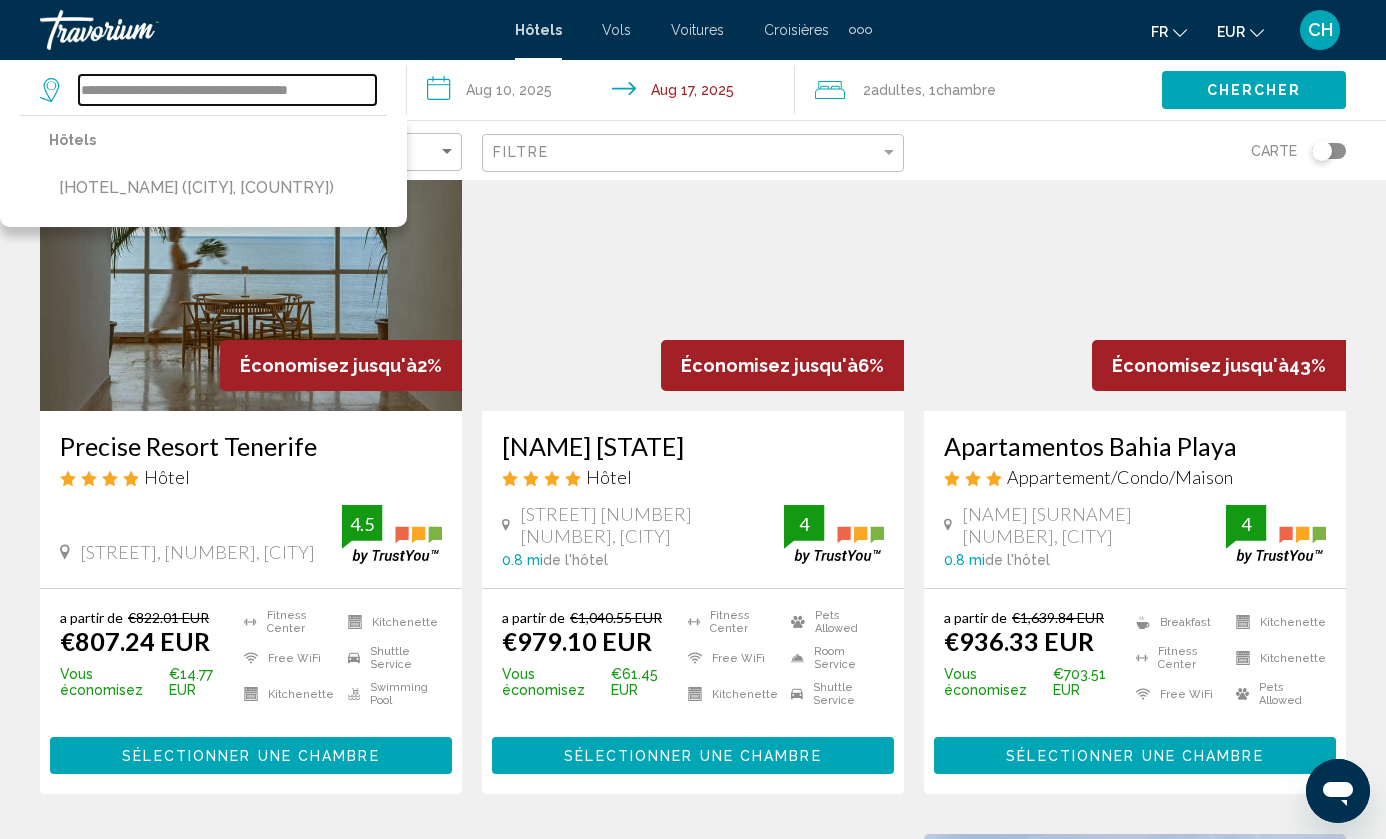 click on "**********" at bounding box center (227, 90) 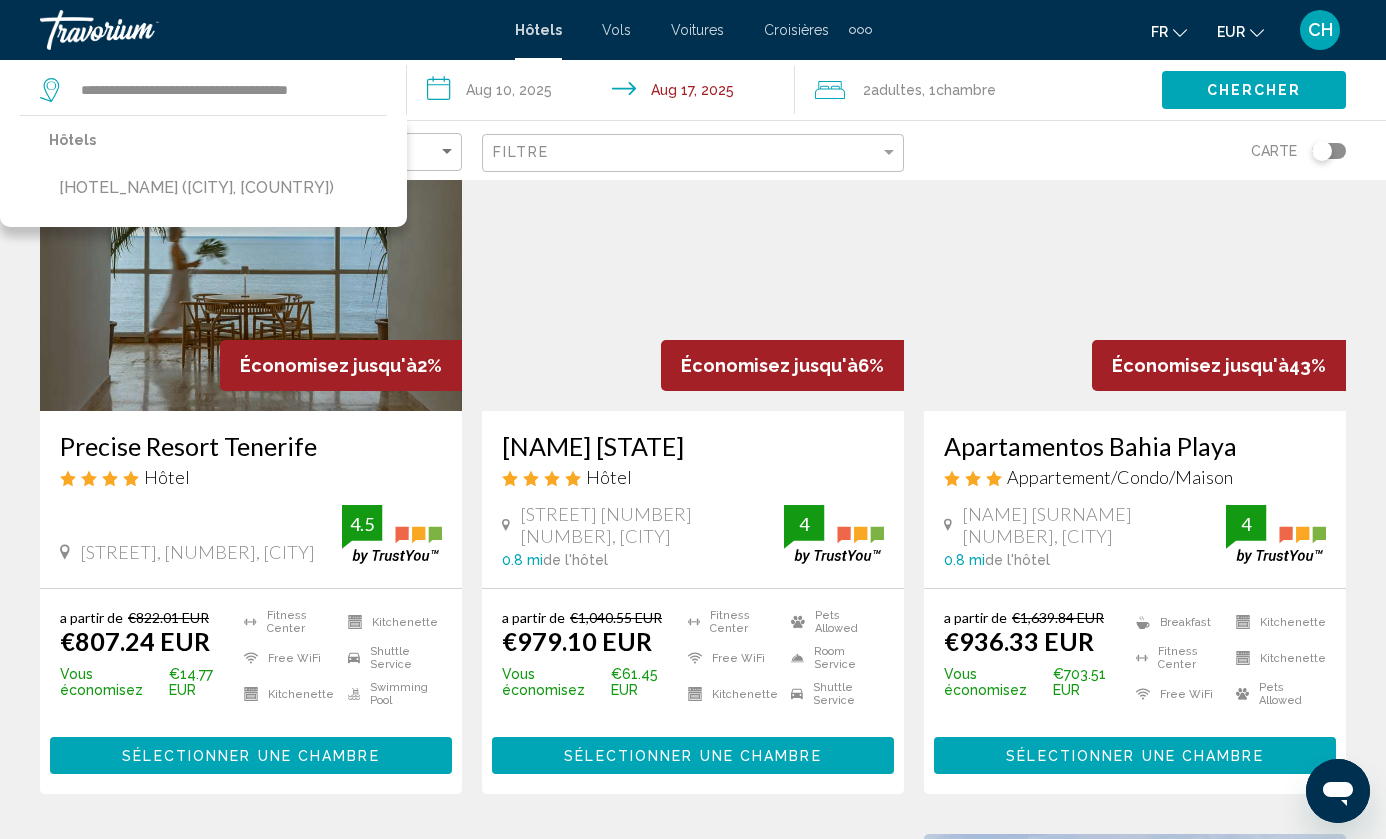 click on "**********" at bounding box center (604, 93) 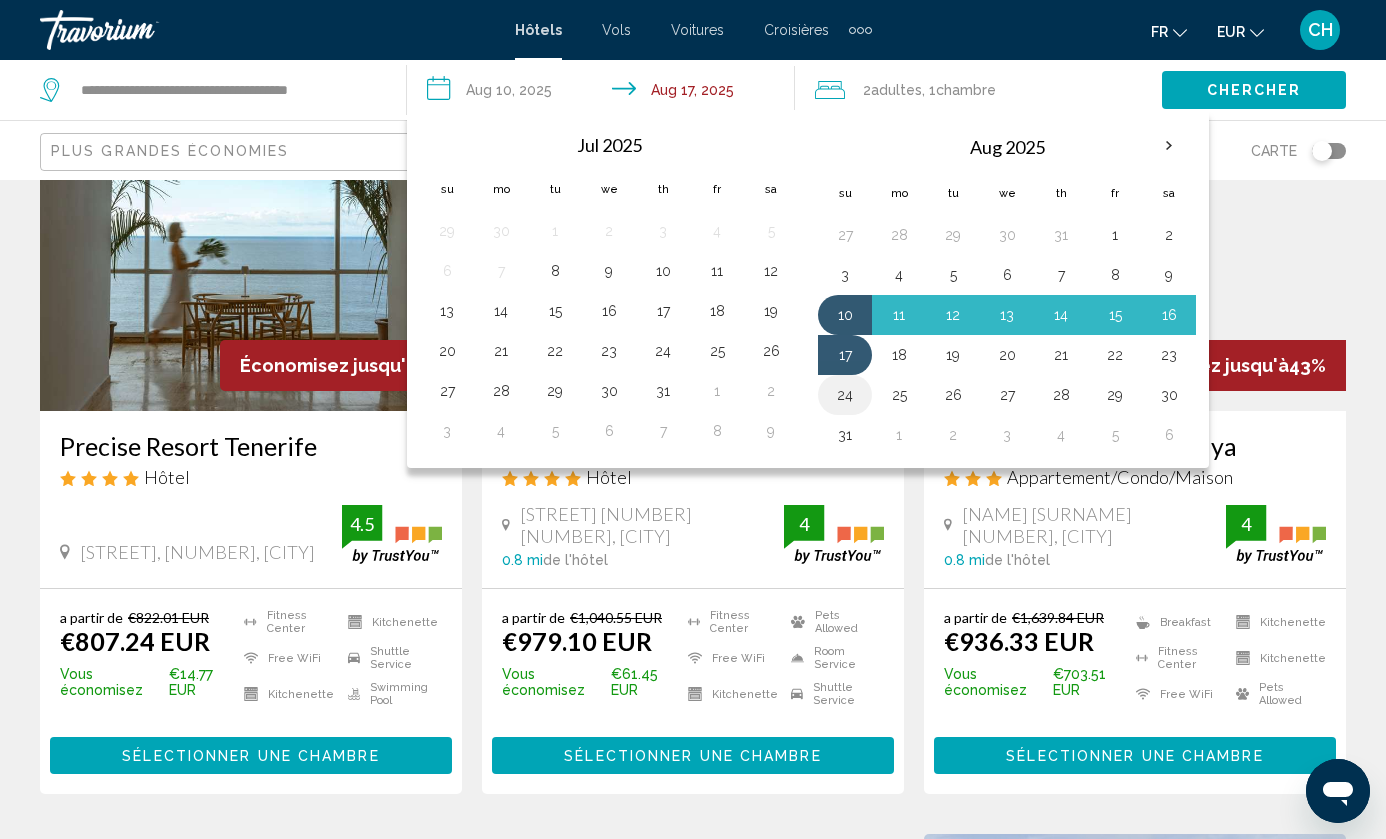 click on "24" at bounding box center [845, 395] 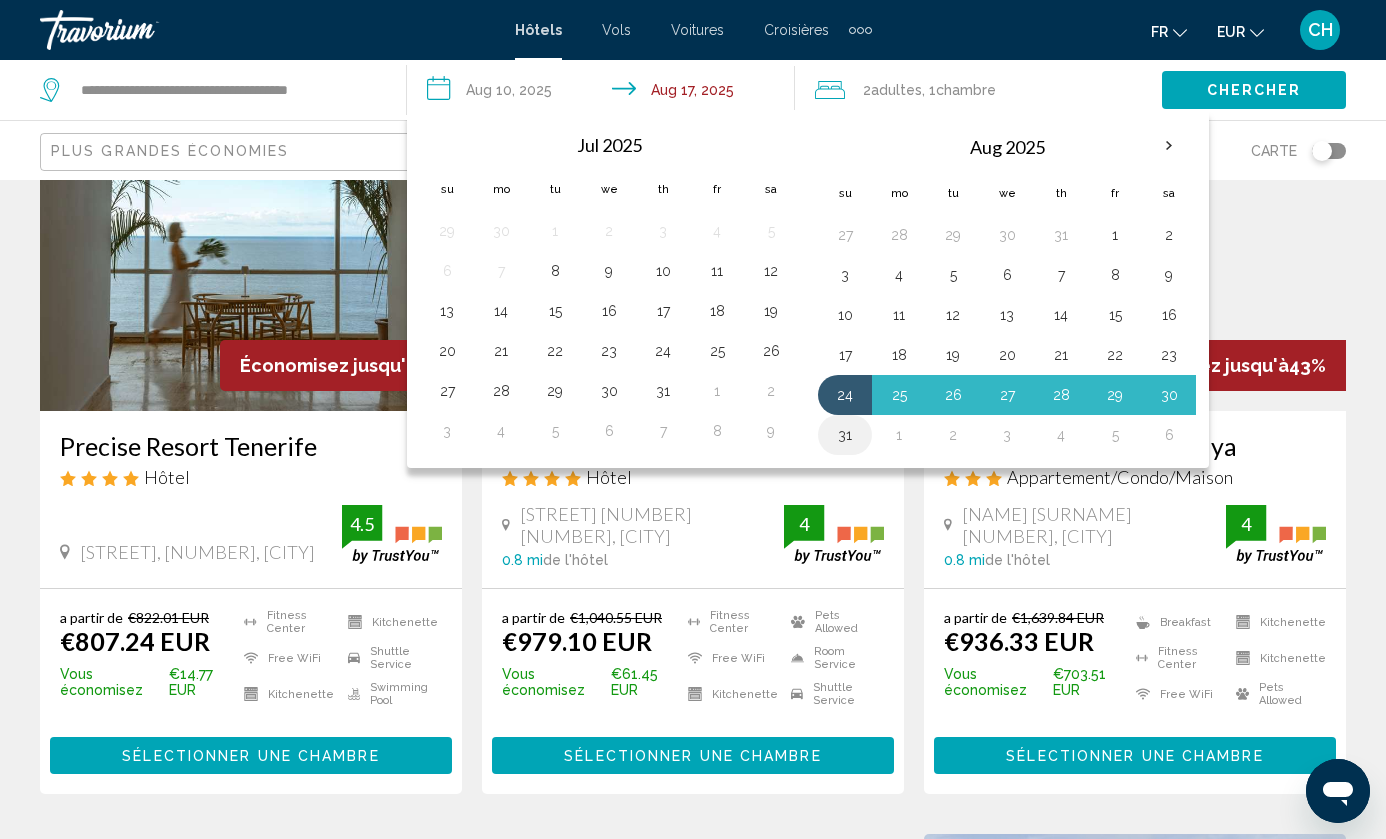 click on "31" at bounding box center [845, 435] 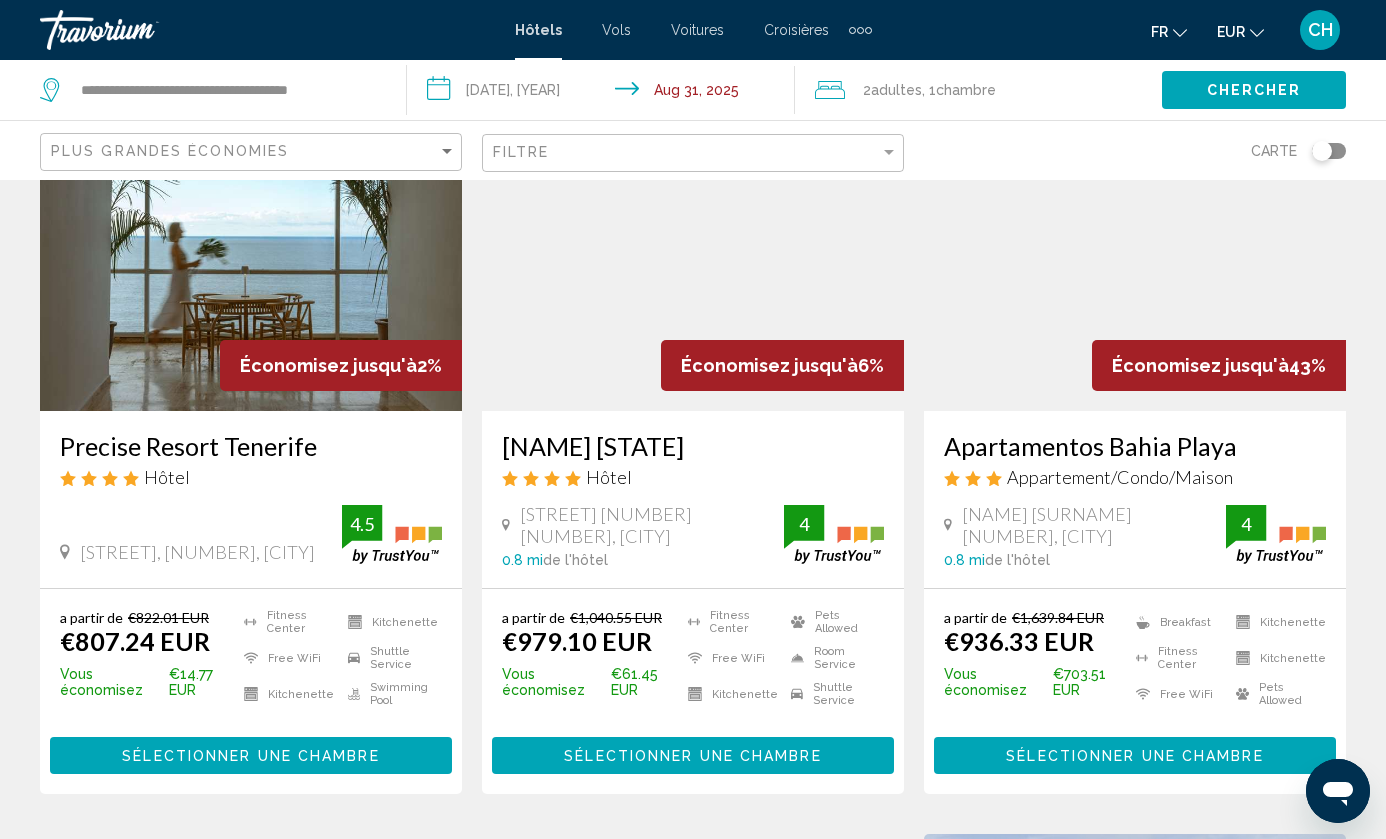 click on "Chercher" at bounding box center (1254, 91) 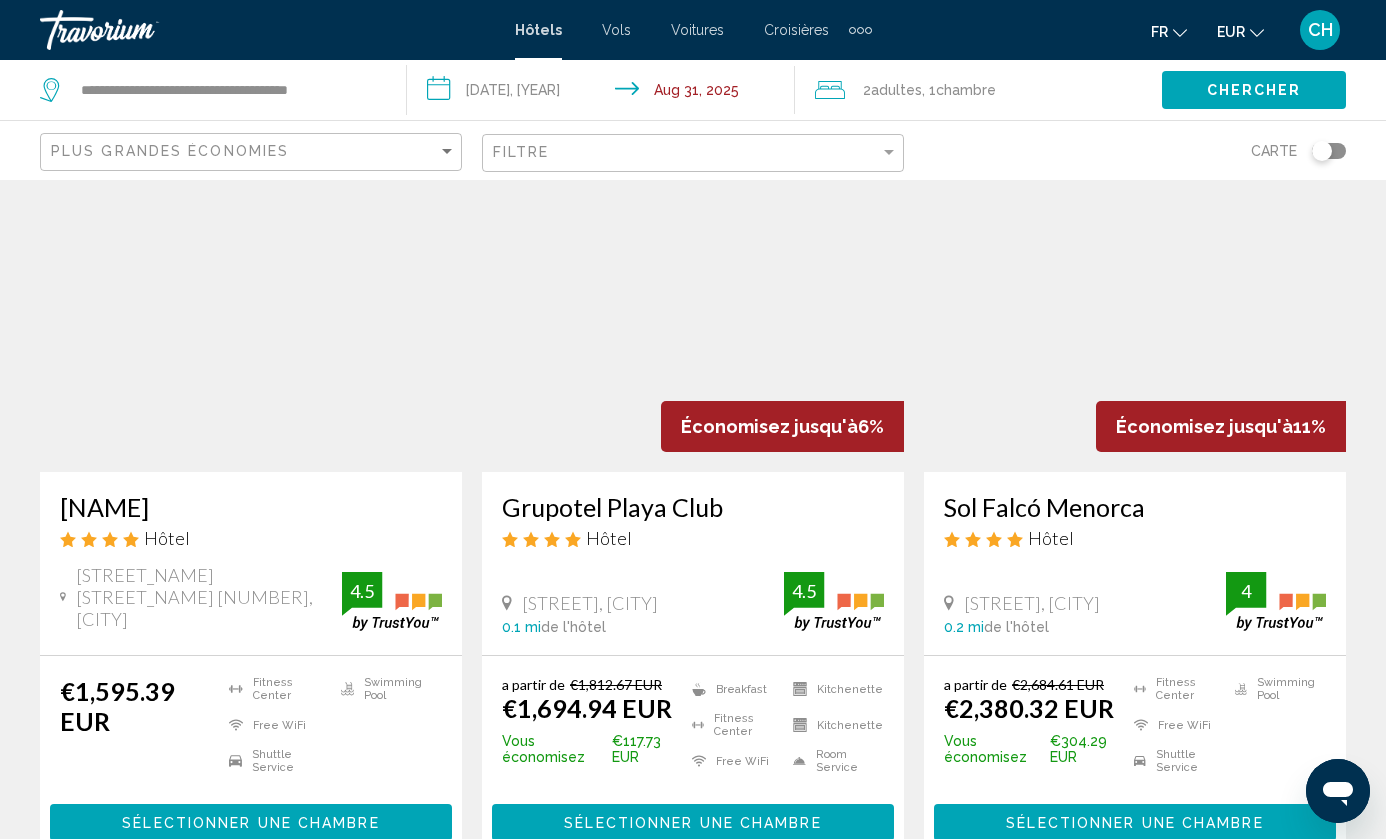 scroll, scrollTop: 108, scrollLeft: 0, axis: vertical 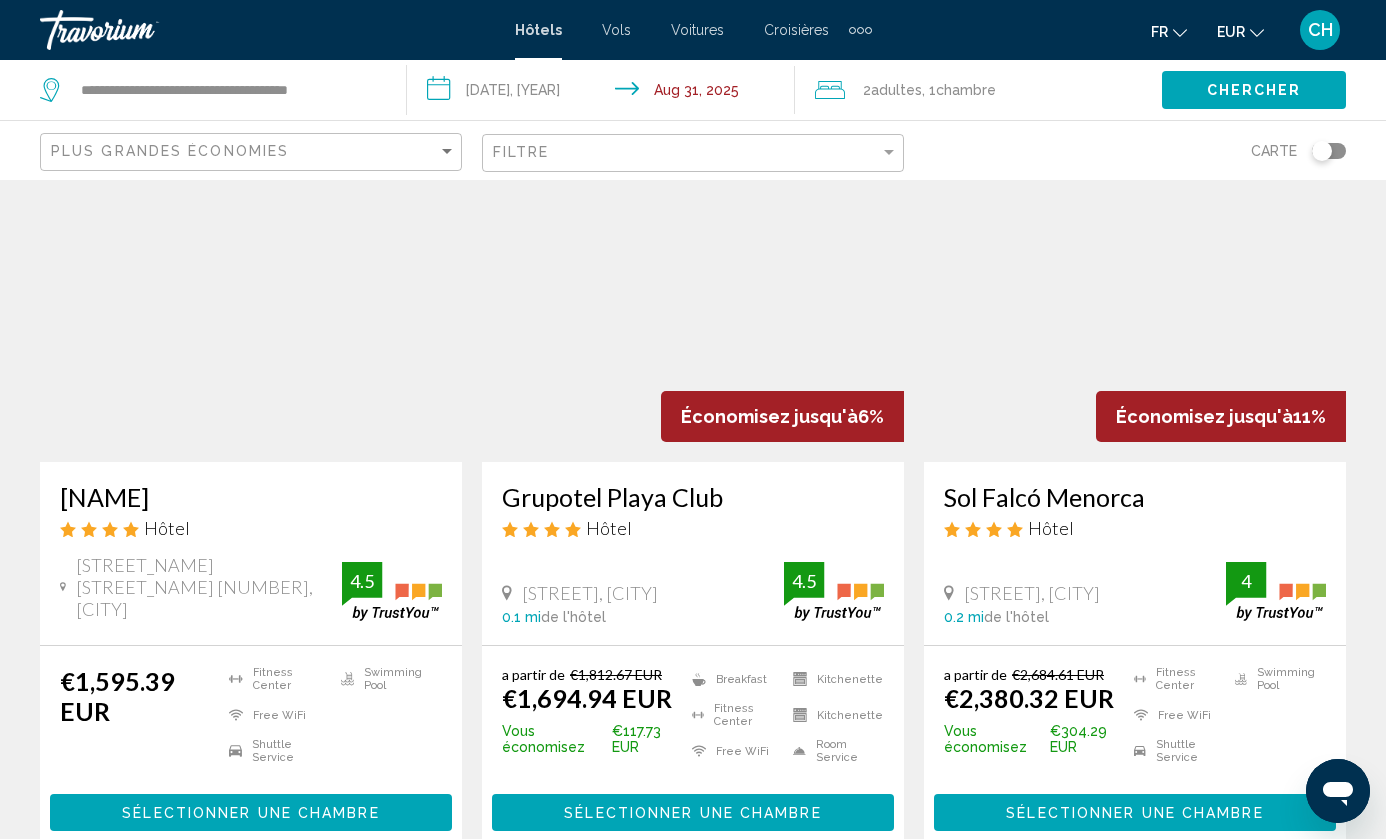 click on "**********" at bounding box center (213, 90) 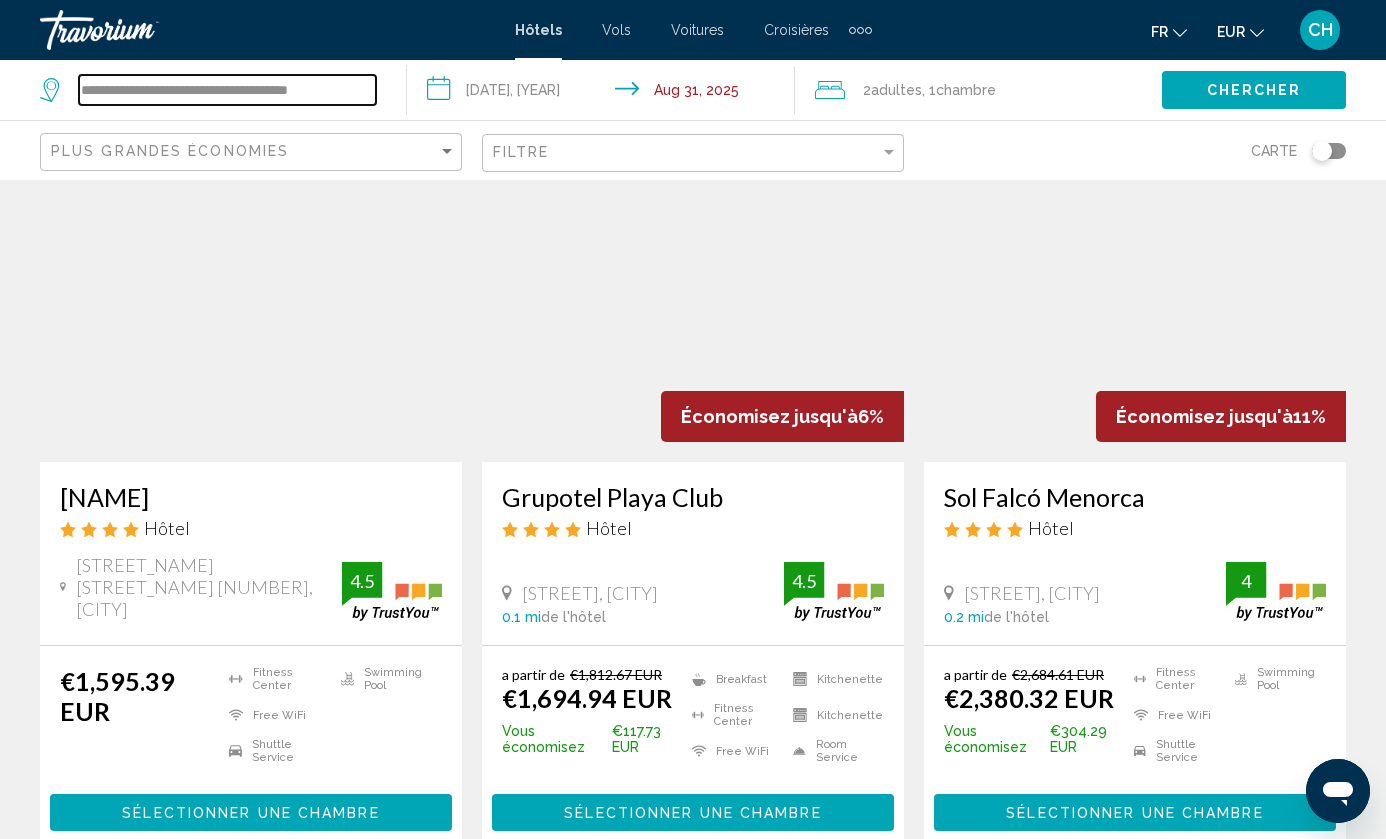 click on "**********" at bounding box center (227, 90) 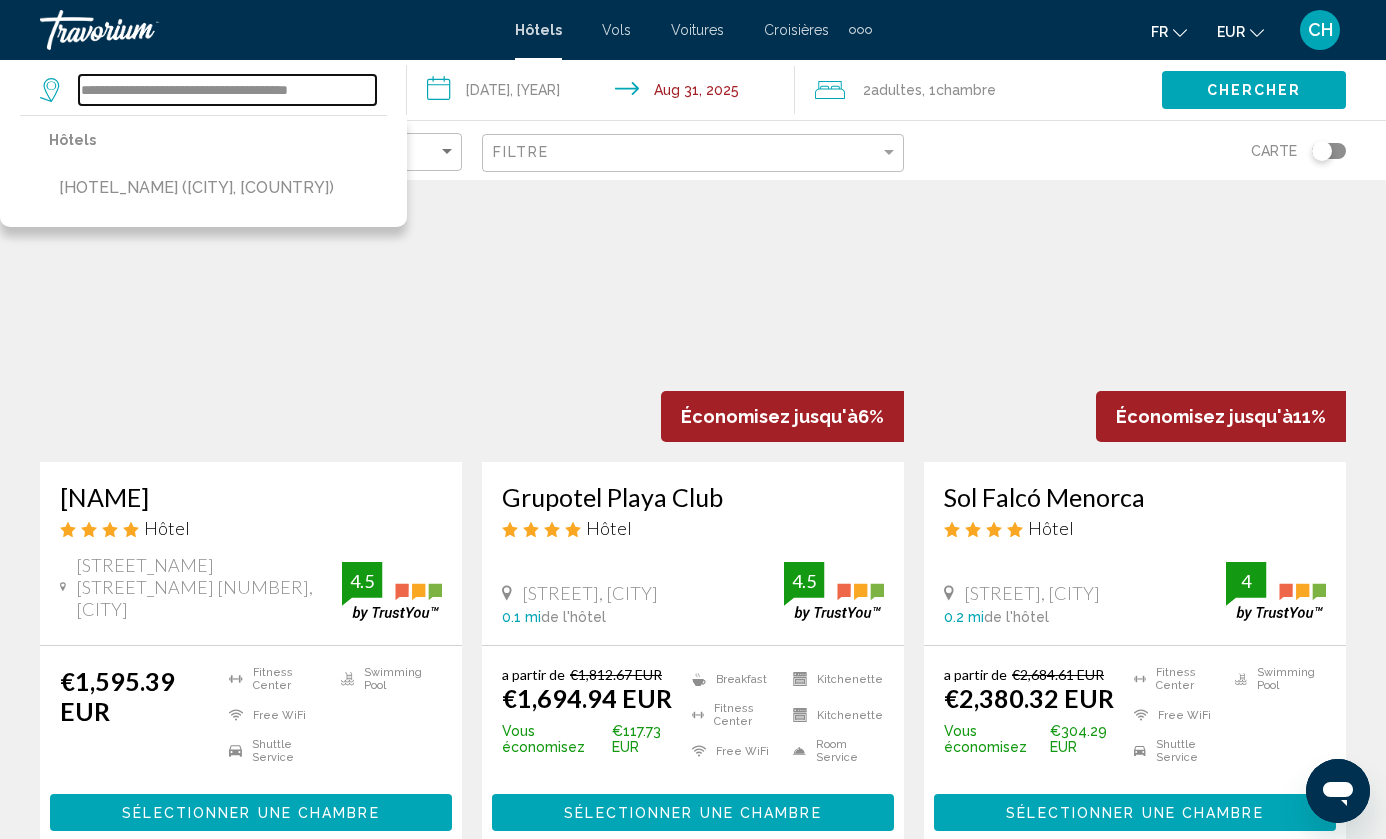 click on "**********" at bounding box center (227, 90) 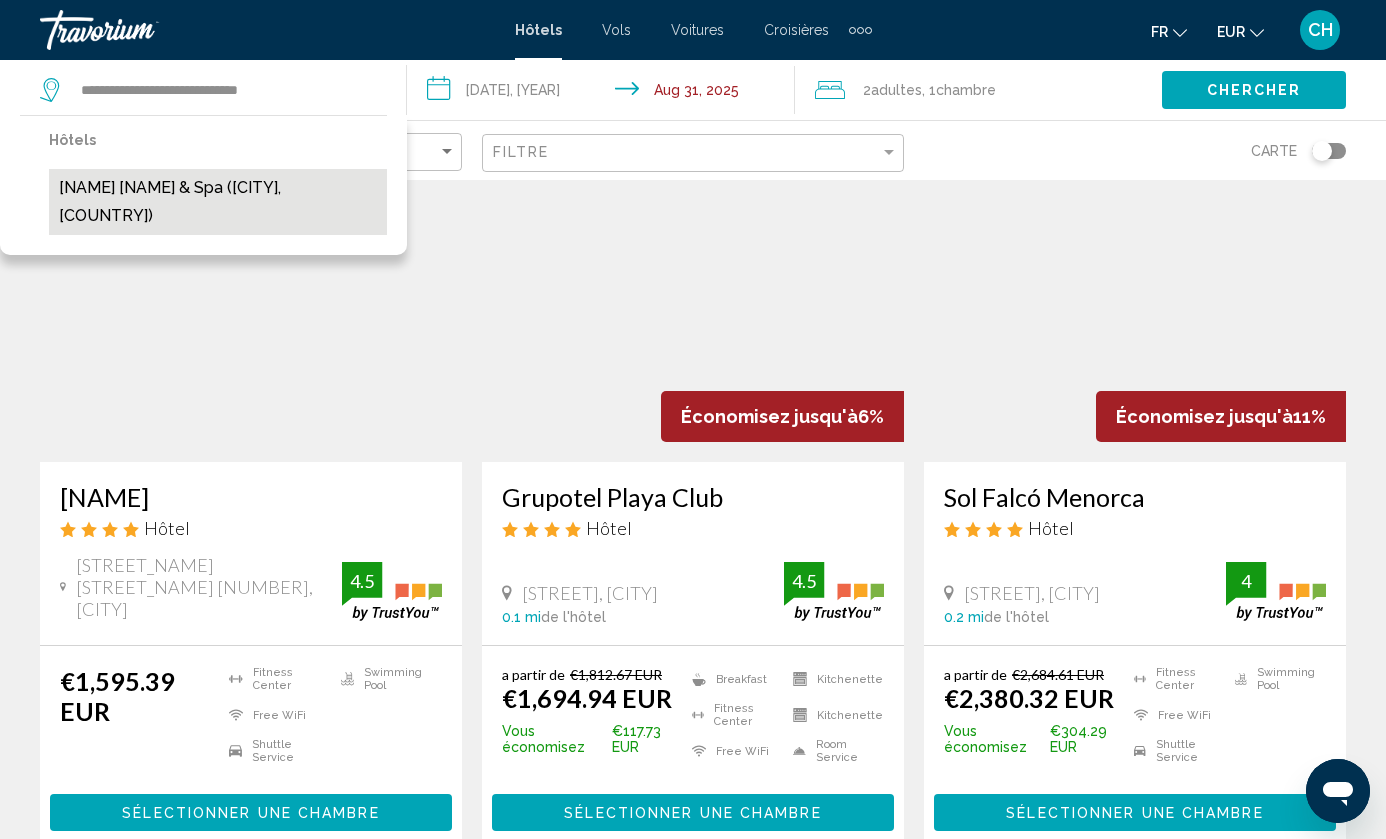 click on "[NAME] [NAME] & Spa ([CITY], [COUNTRY])" at bounding box center (218, 202) 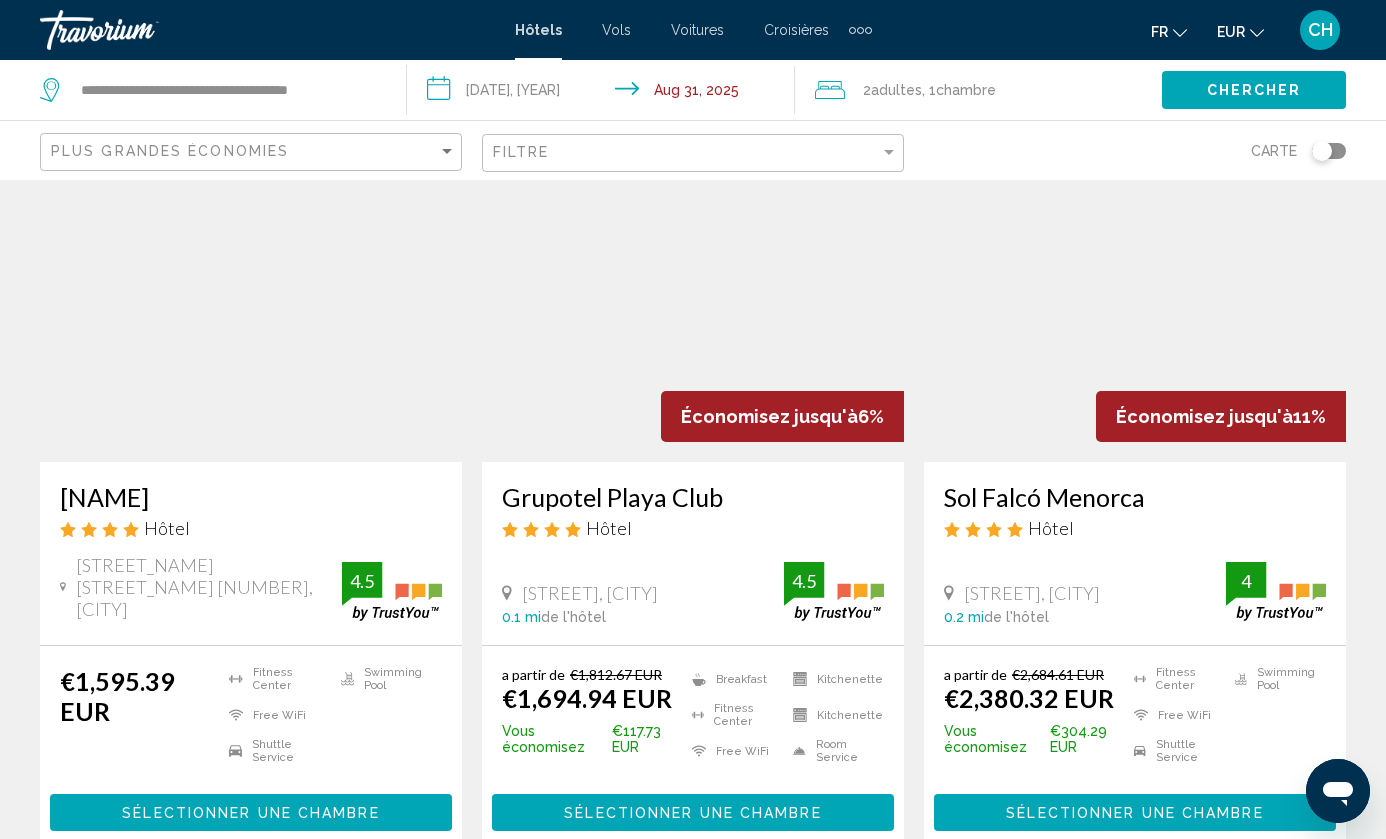 click on "Chercher" at bounding box center (1254, 89) 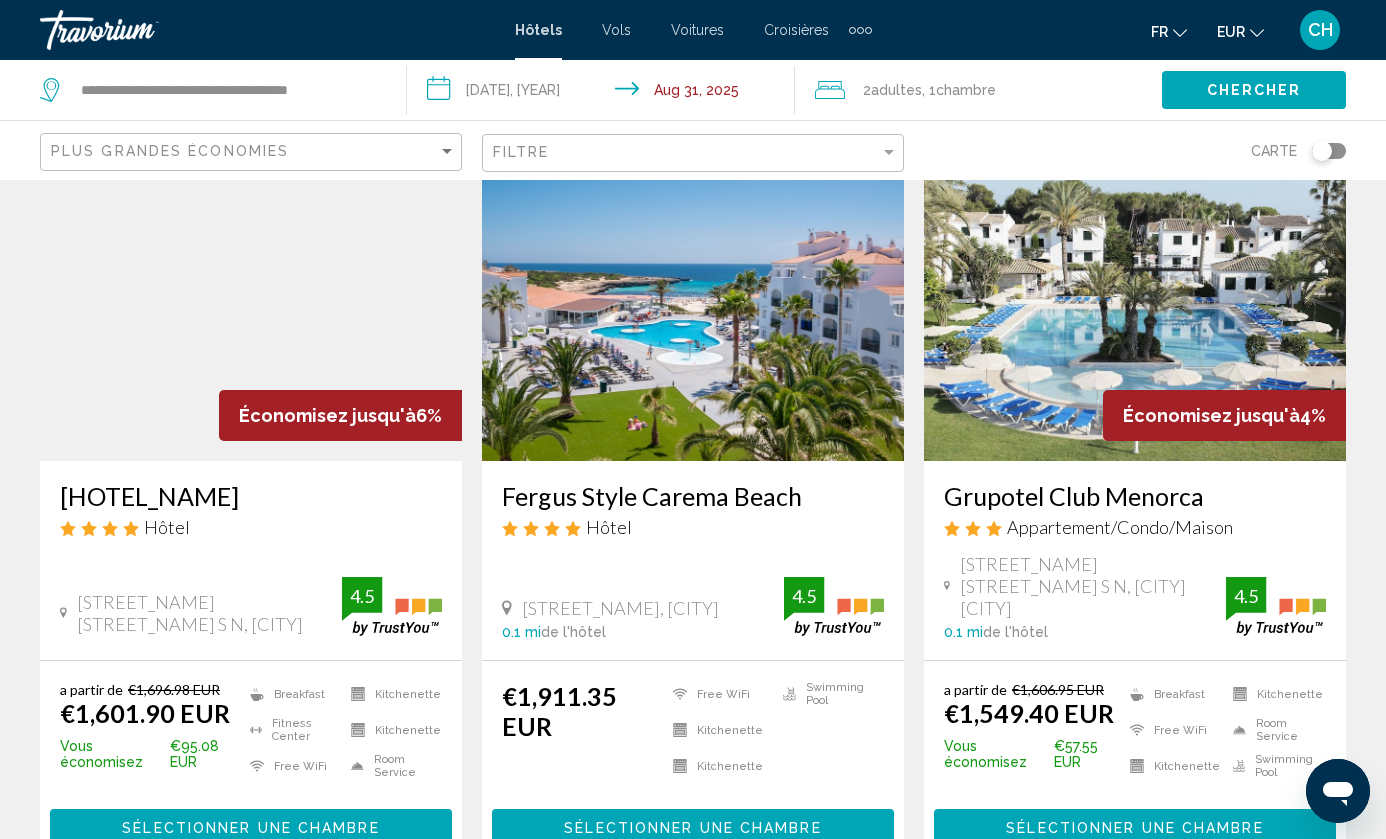 scroll, scrollTop: 96, scrollLeft: 0, axis: vertical 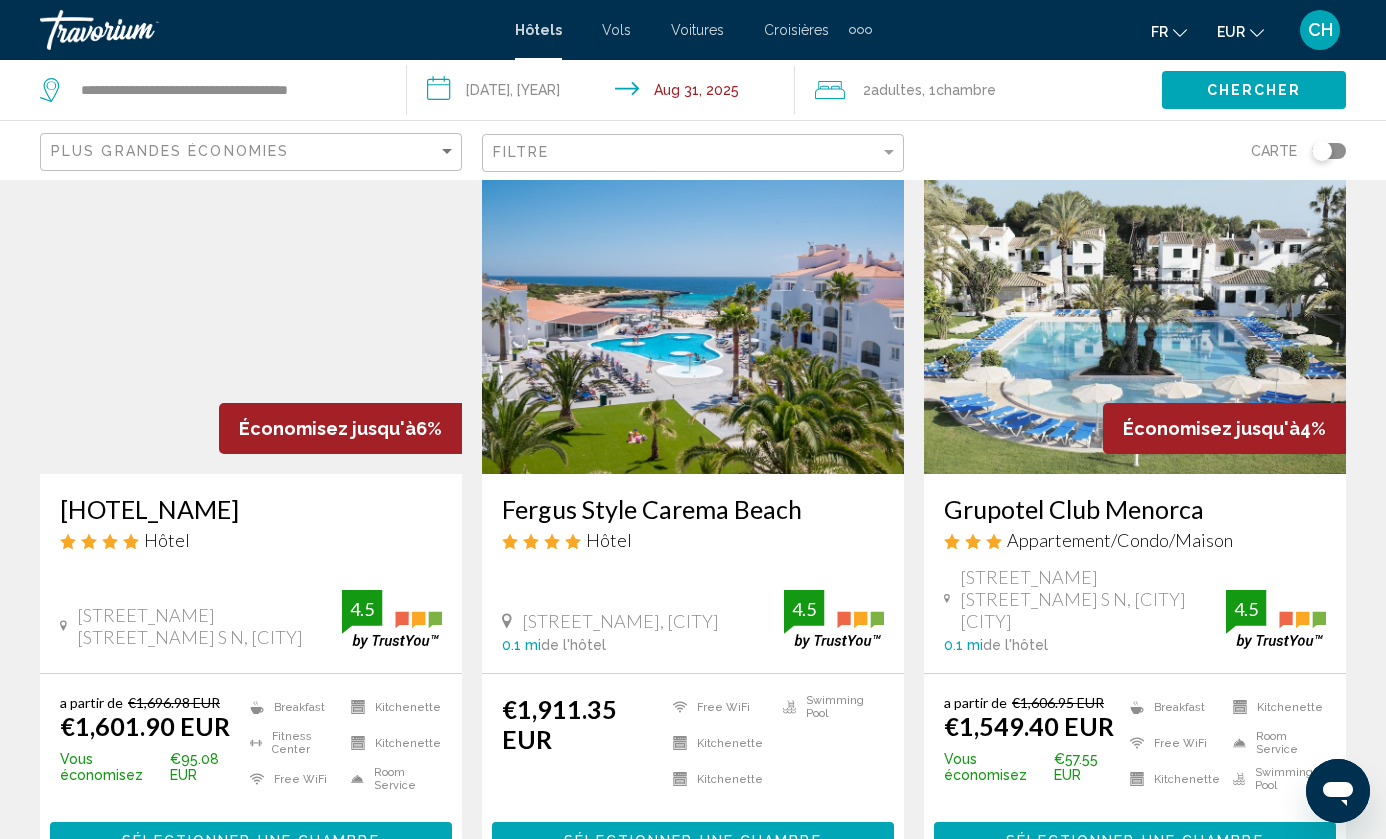 click on "**********" at bounding box center [604, 93] 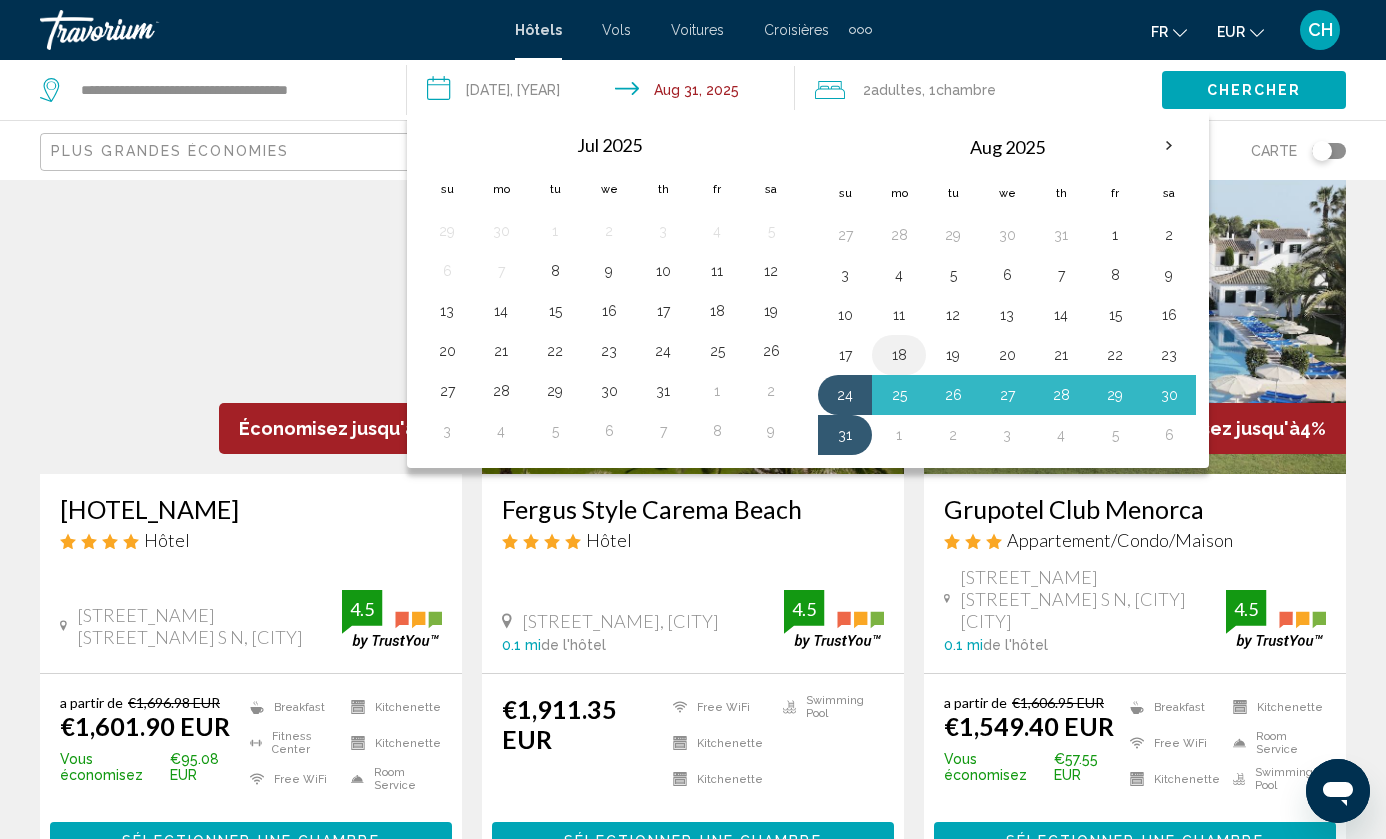 click on "18" at bounding box center [899, 355] 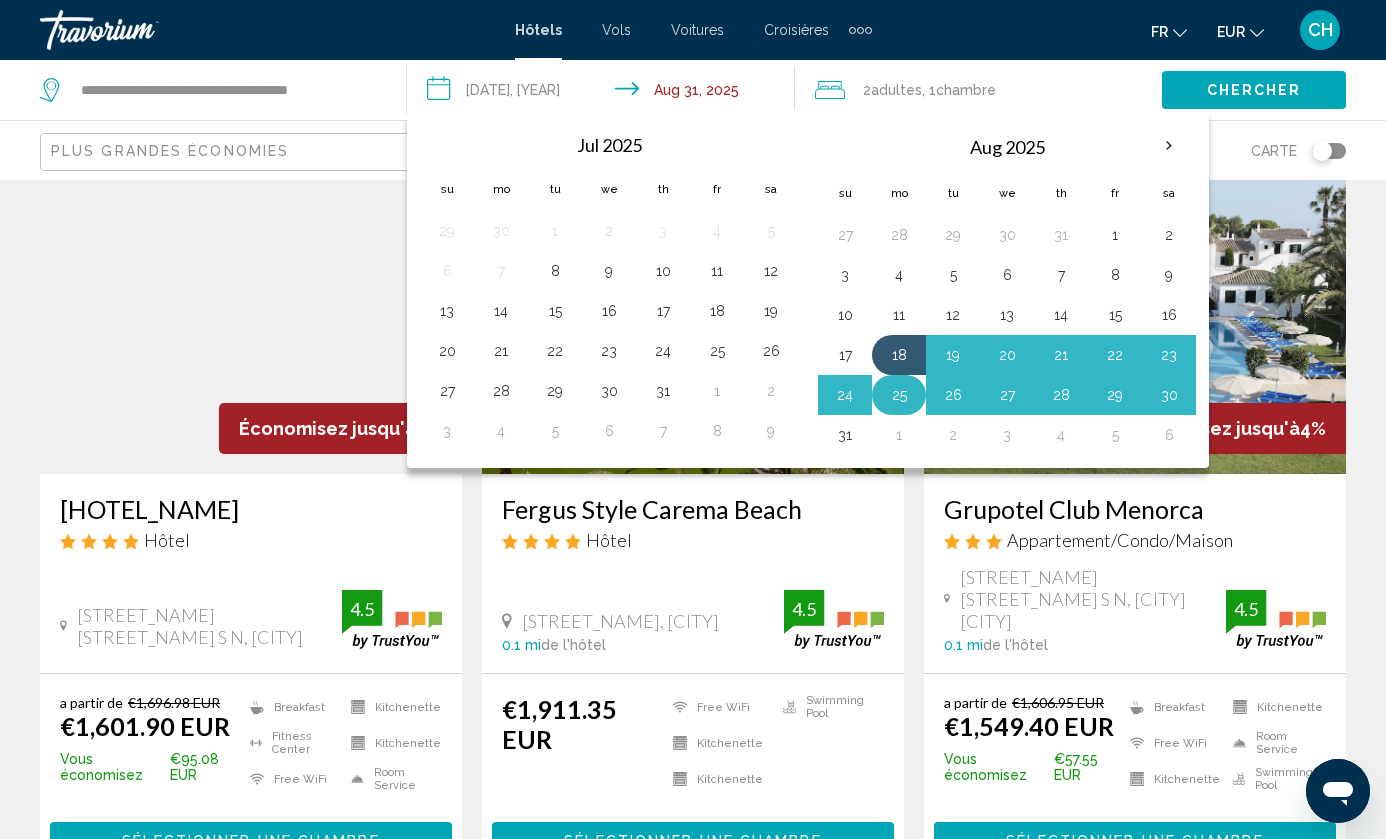 click on "25" at bounding box center [899, 395] 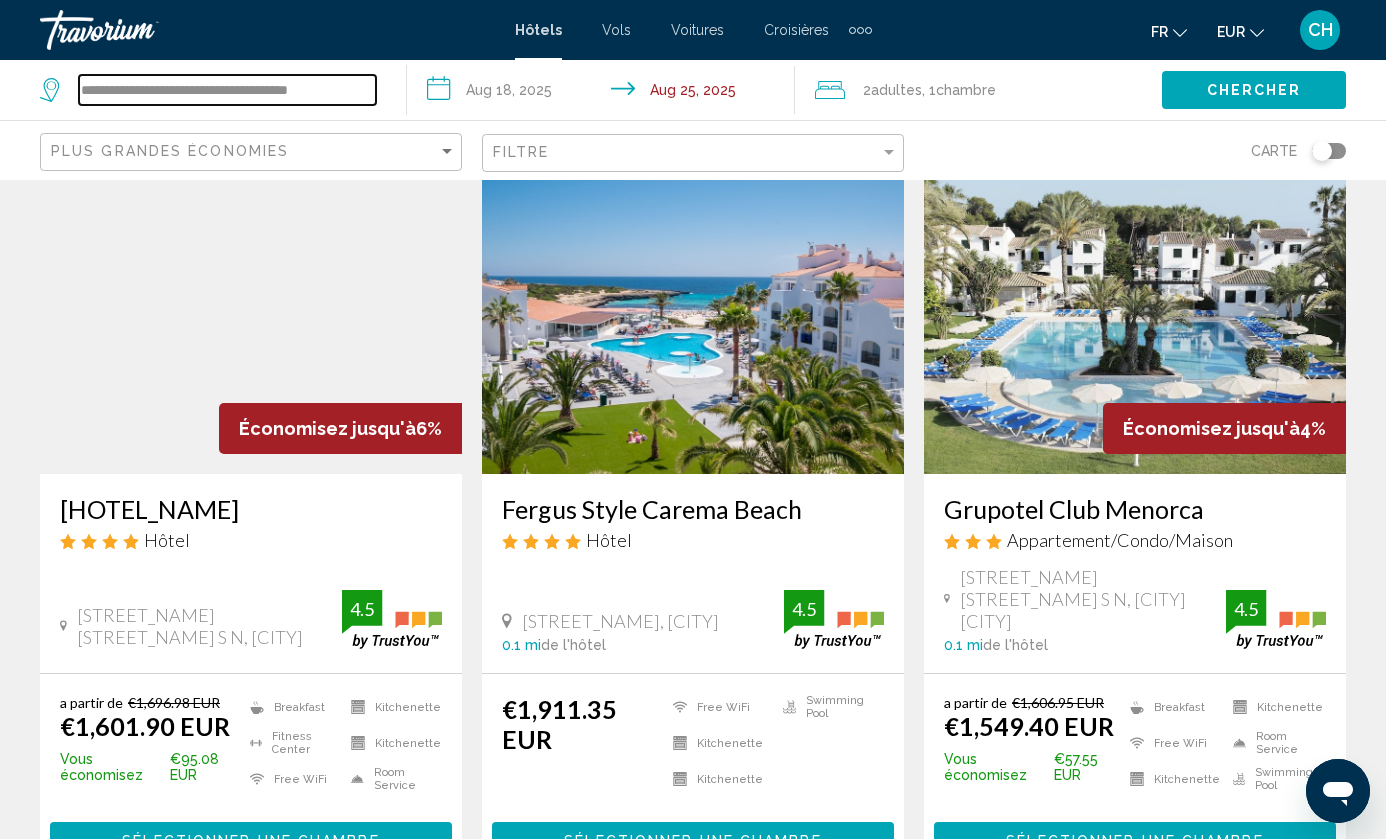 click on "**********" at bounding box center (227, 90) 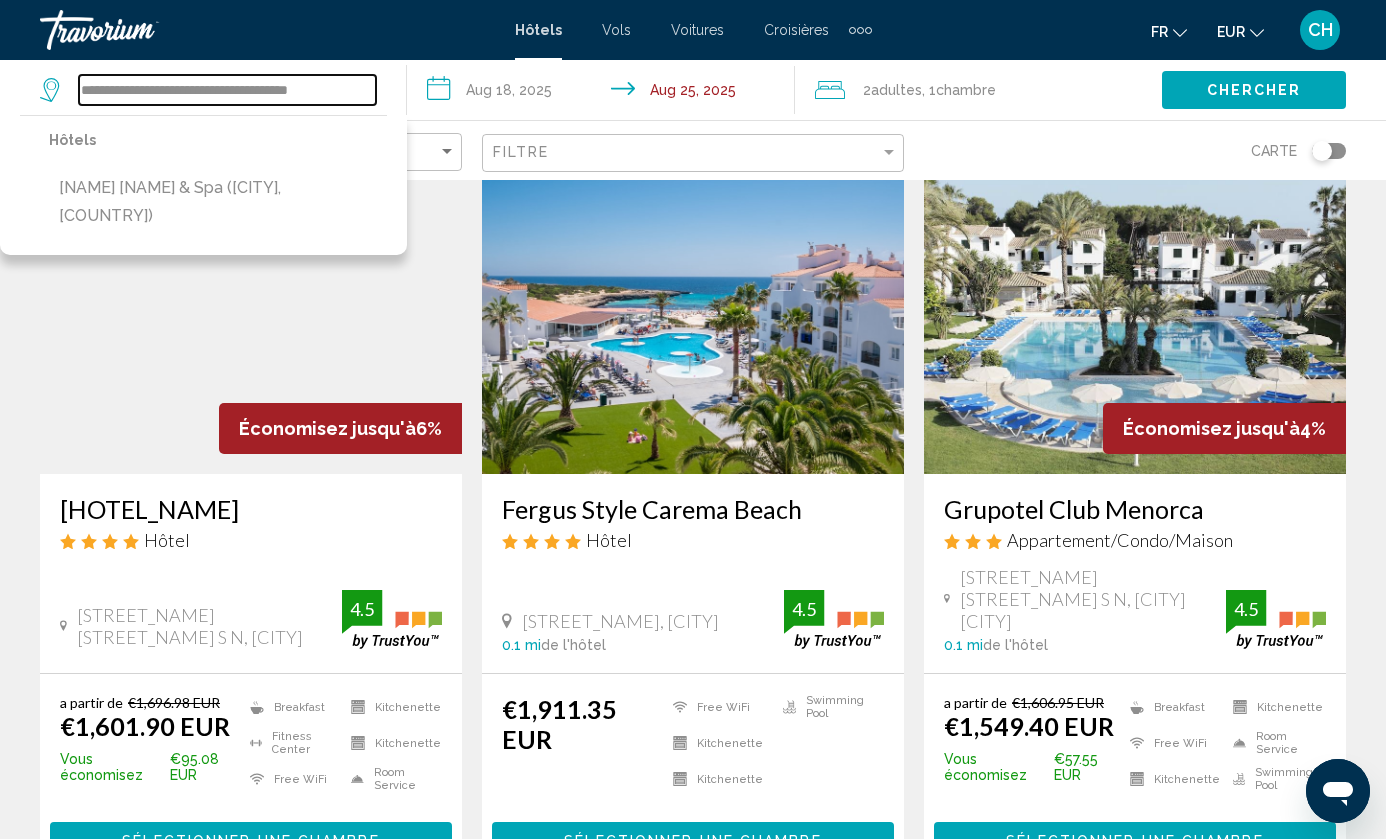 click on "**********" at bounding box center (227, 90) 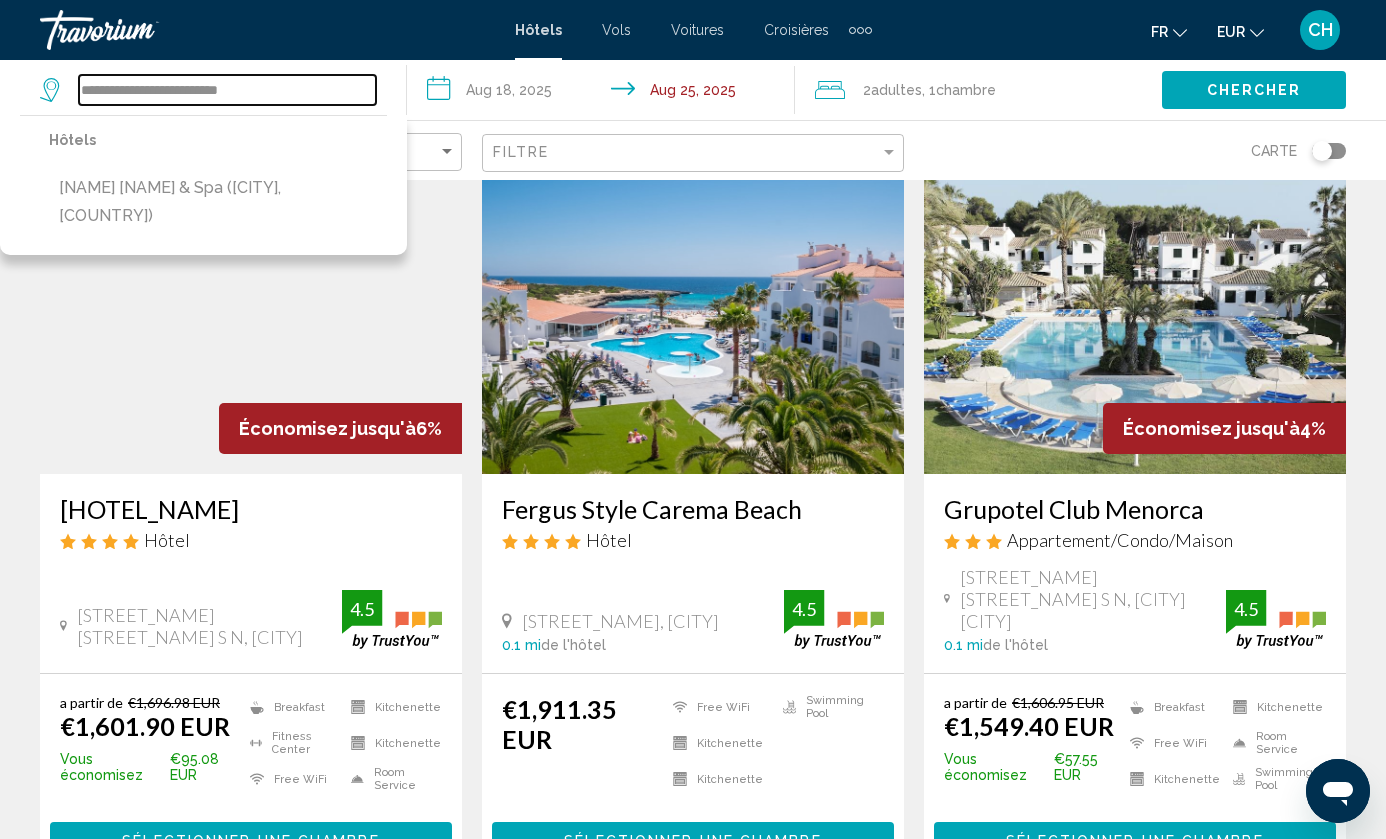 click on "**********" at bounding box center [227, 90] 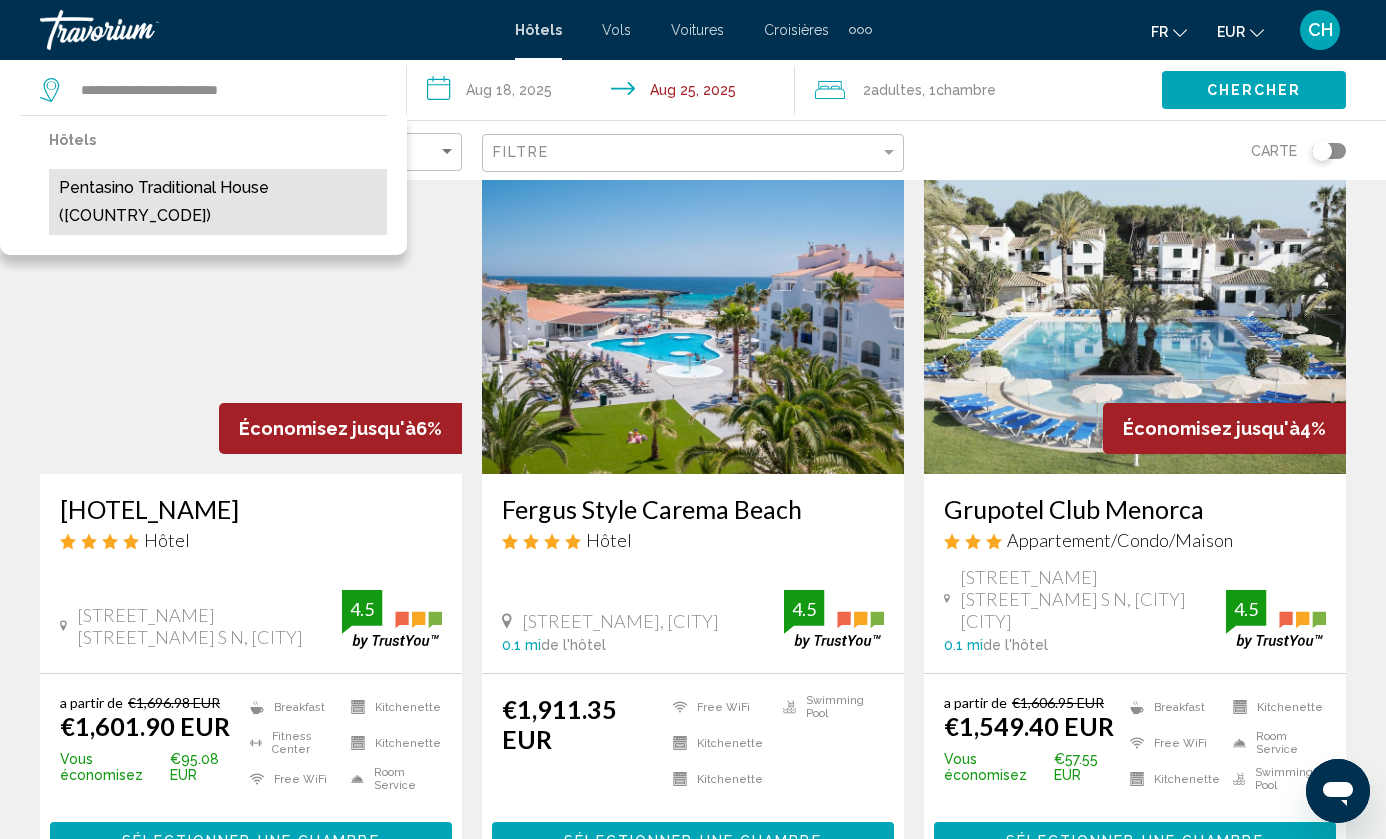 click on "Pentasino Traditional House ([COUNTRY_CODE])" at bounding box center (218, 202) 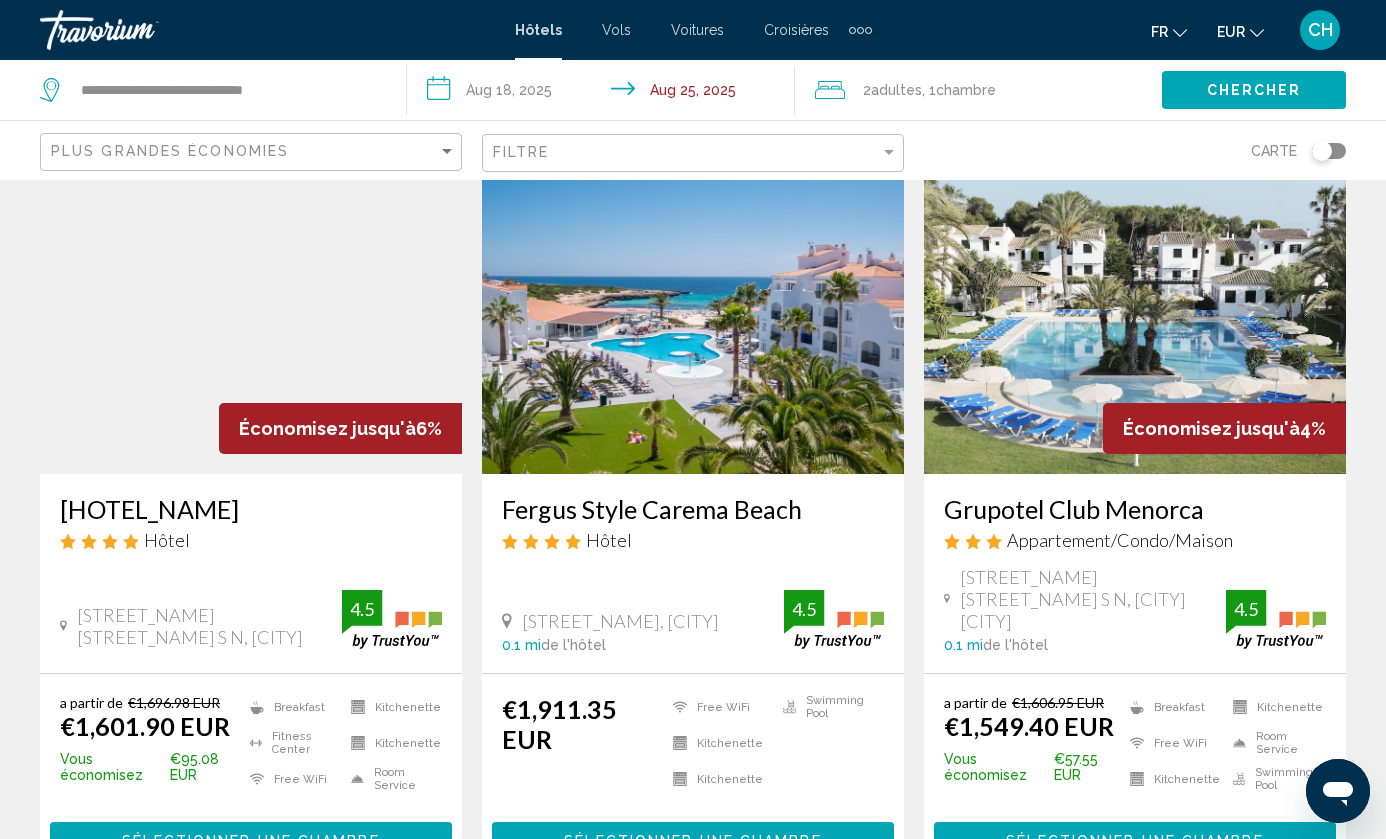 click on "Chercher" at bounding box center (1254, 91) 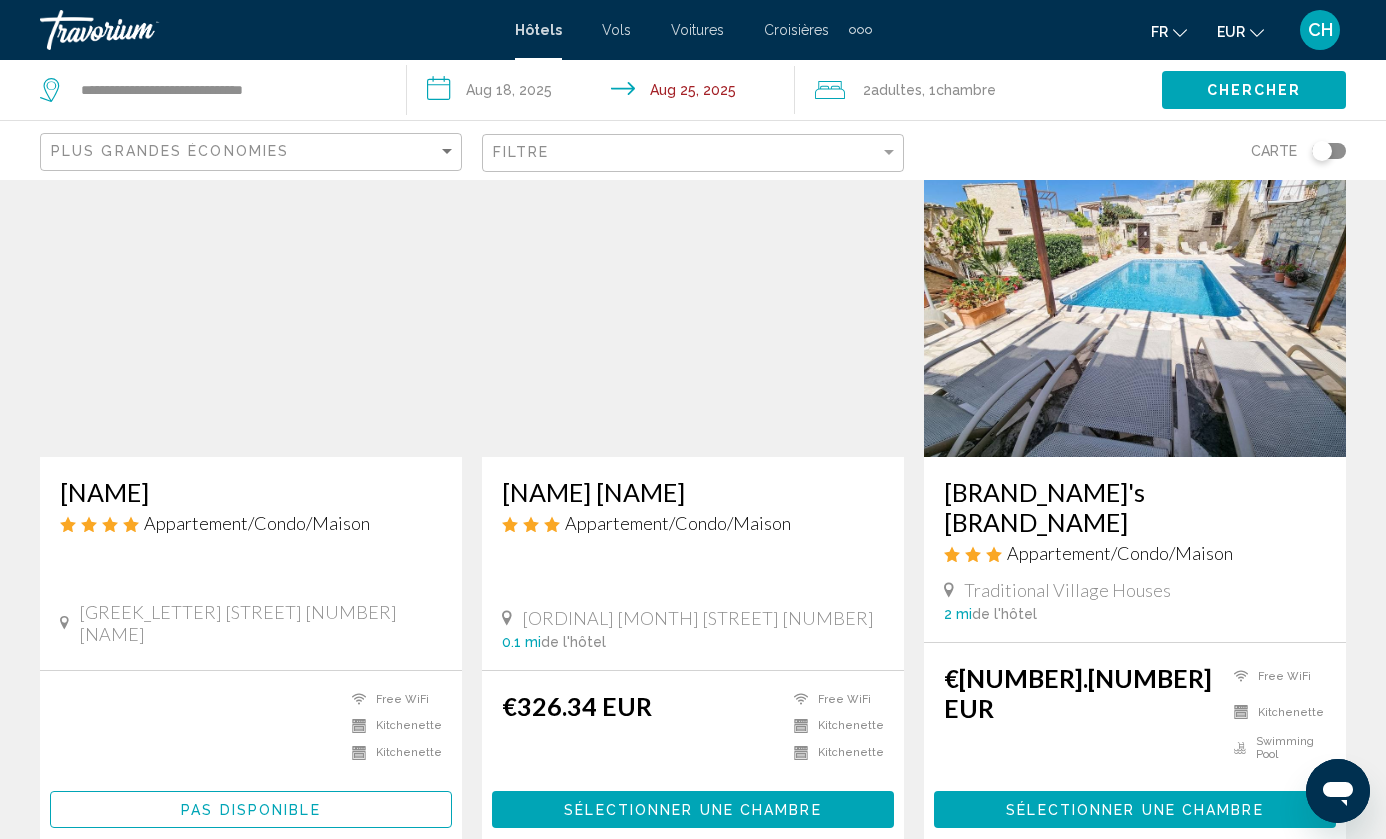 scroll, scrollTop: 94, scrollLeft: 0, axis: vertical 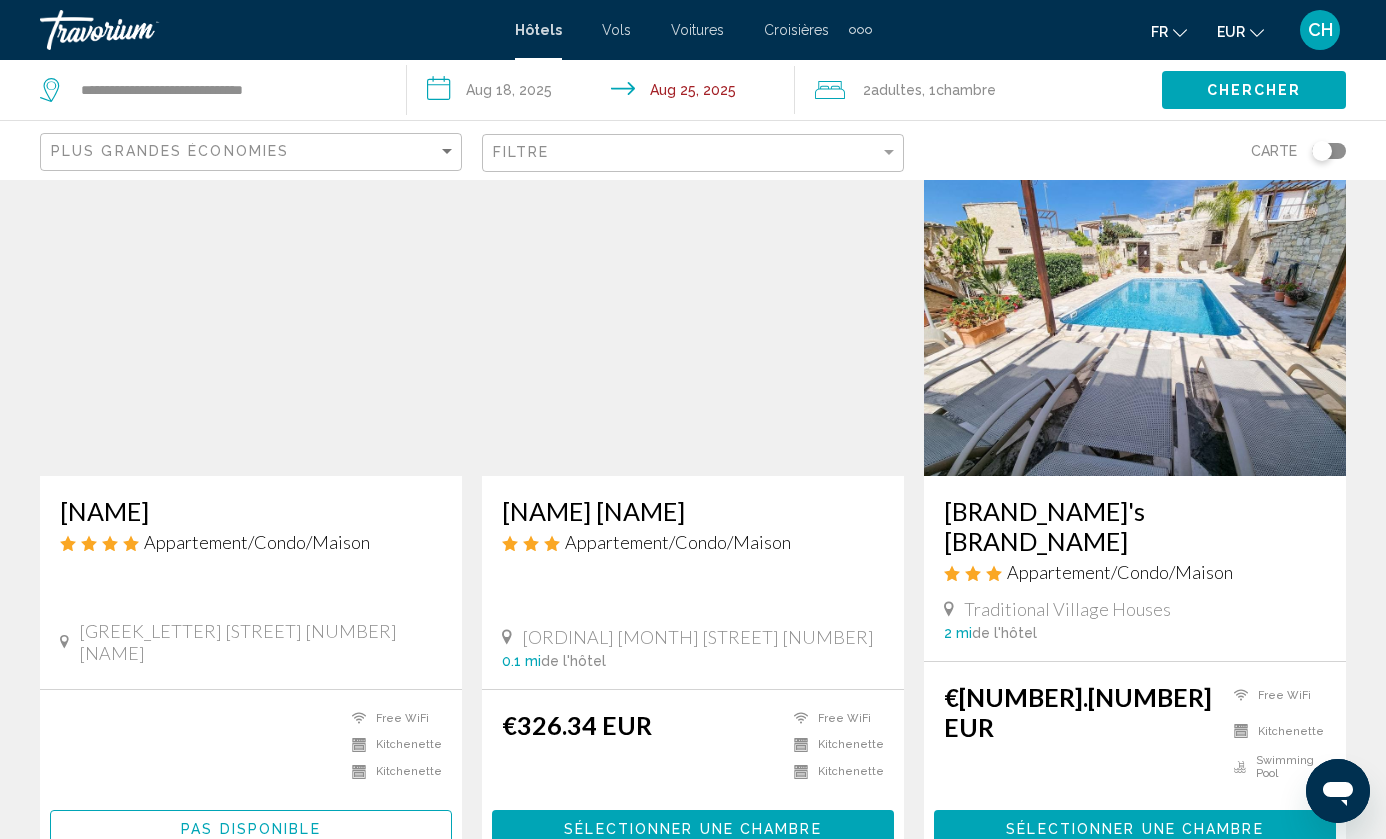 click on "**********" at bounding box center [604, 93] 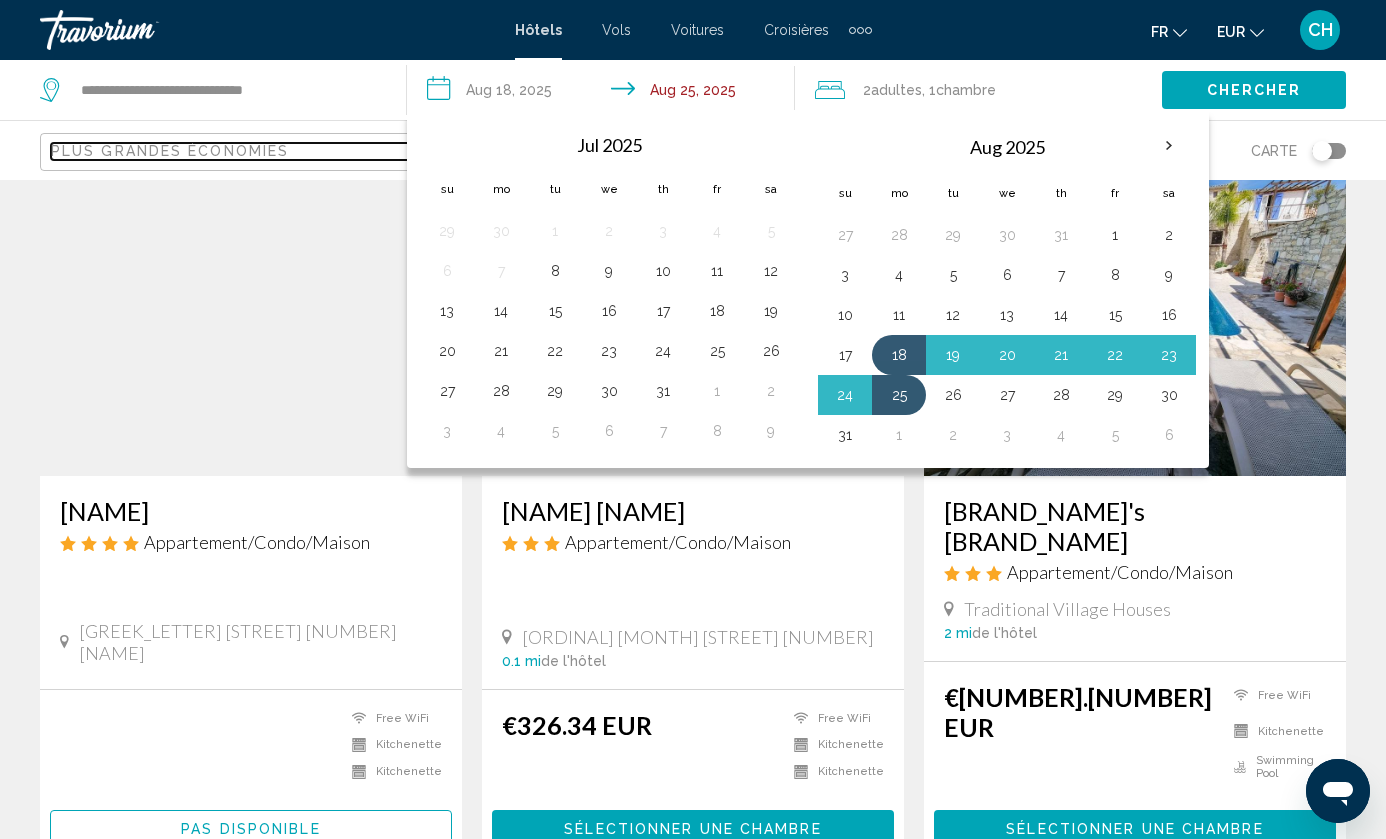 click on "Plus grandes économies" at bounding box center (170, 151) 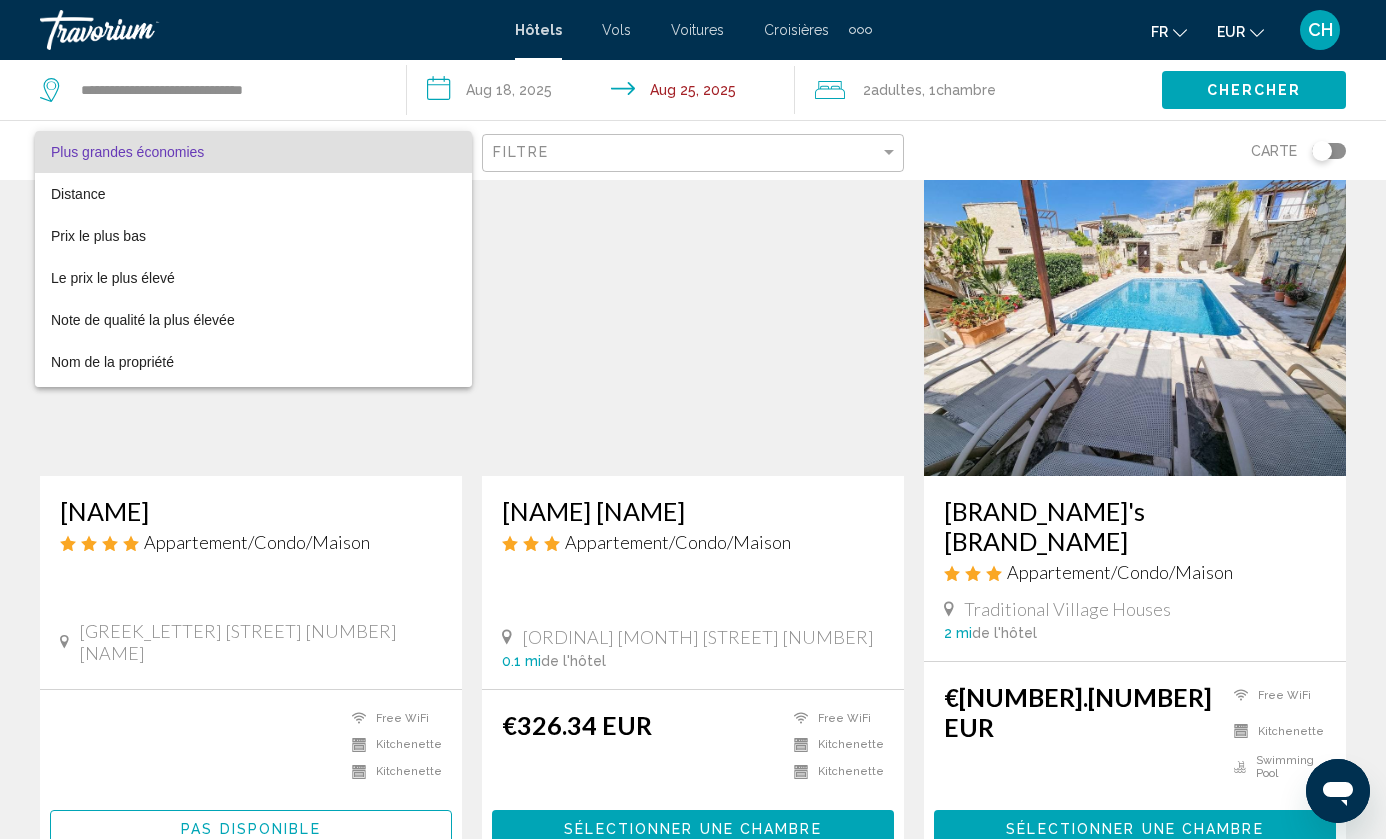 click at bounding box center [693, 419] 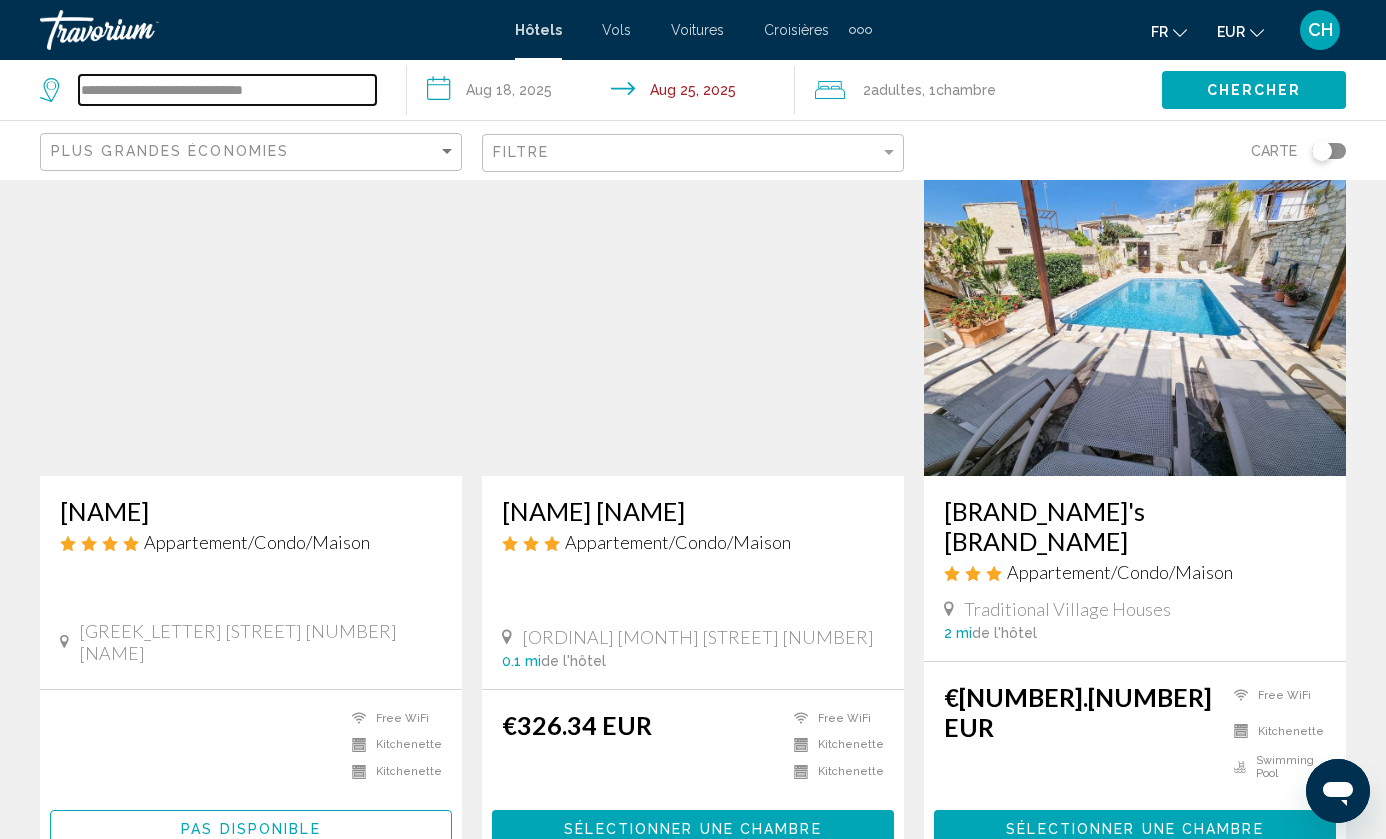 click on "**********" at bounding box center [227, 90] 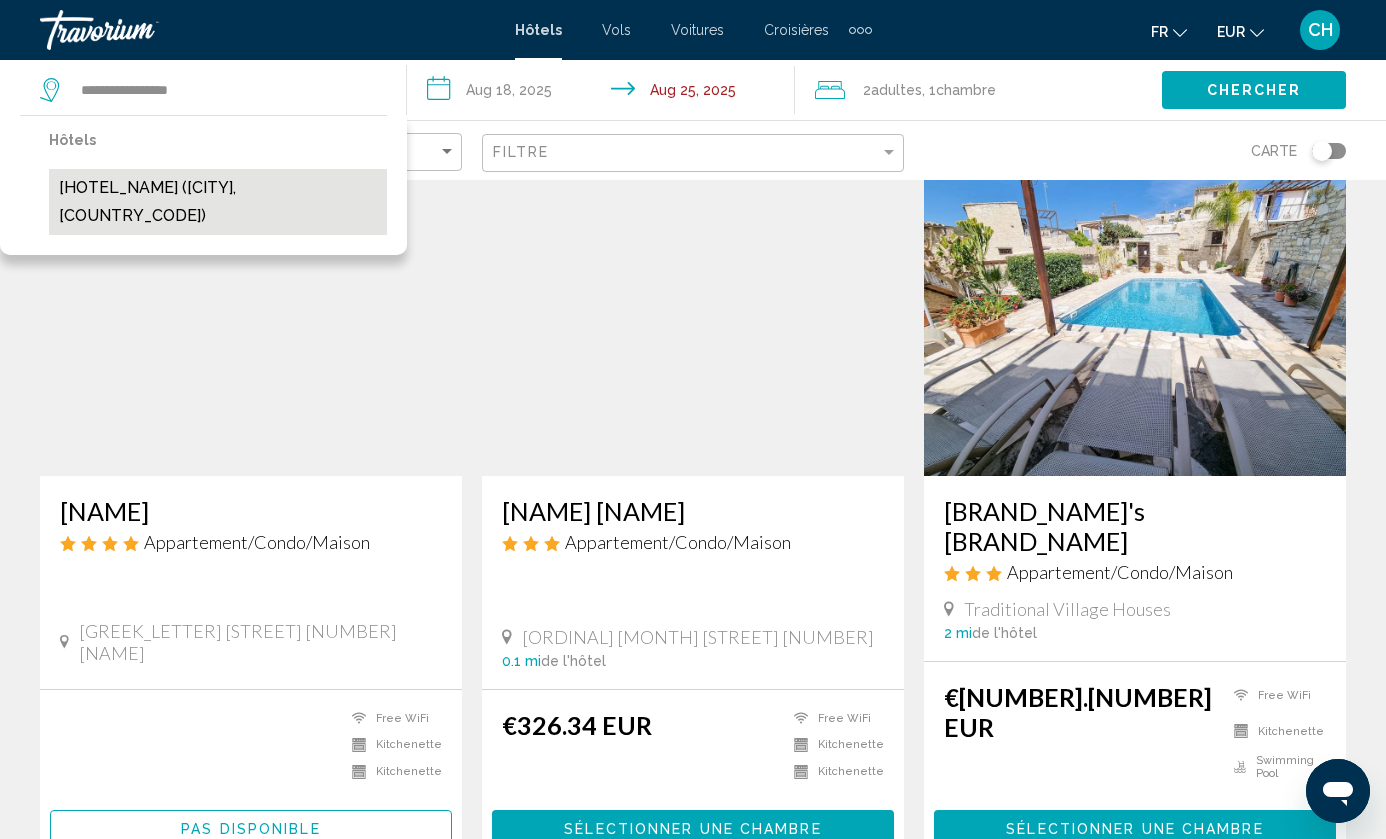 click on "[HOTEL_NAME] ([CITY], [COUNTRY_CODE])" at bounding box center (218, 202) 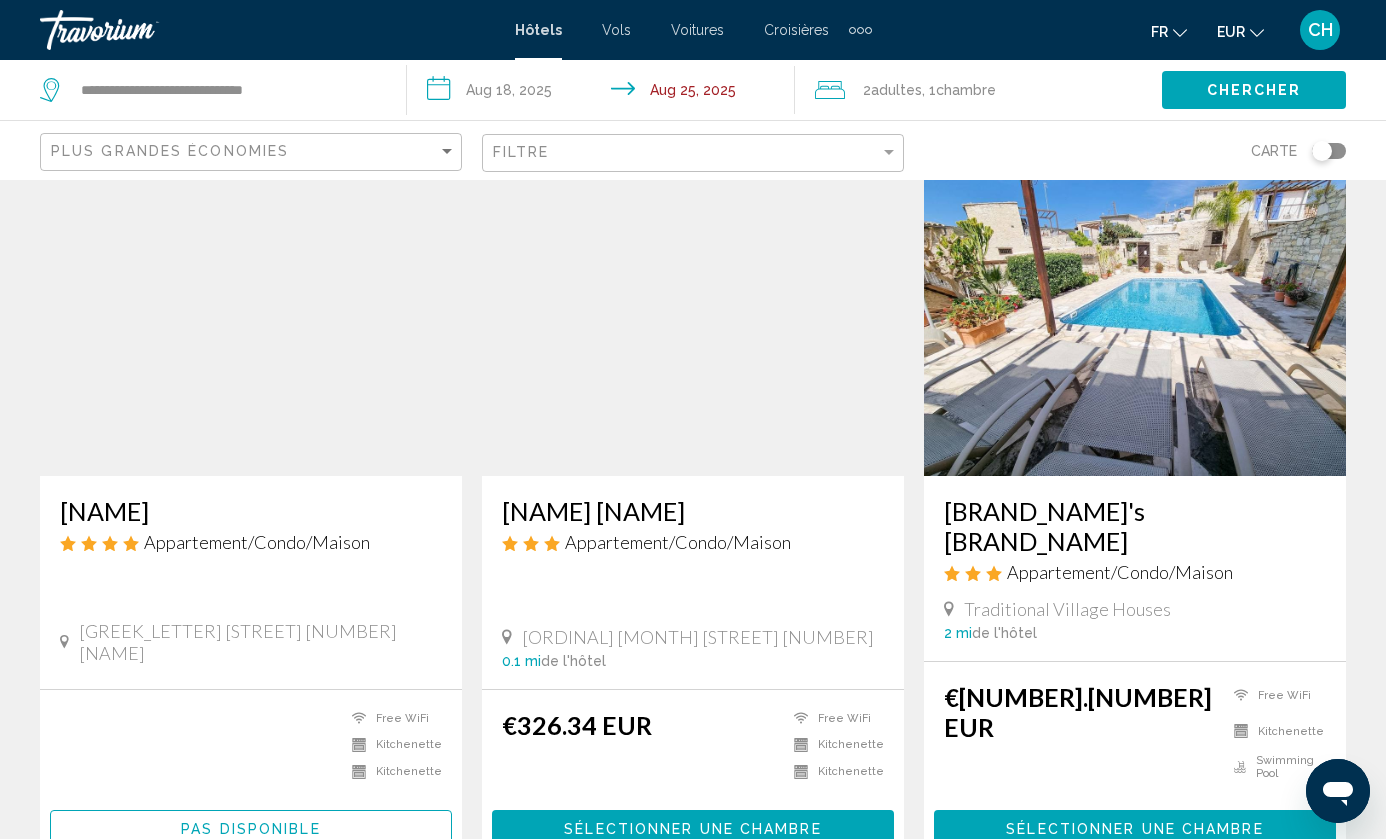 click on "Chercher" at bounding box center (1254, 89) 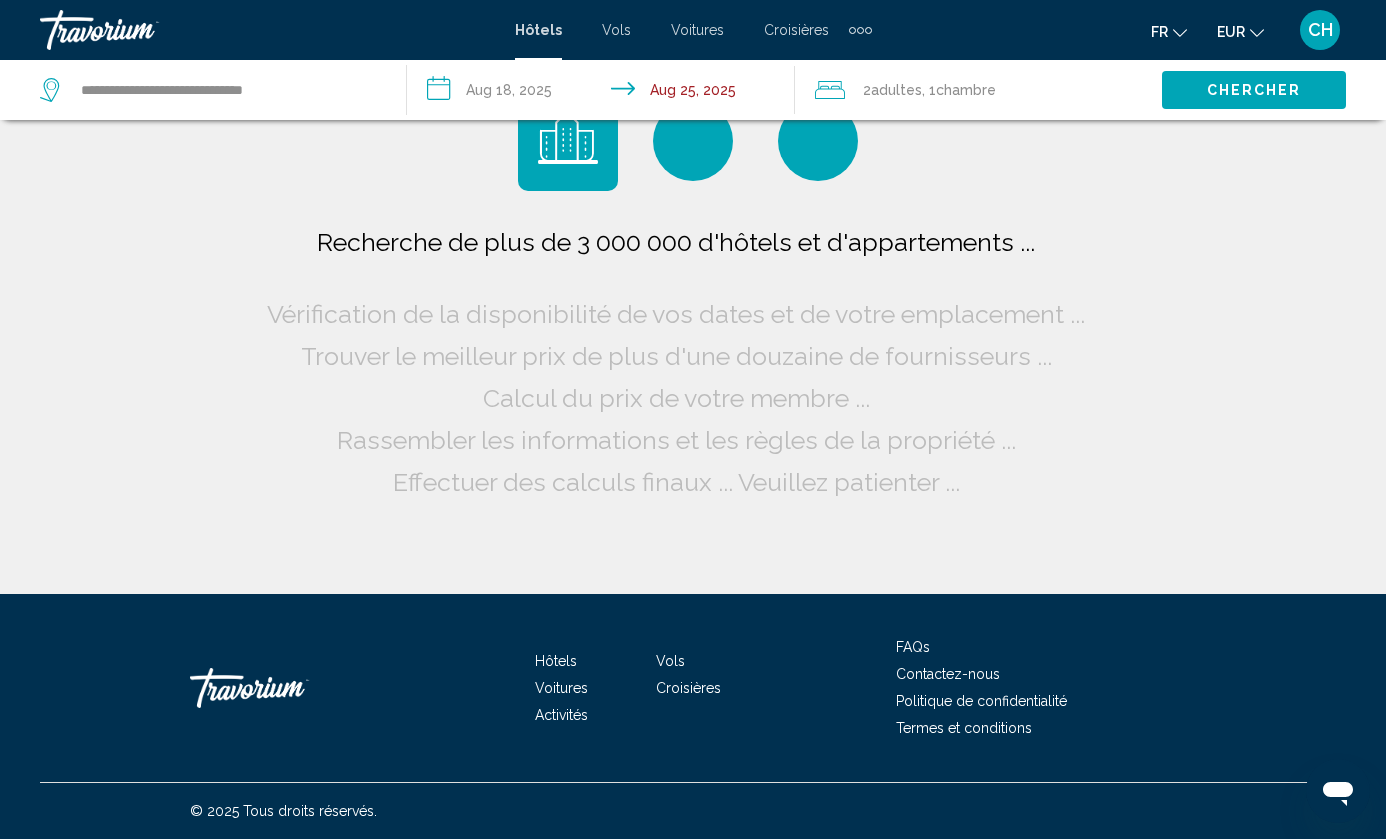 scroll, scrollTop: 0, scrollLeft: 0, axis: both 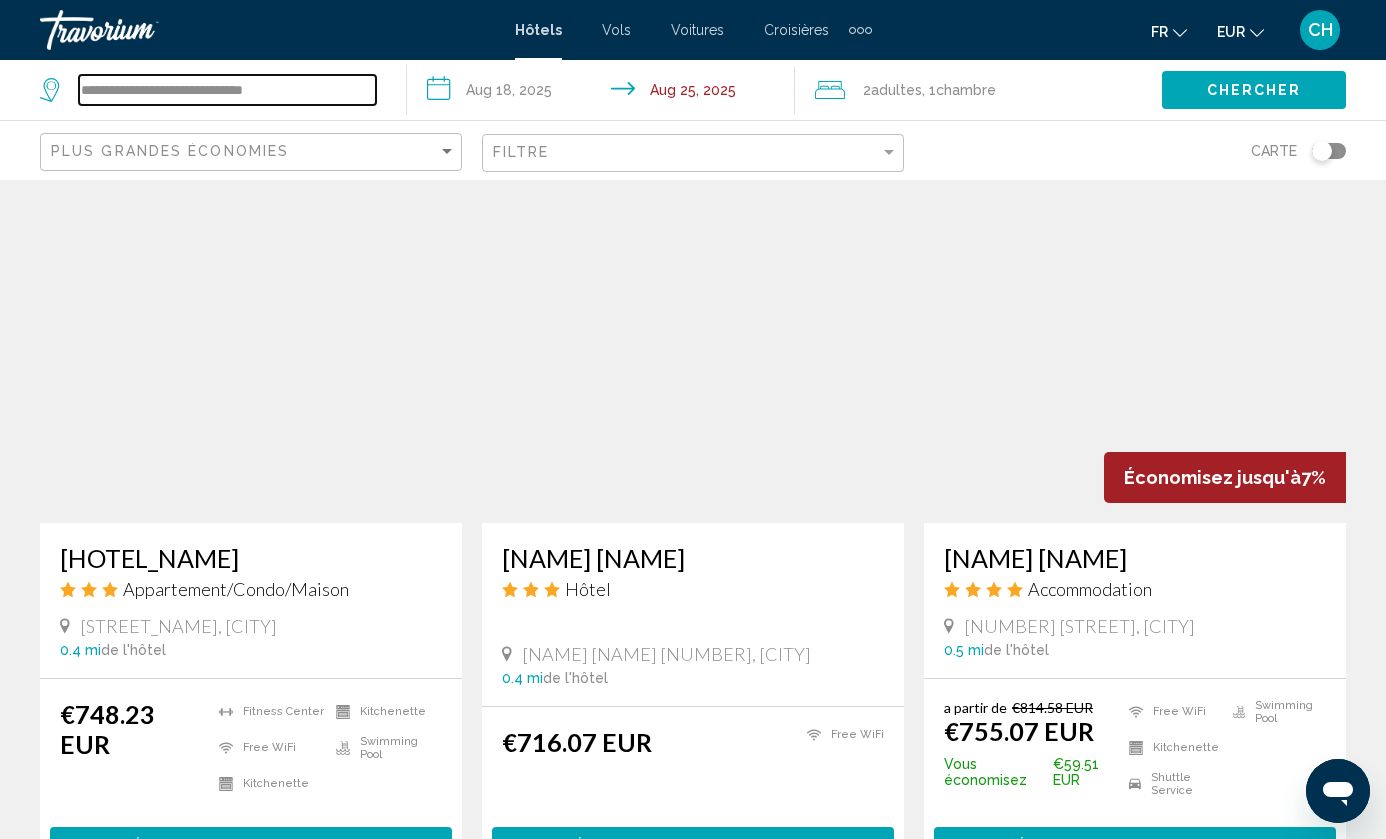 click on "**********" at bounding box center [227, 90] 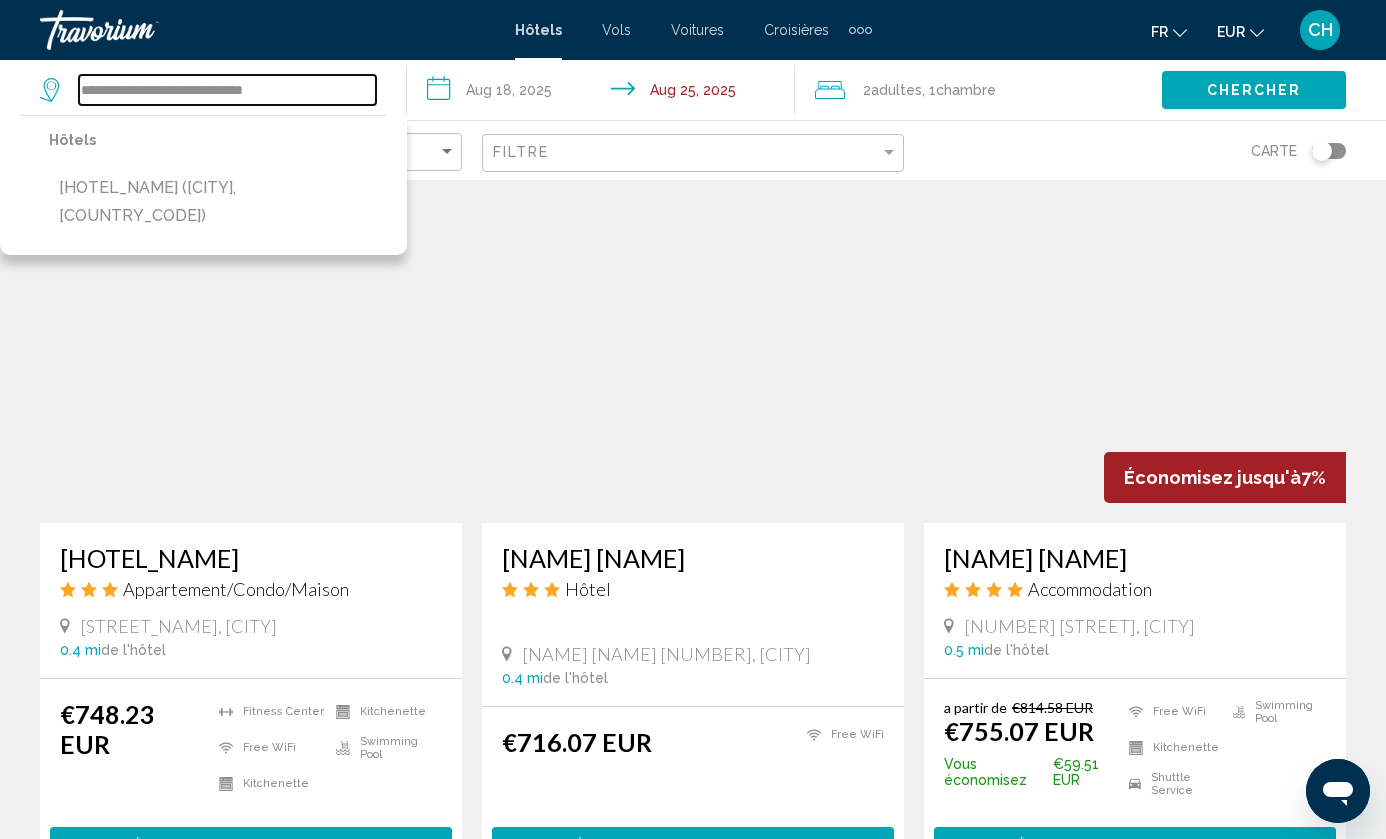 click on "**********" at bounding box center [227, 90] 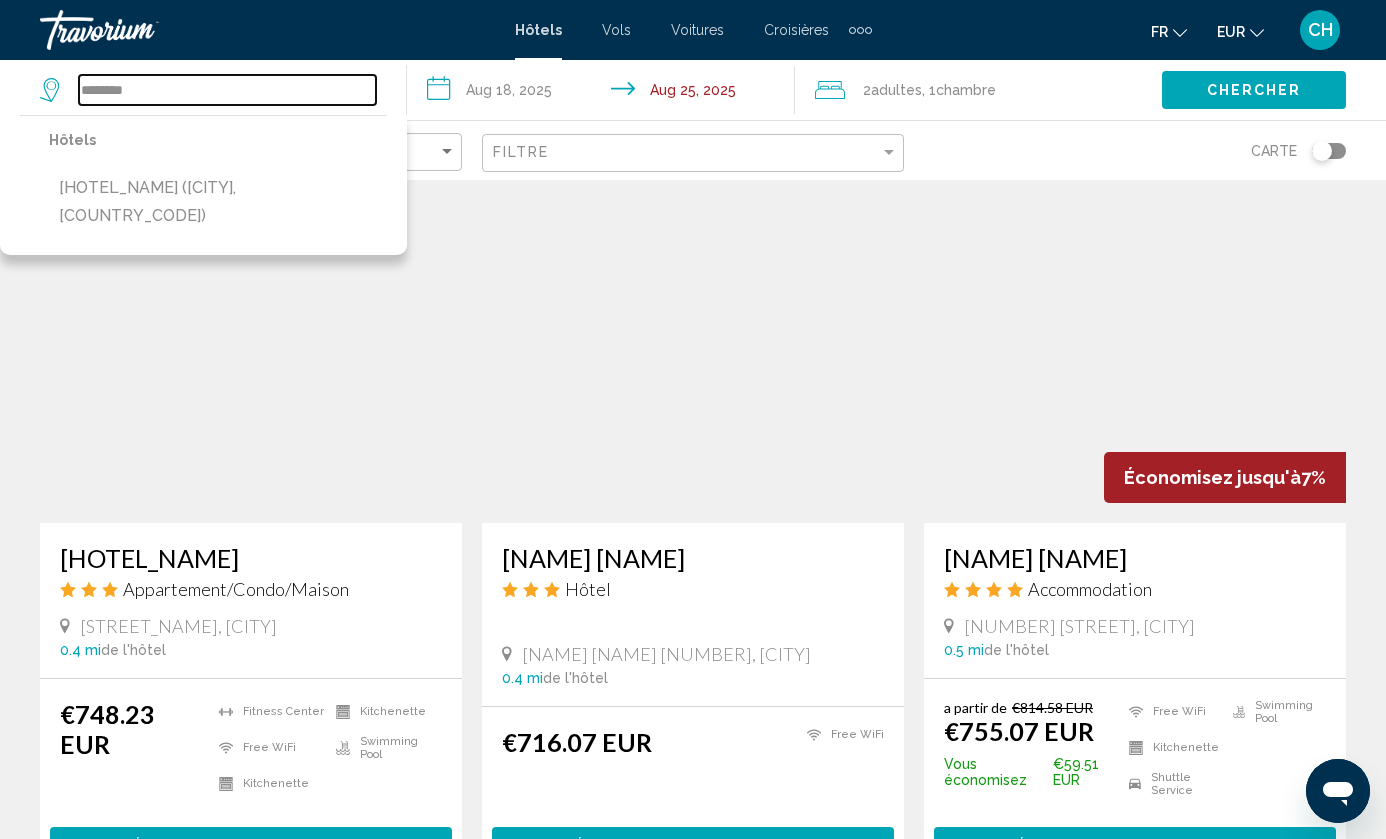 drag, startPoint x: 295, startPoint y: 81, endPoint x: 323, endPoint y: 83, distance: 28.071337 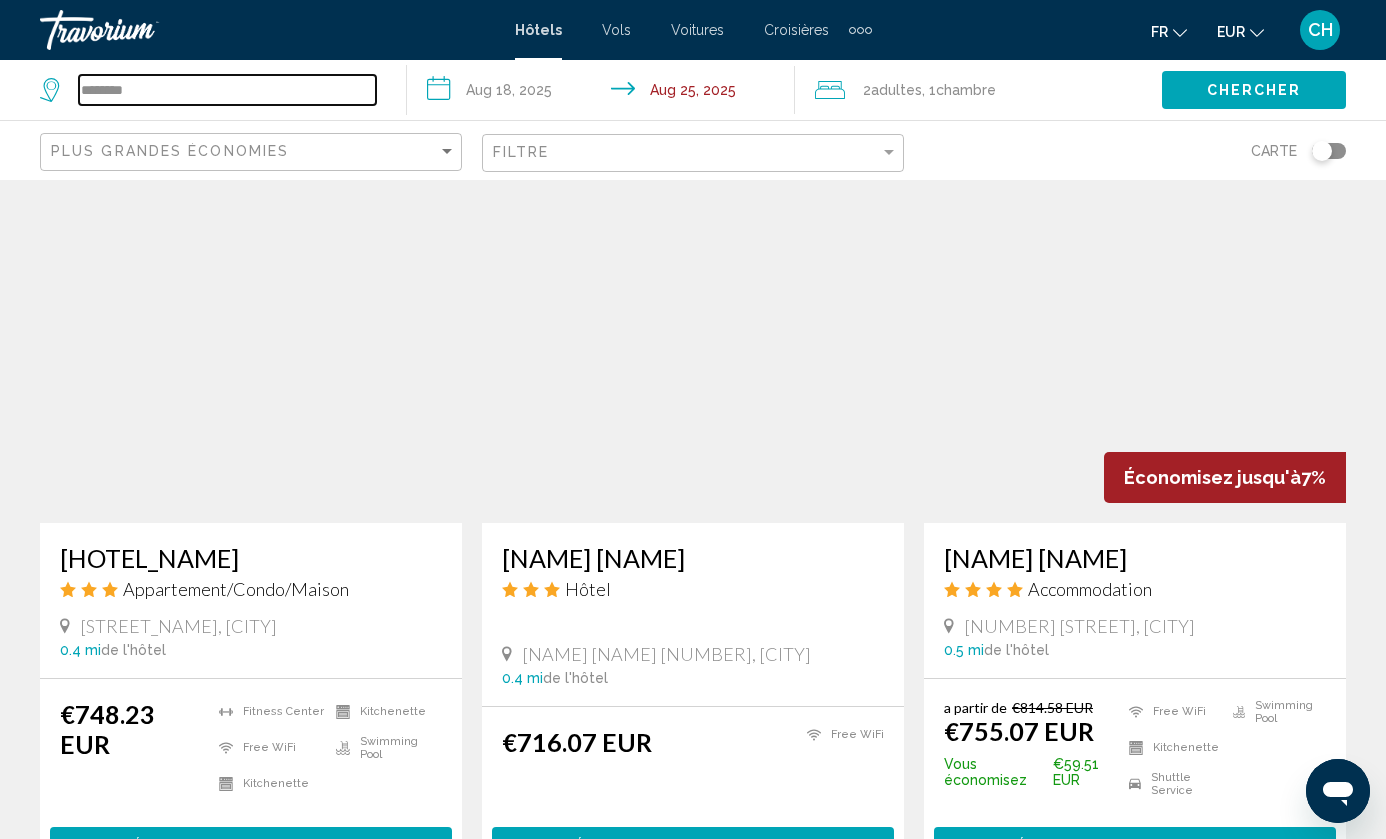 click on "********" at bounding box center [227, 90] 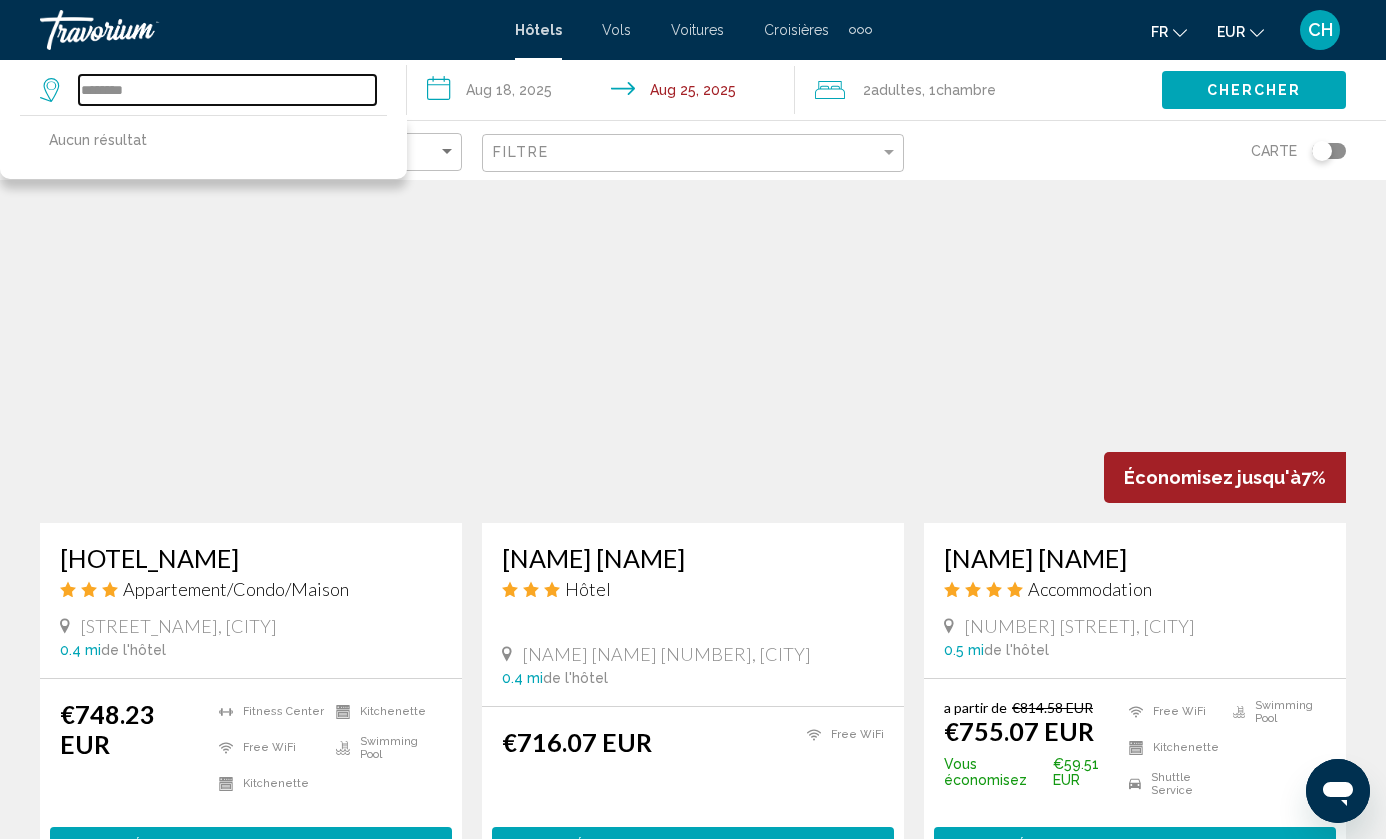 click on "********" at bounding box center (227, 90) 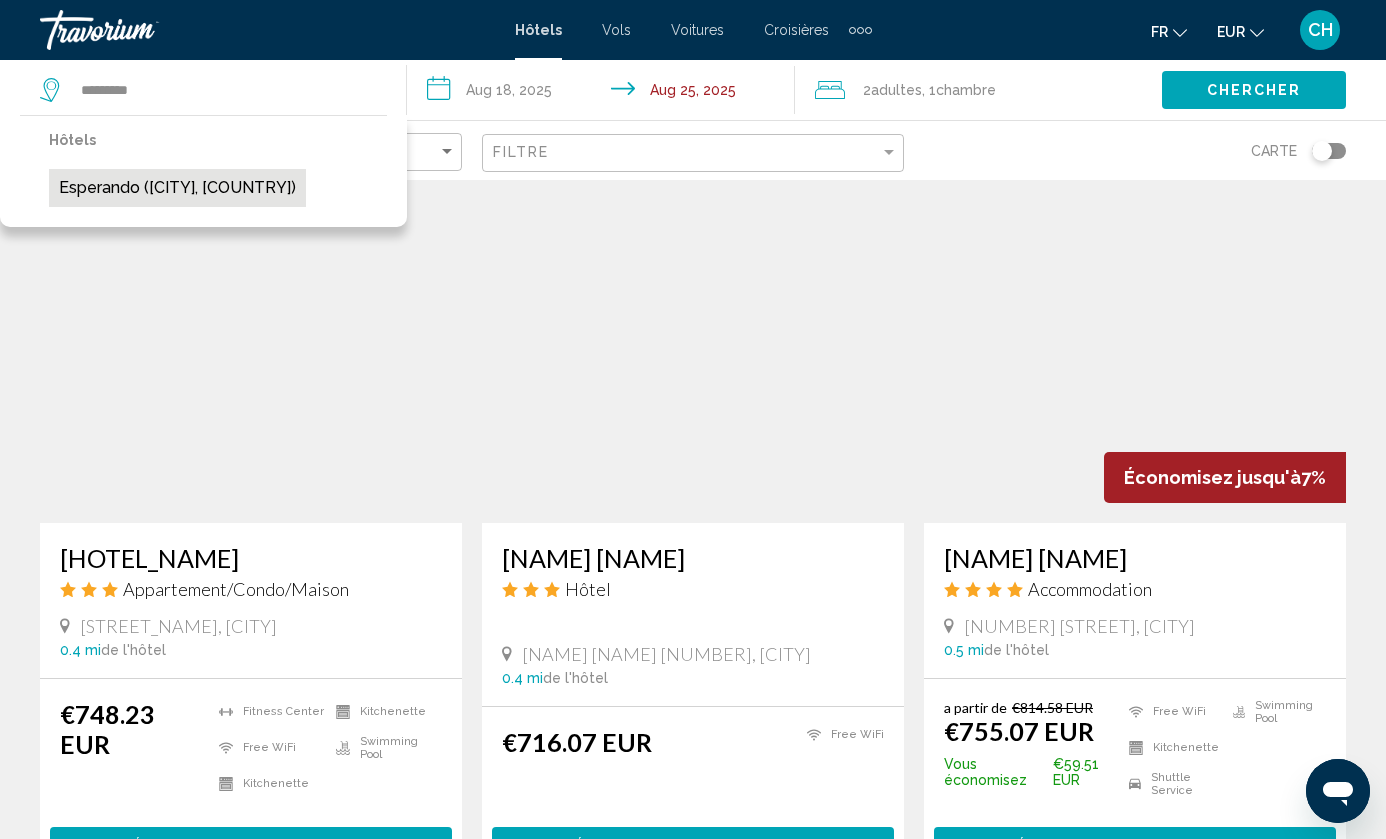 click on "Esperando ([CITY], [COUNTRY])" at bounding box center [177, 188] 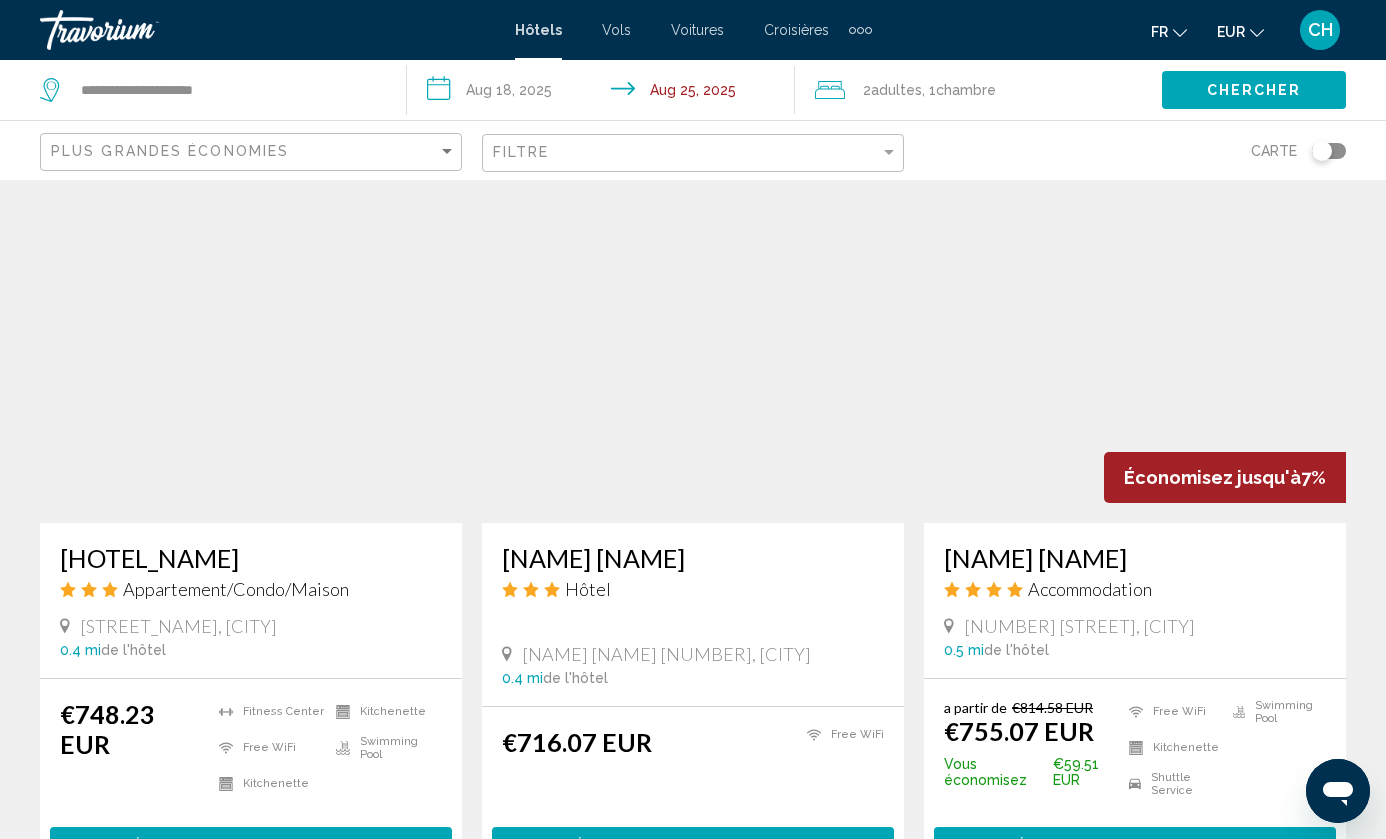 click on "Chercher" at bounding box center (1254, 89) 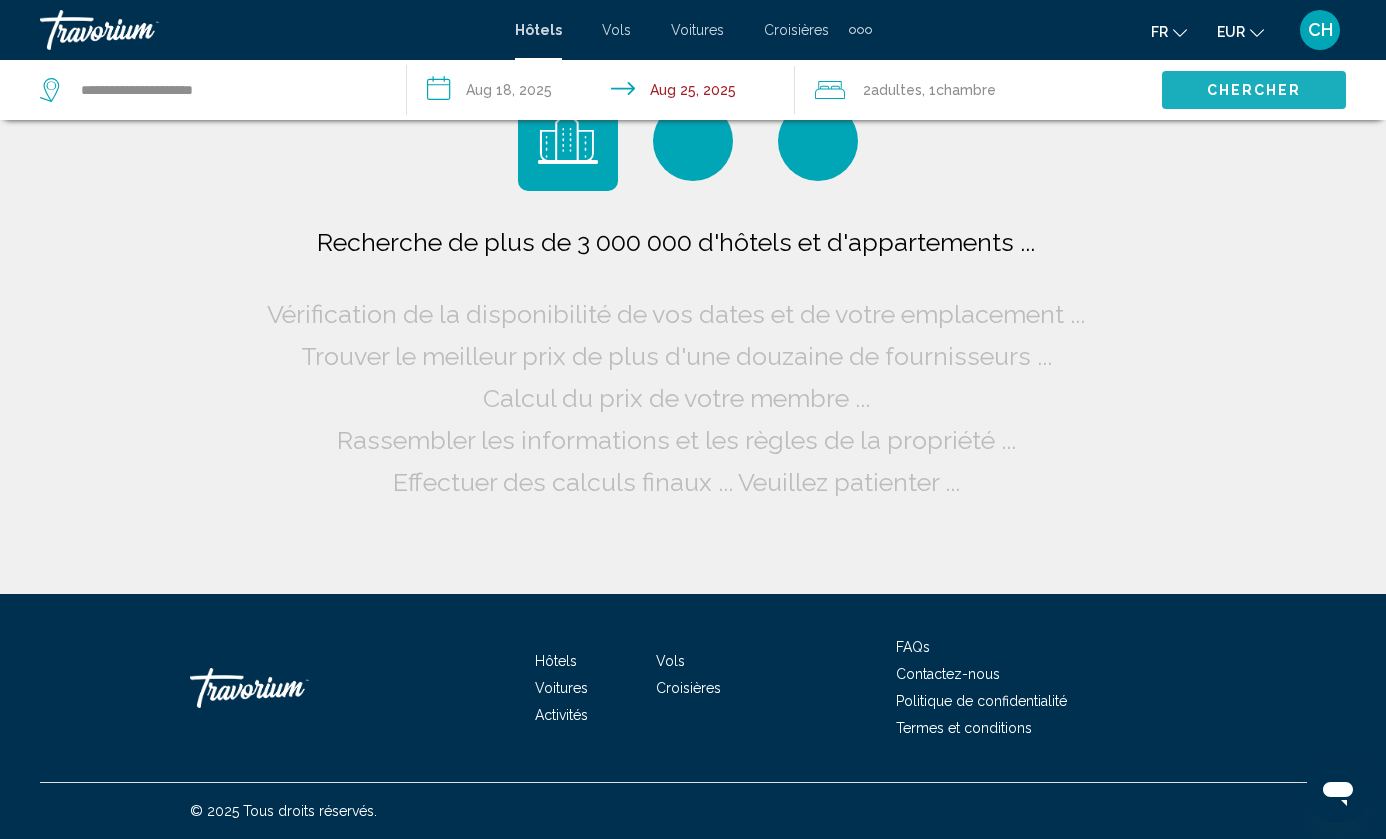 scroll, scrollTop: 0, scrollLeft: 0, axis: both 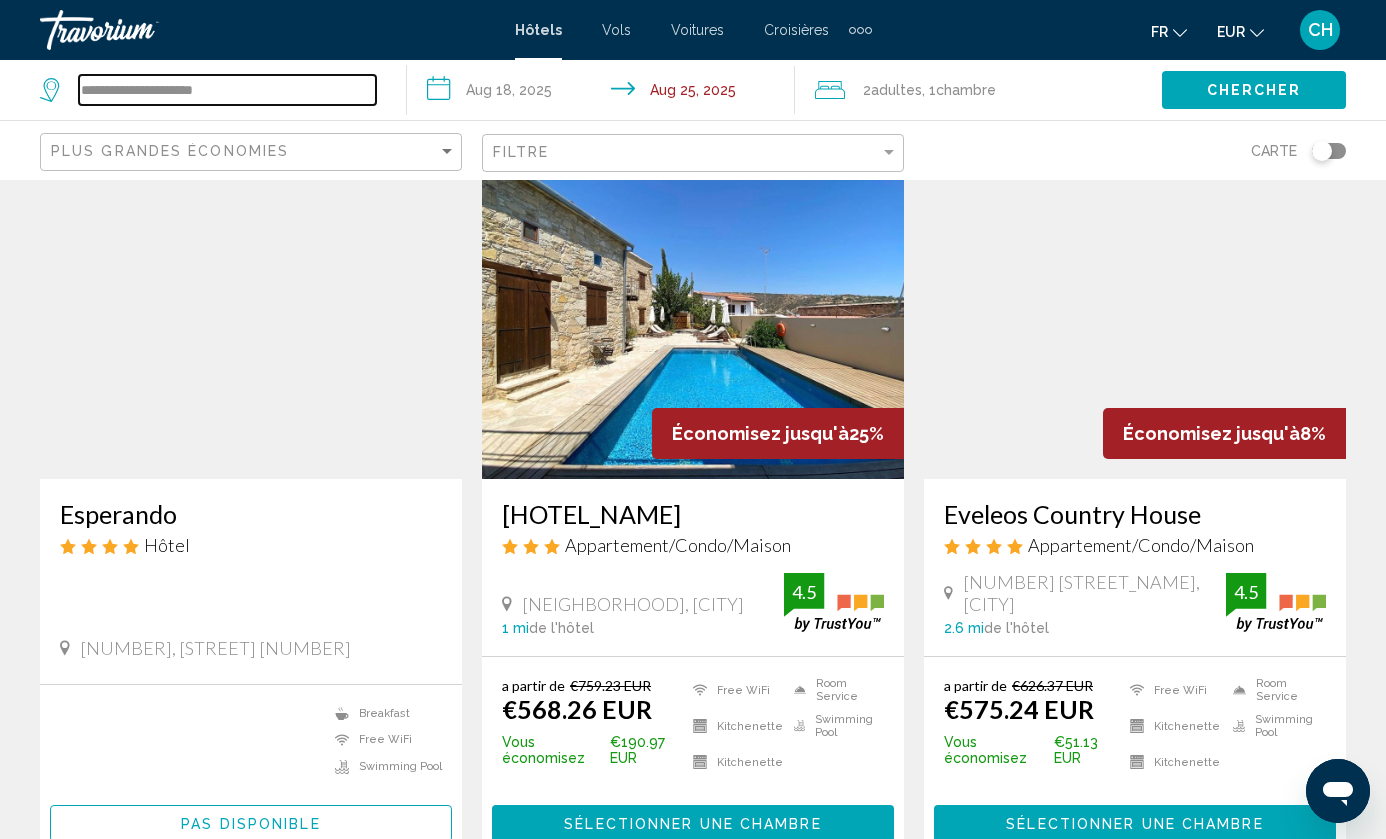 click on "**********" at bounding box center [227, 90] 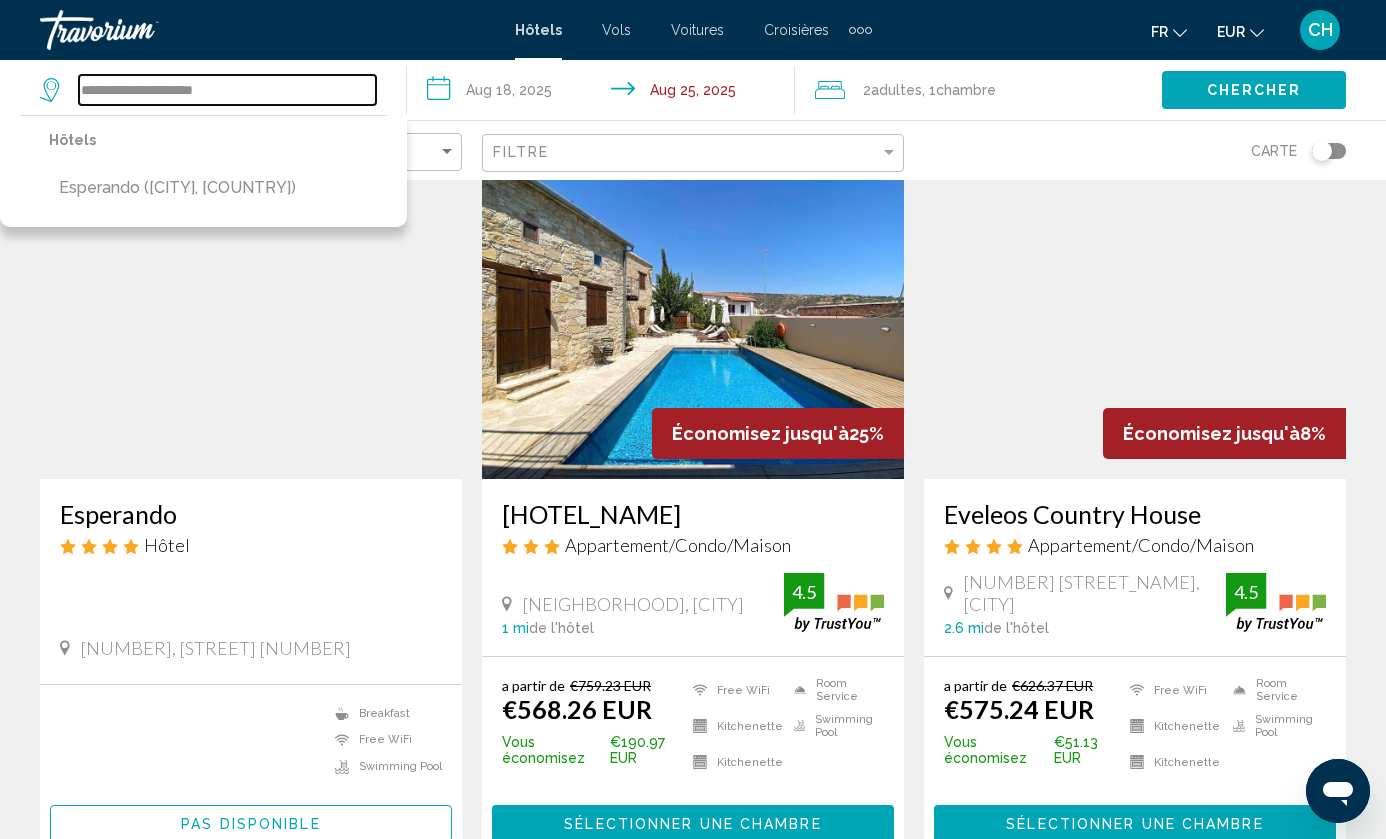 click on "**********" at bounding box center [227, 90] 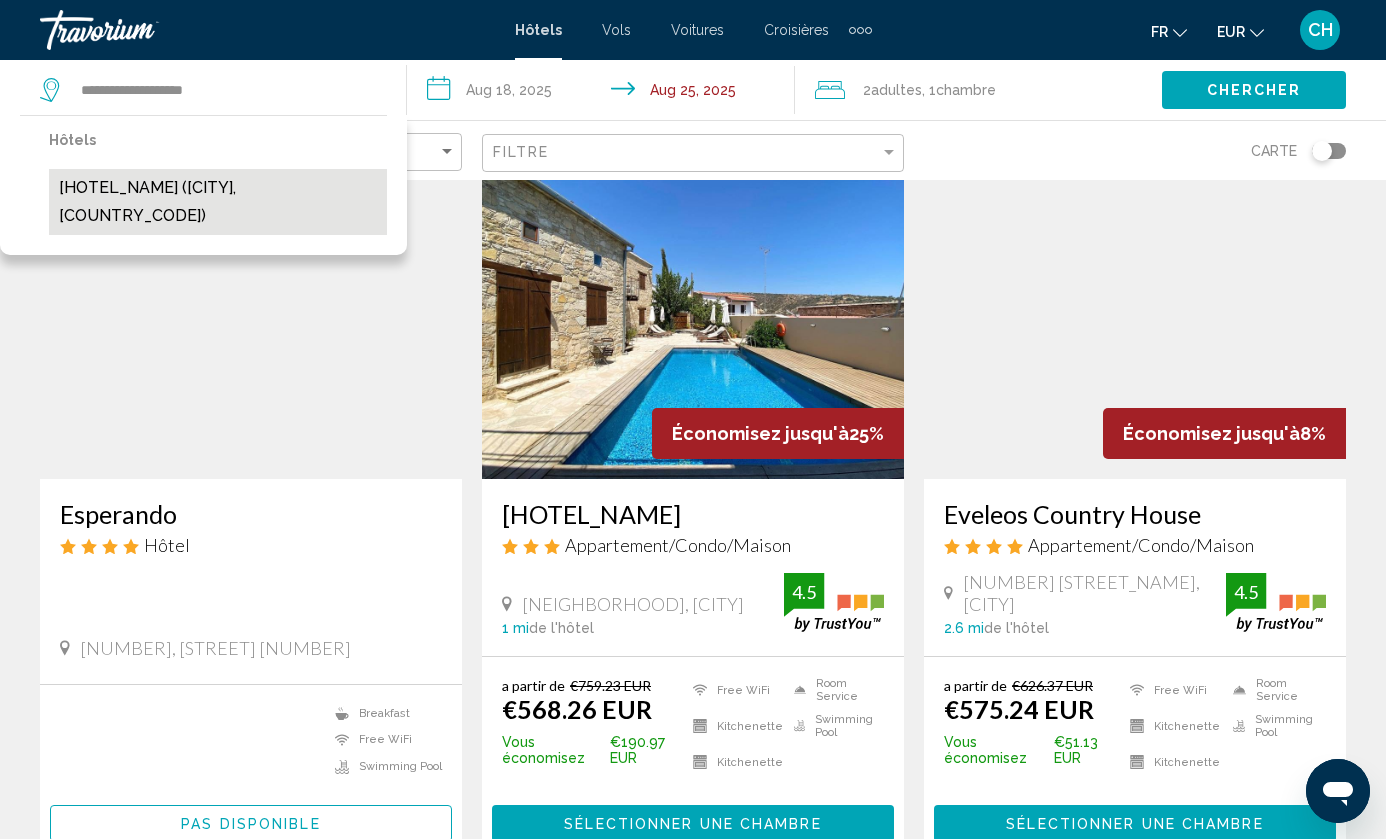 click on "[HOTEL_NAME] ([CITY], [COUNTRY_CODE])" at bounding box center [218, 202] 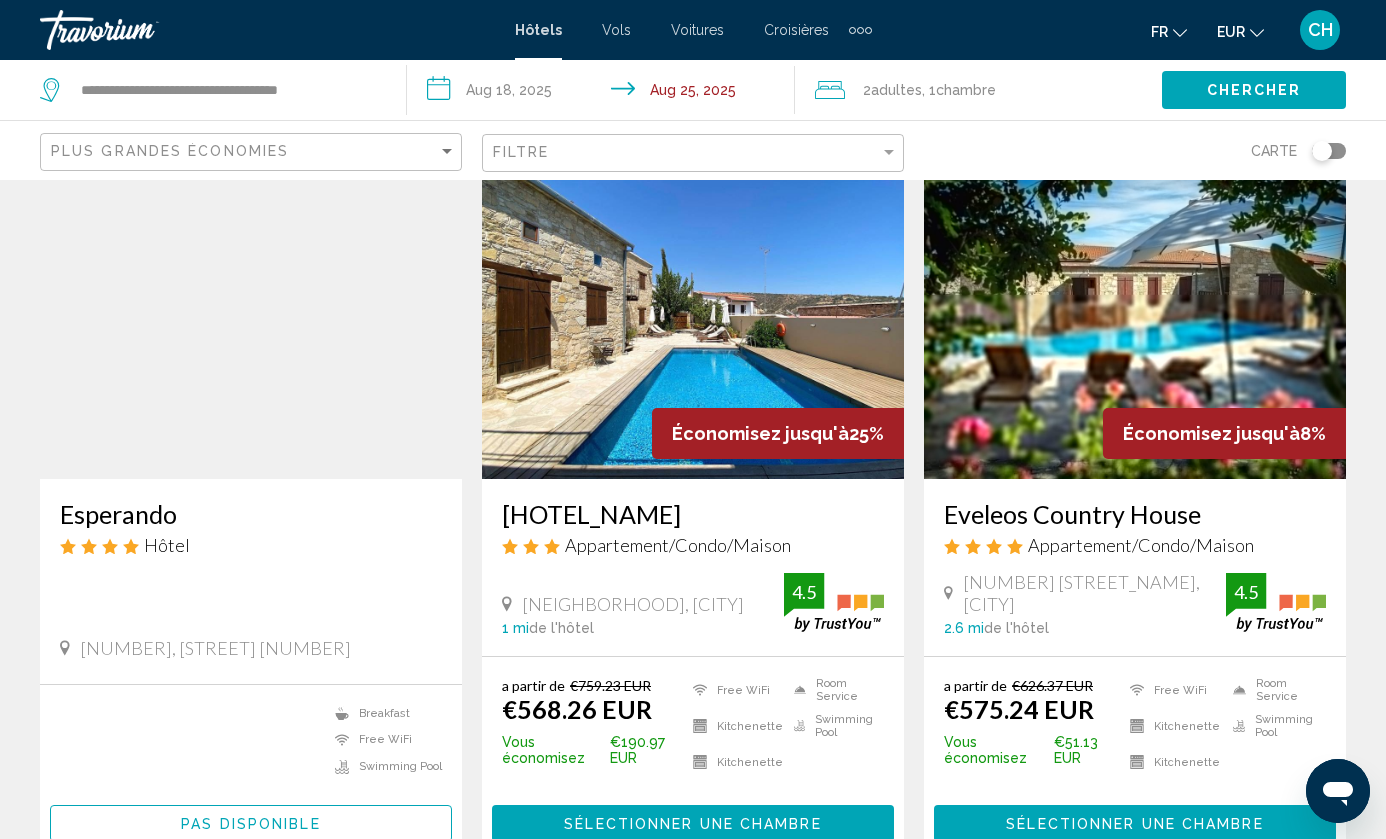 click on "Chercher" at bounding box center [1254, 91] 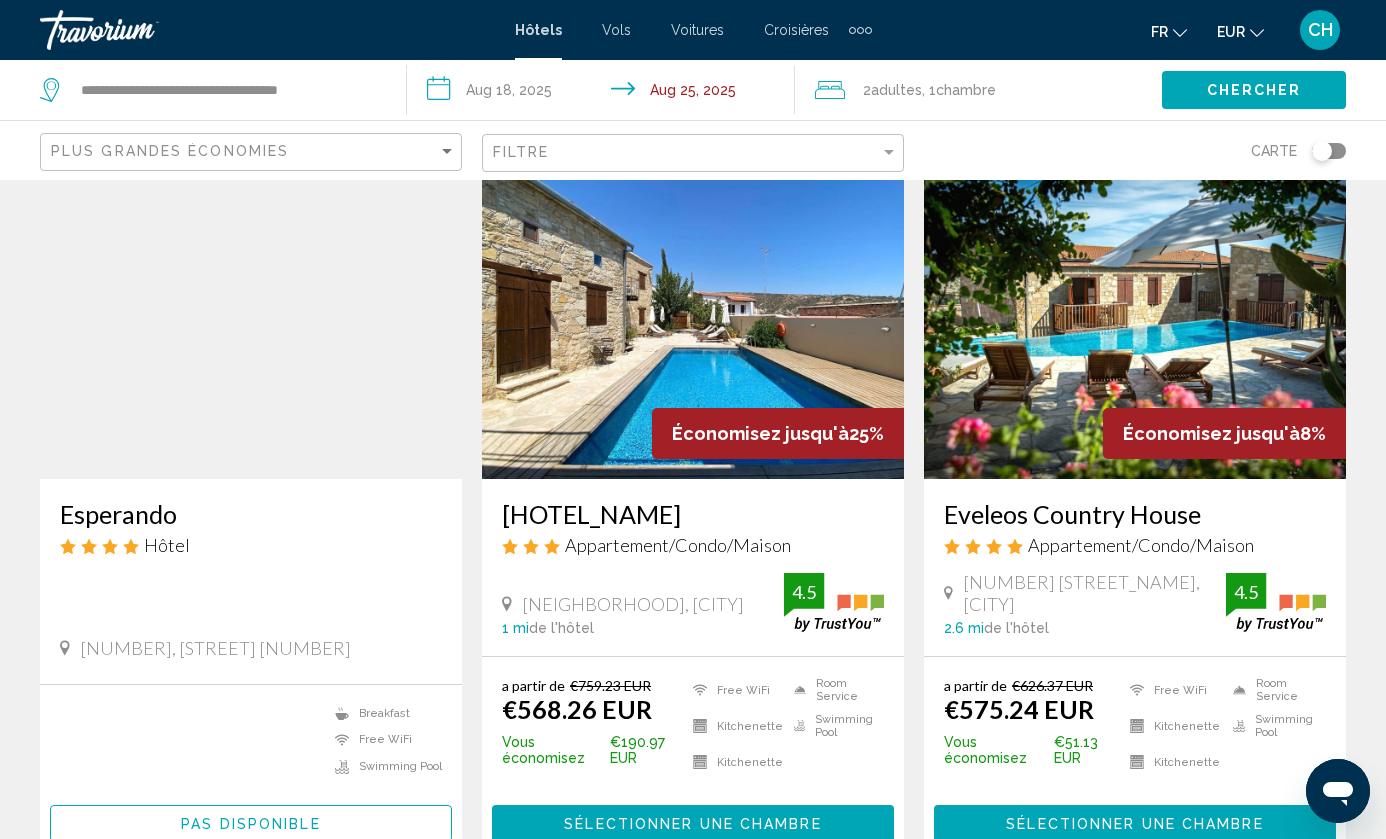 scroll, scrollTop: 0, scrollLeft: 0, axis: both 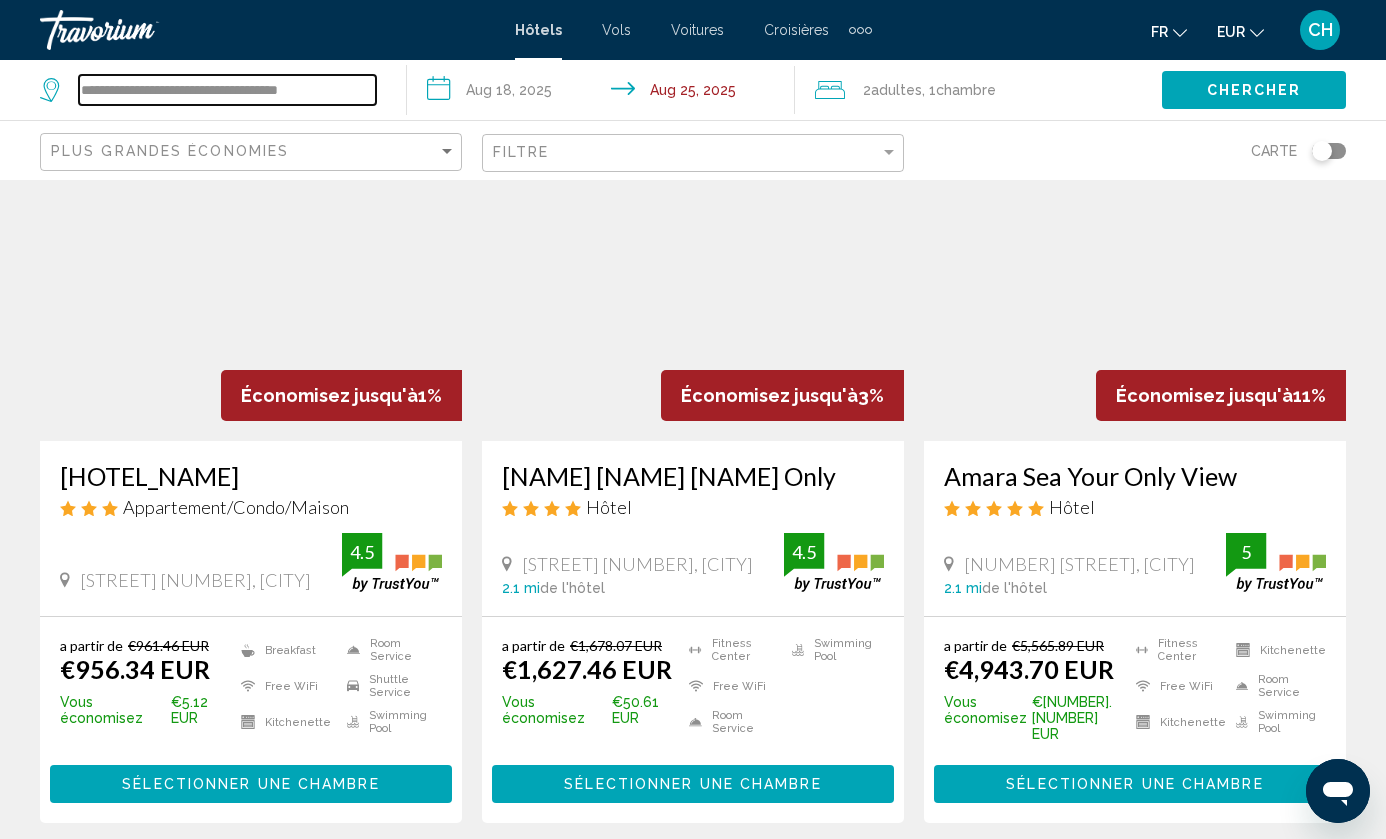 click on "**********" at bounding box center [227, 90] 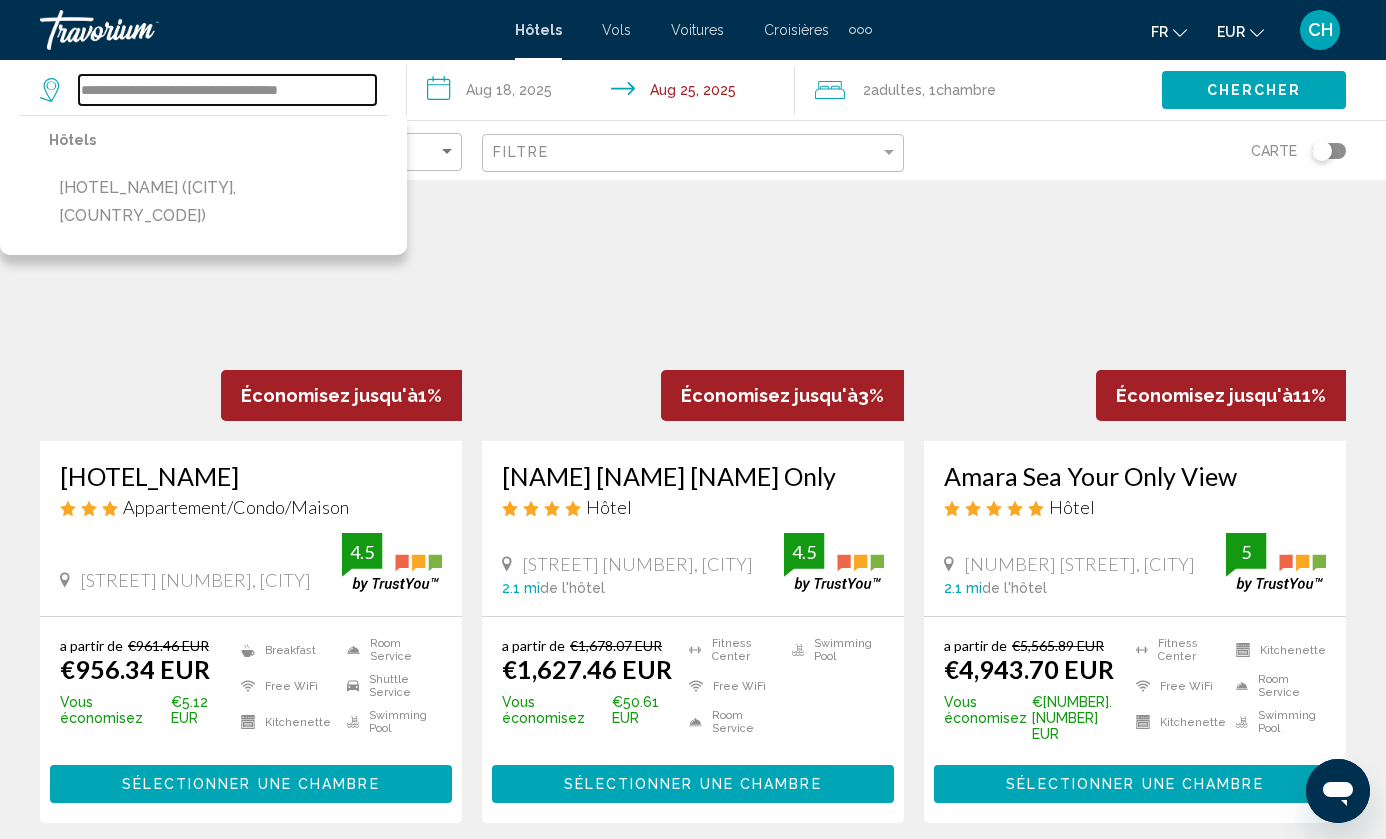 click on "**********" at bounding box center (227, 90) 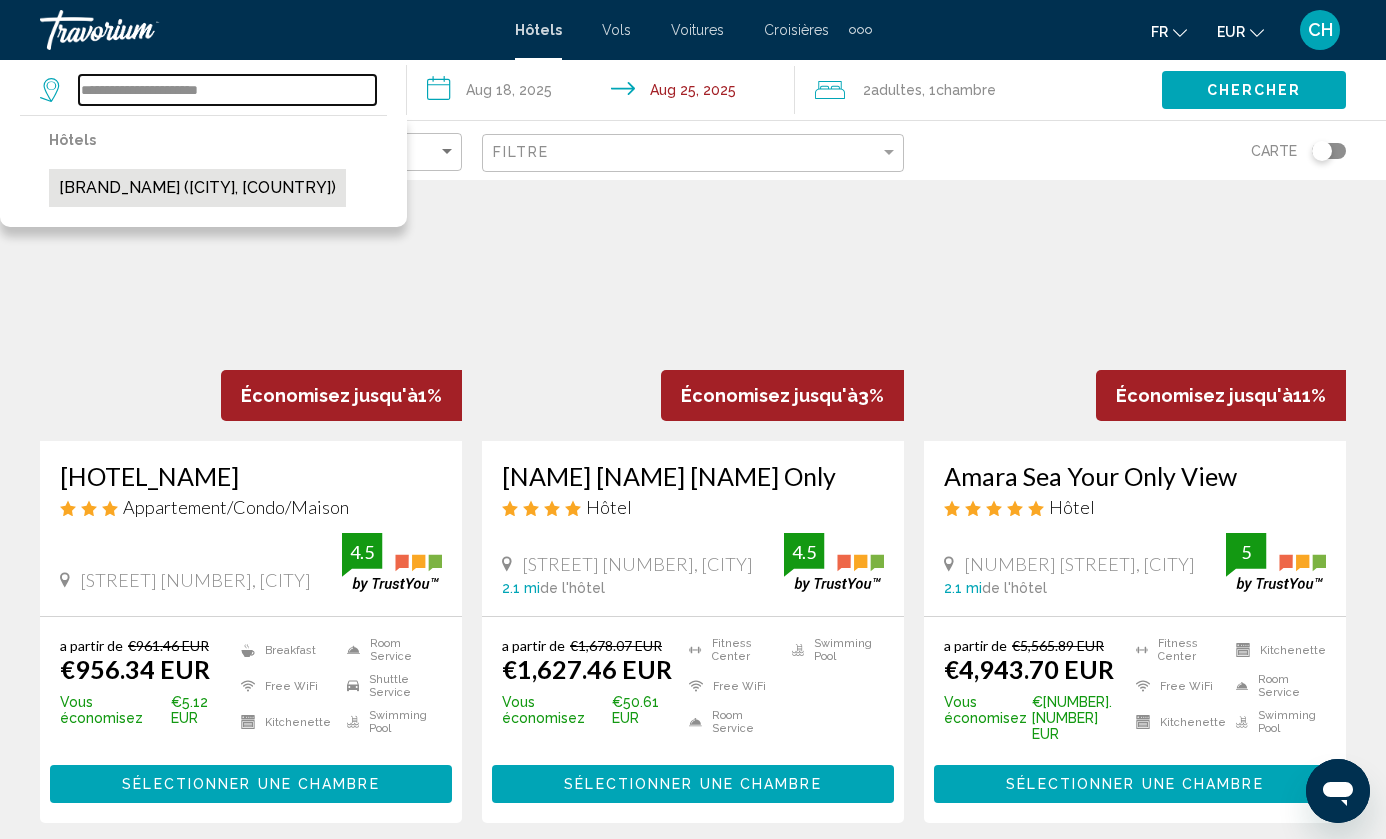 type on "**********" 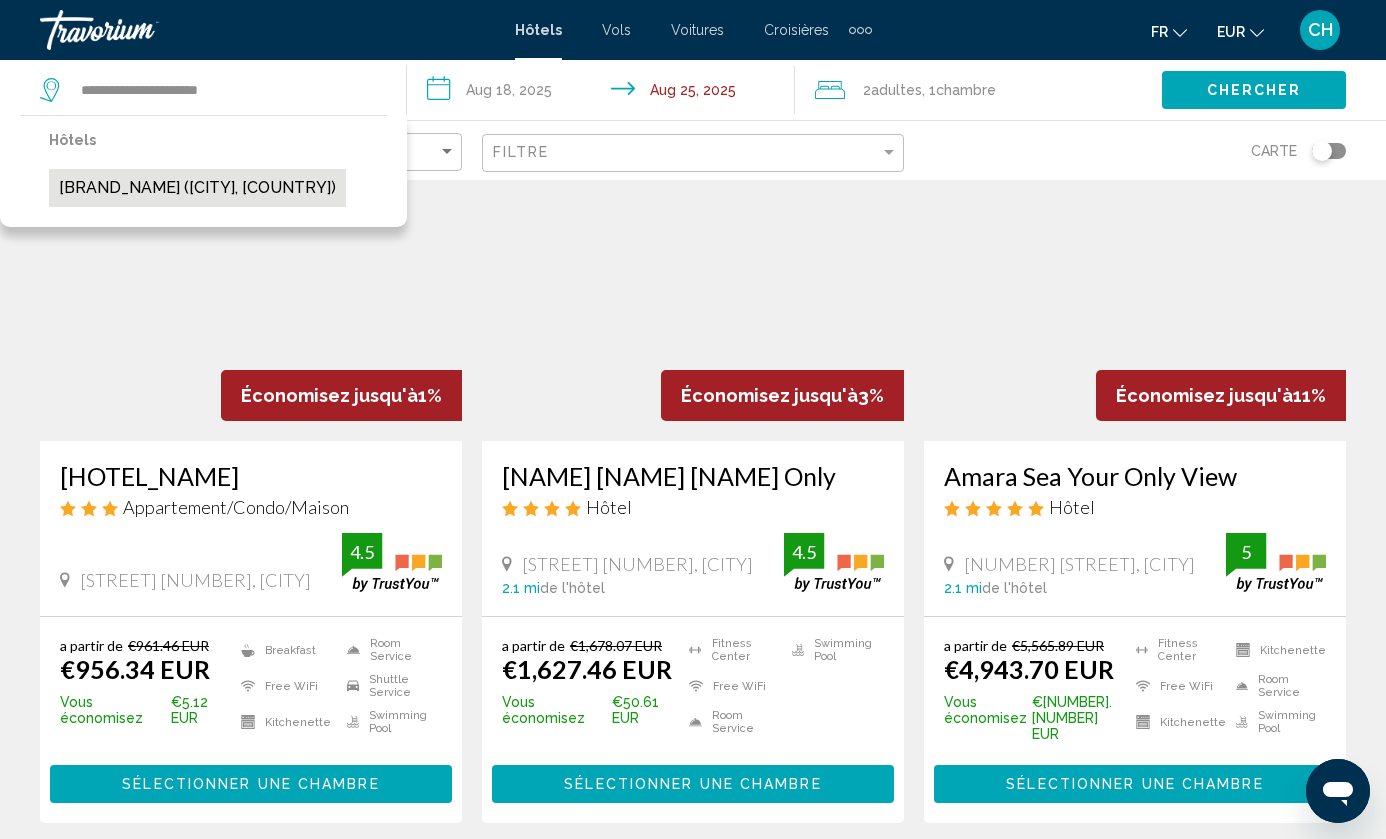 click on "[BRAND_NAME] ([CITY], [COUNTRY])" at bounding box center [197, 188] 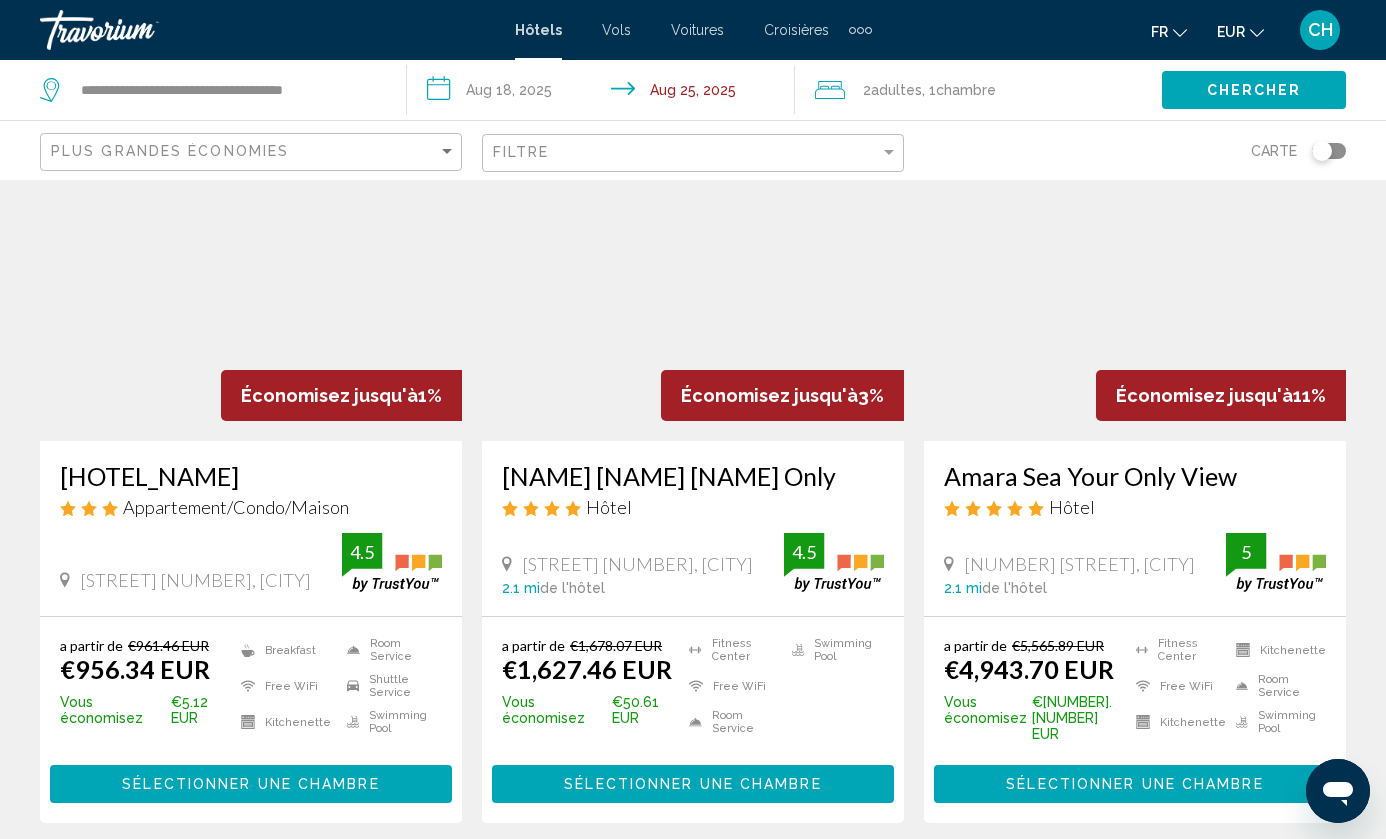 click on "Chercher" at bounding box center (1254, 91) 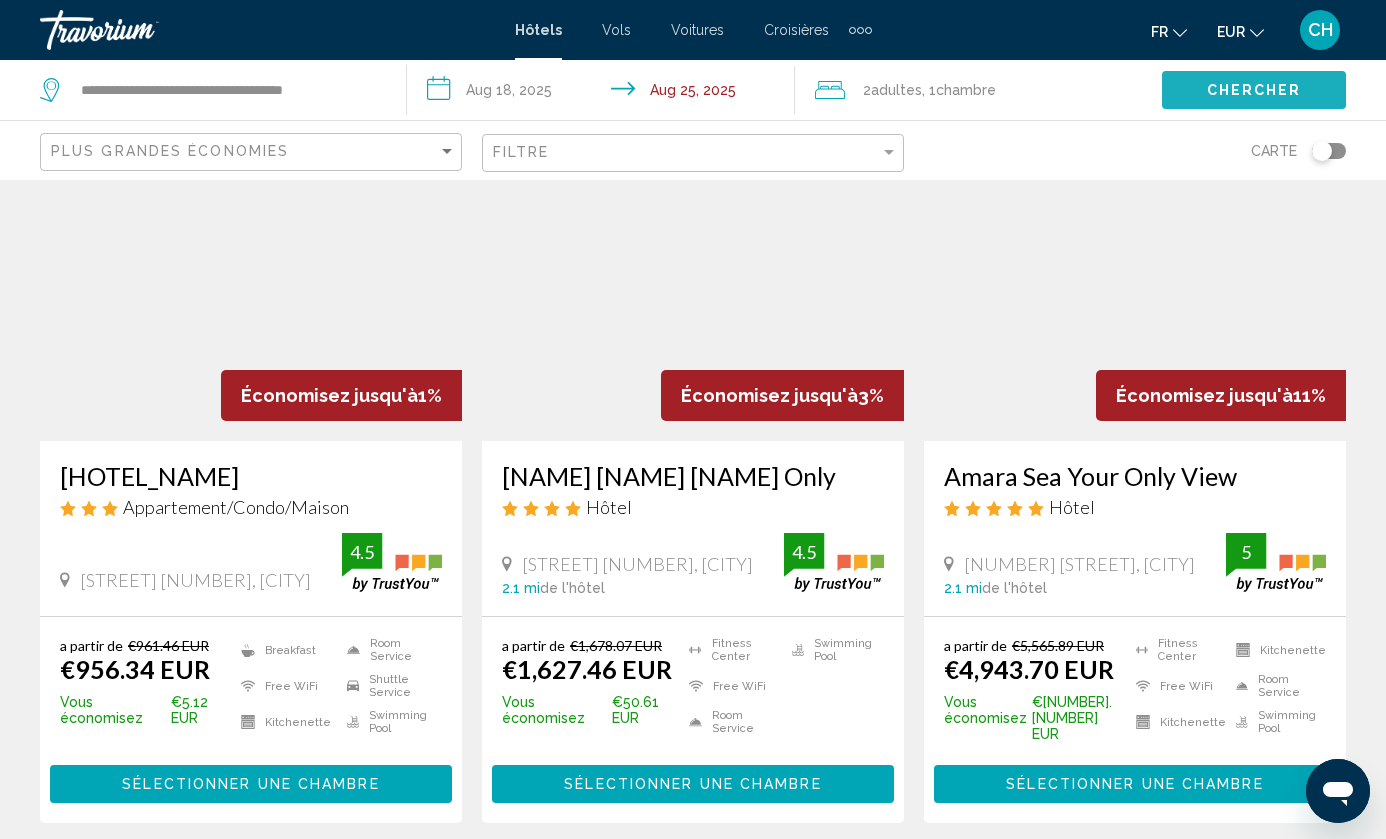 scroll, scrollTop: 0, scrollLeft: 0, axis: both 